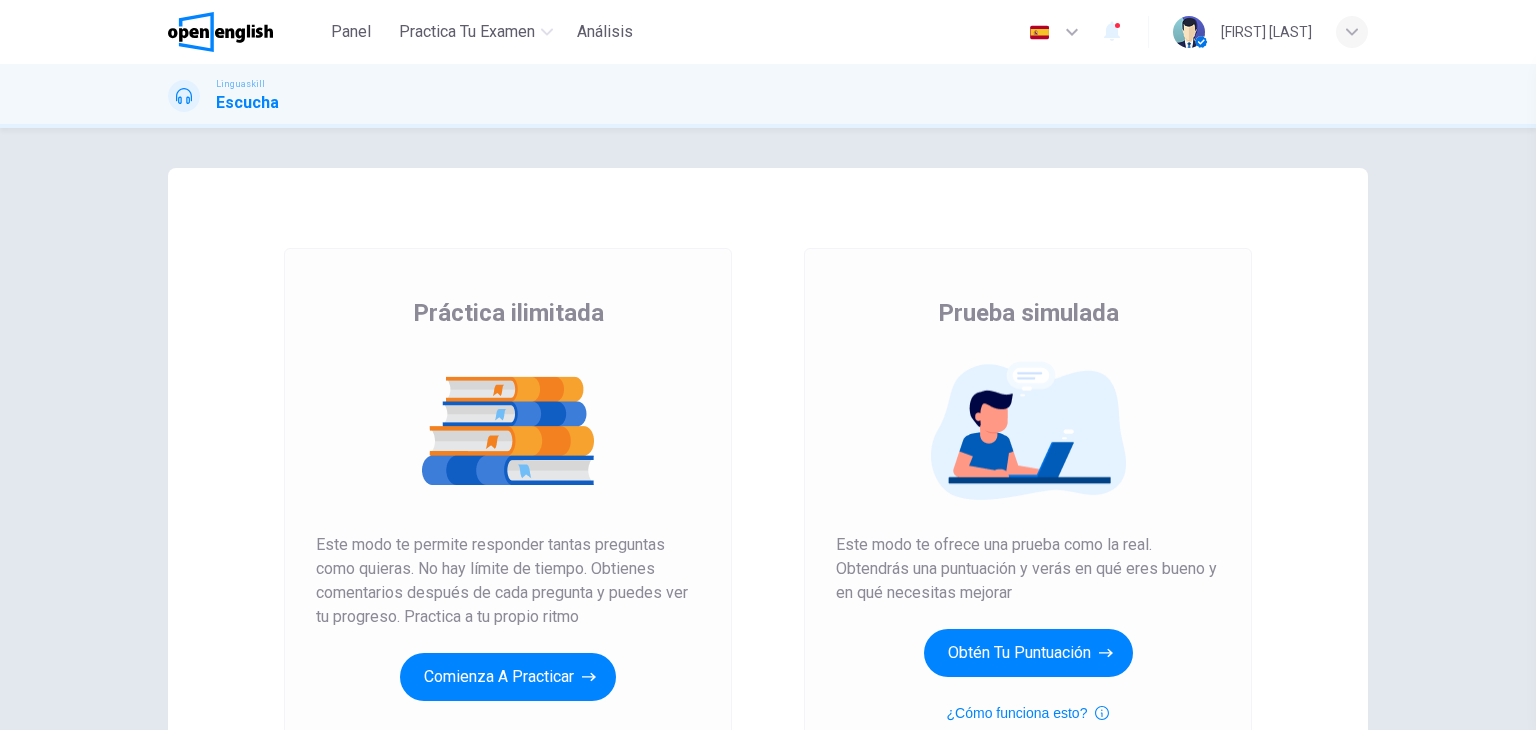 scroll, scrollTop: 0, scrollLeft: 0, axis: both 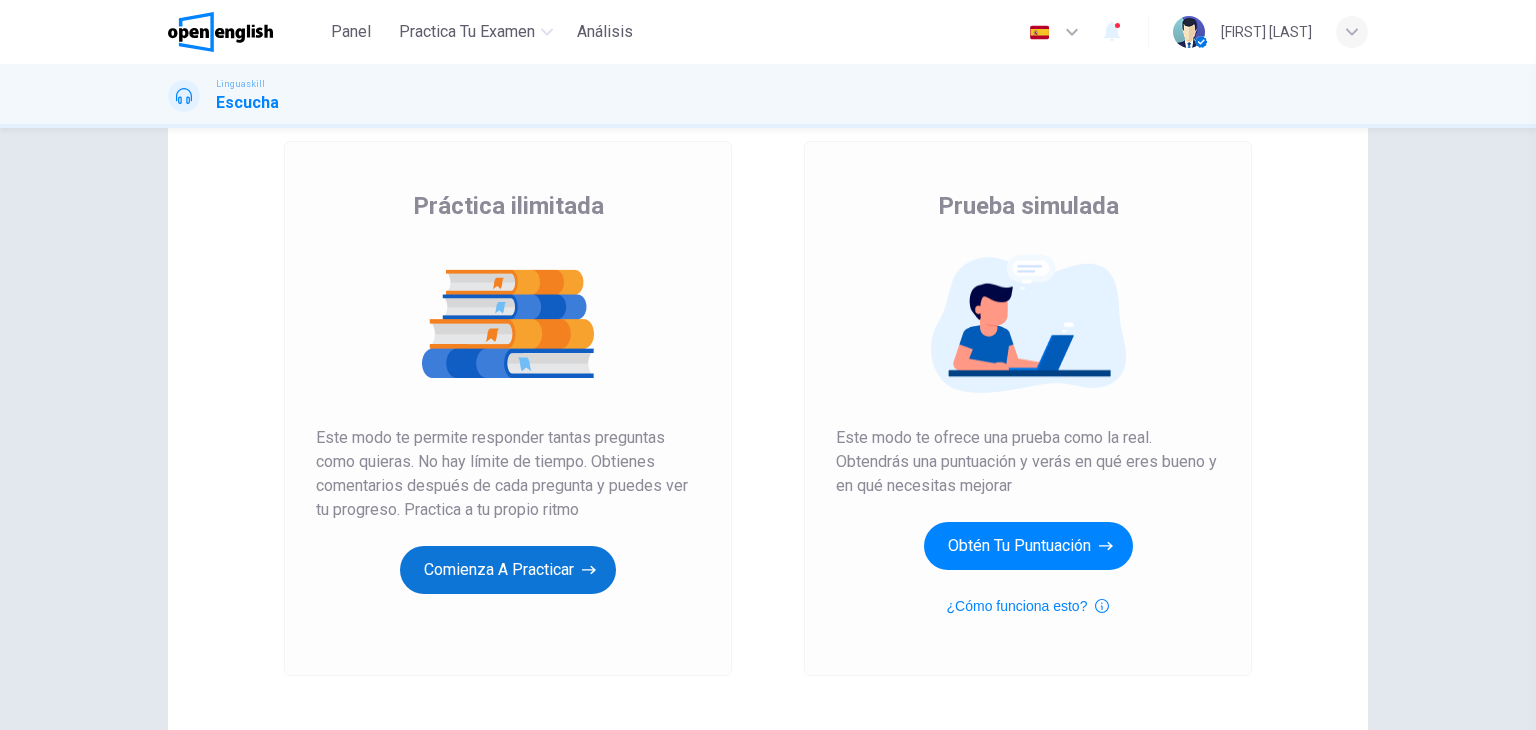 click on "Comienza a practicar" at bounding box center (508, 570) 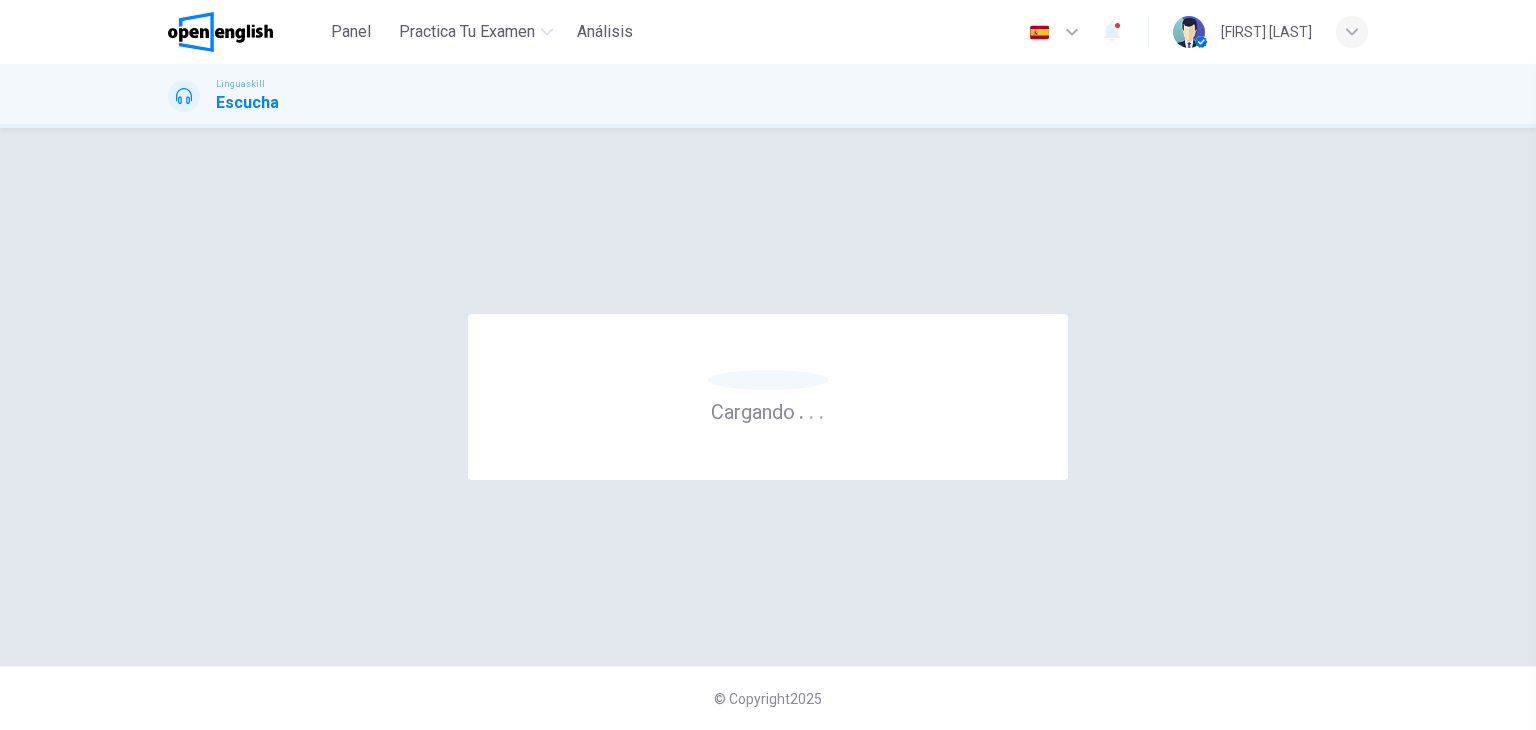 scroll, scrollTop: 0, scrollLeft: 0, axis: both 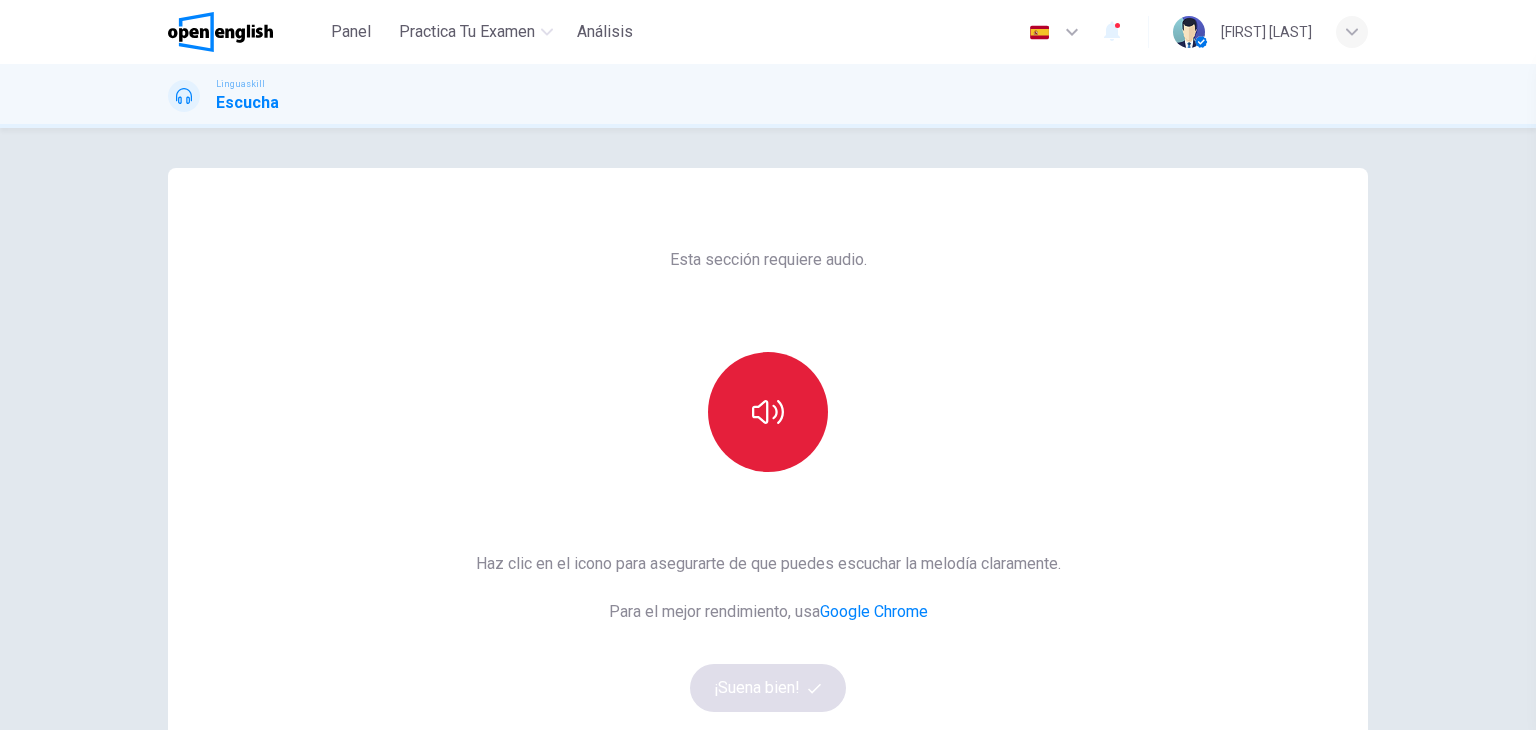 click 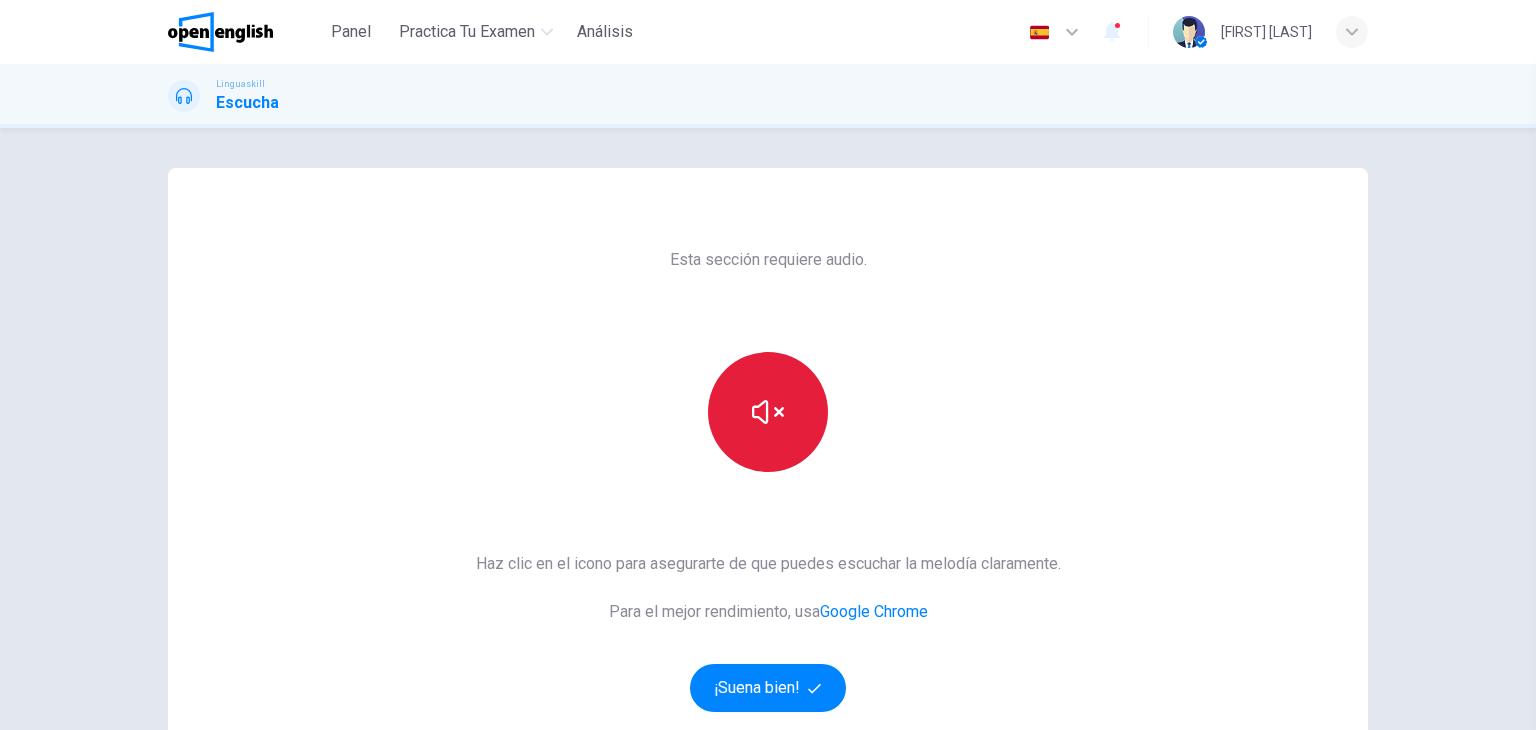 type 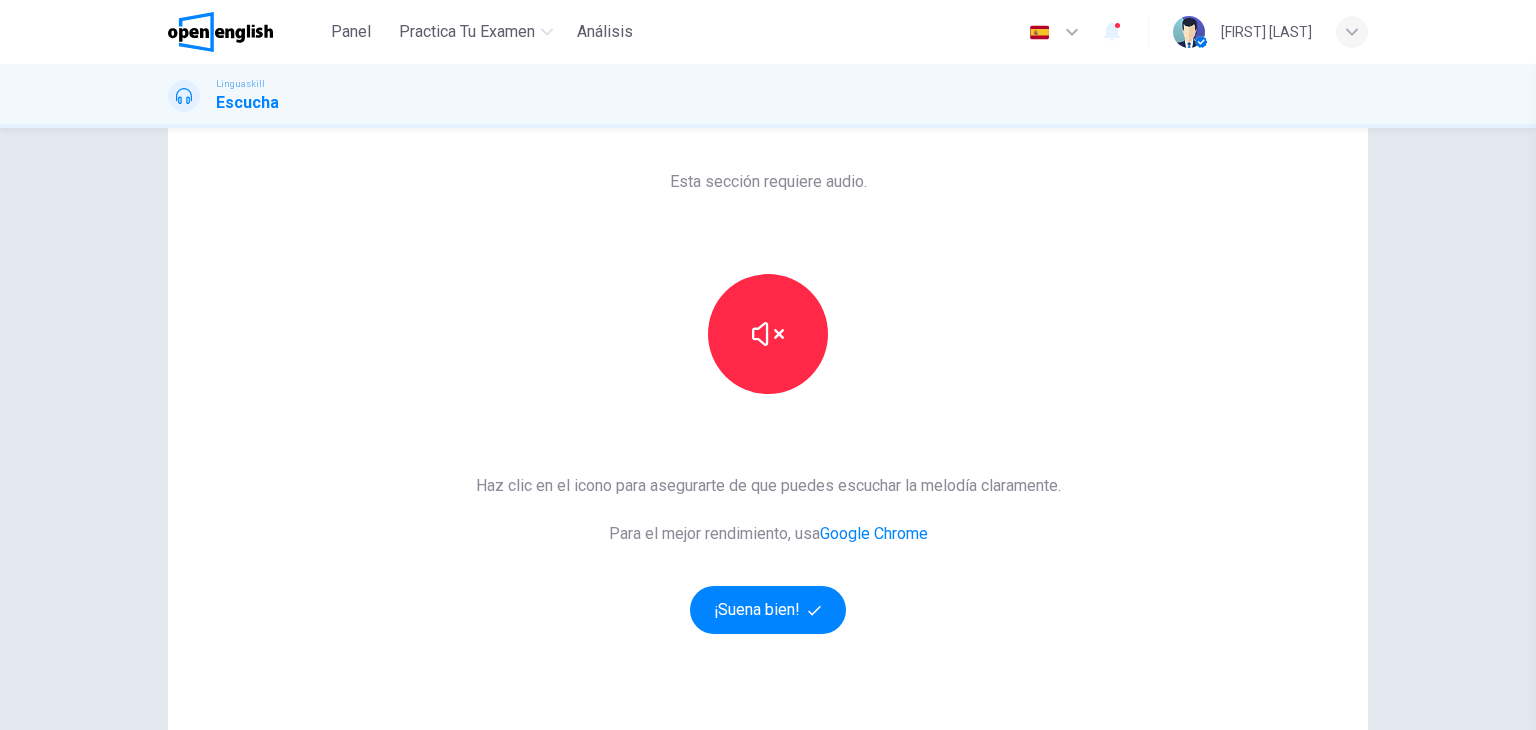 scroll, scrollTop: 80, scrollLeft: 0, axis: vertical 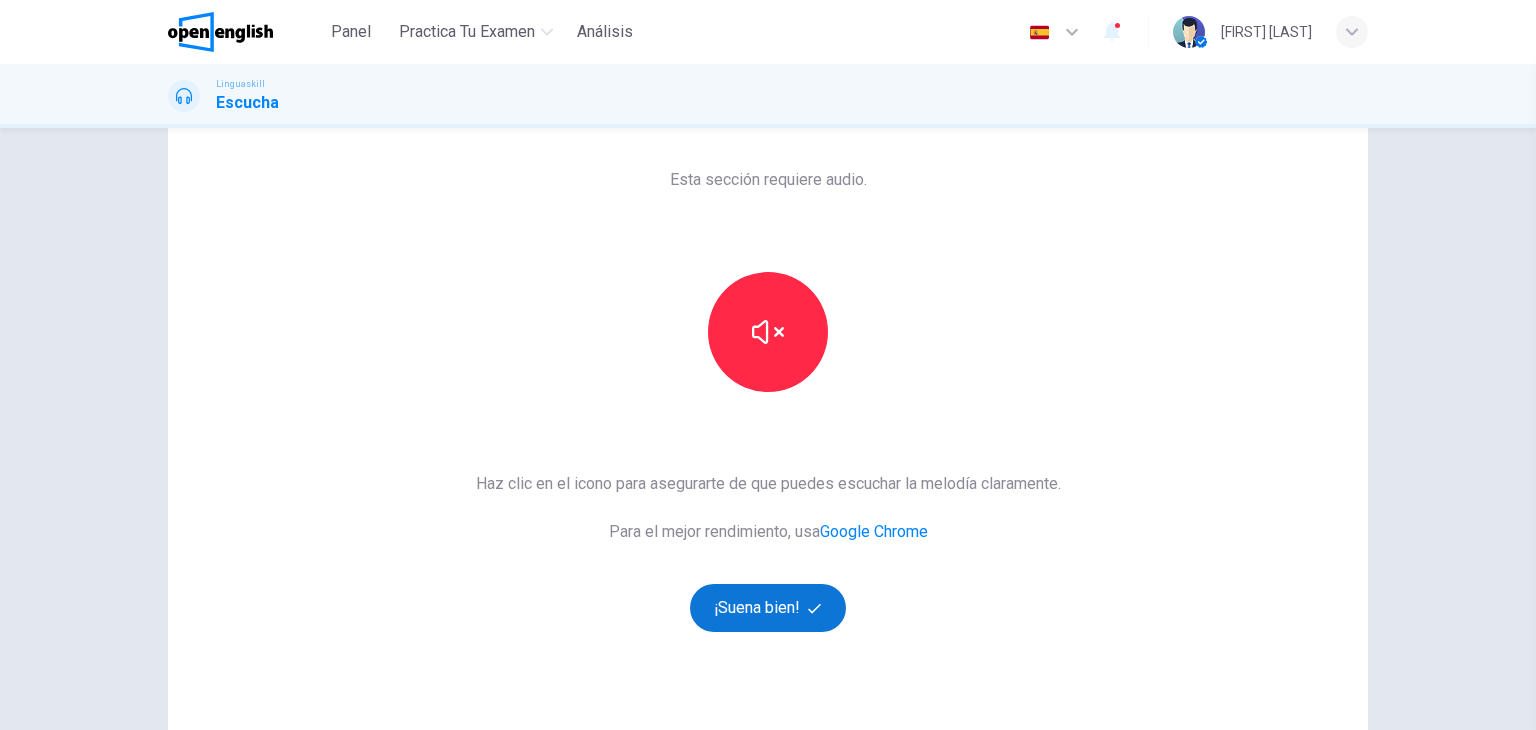 click on "¡Suena bien!" at bounding box center [768, 608] 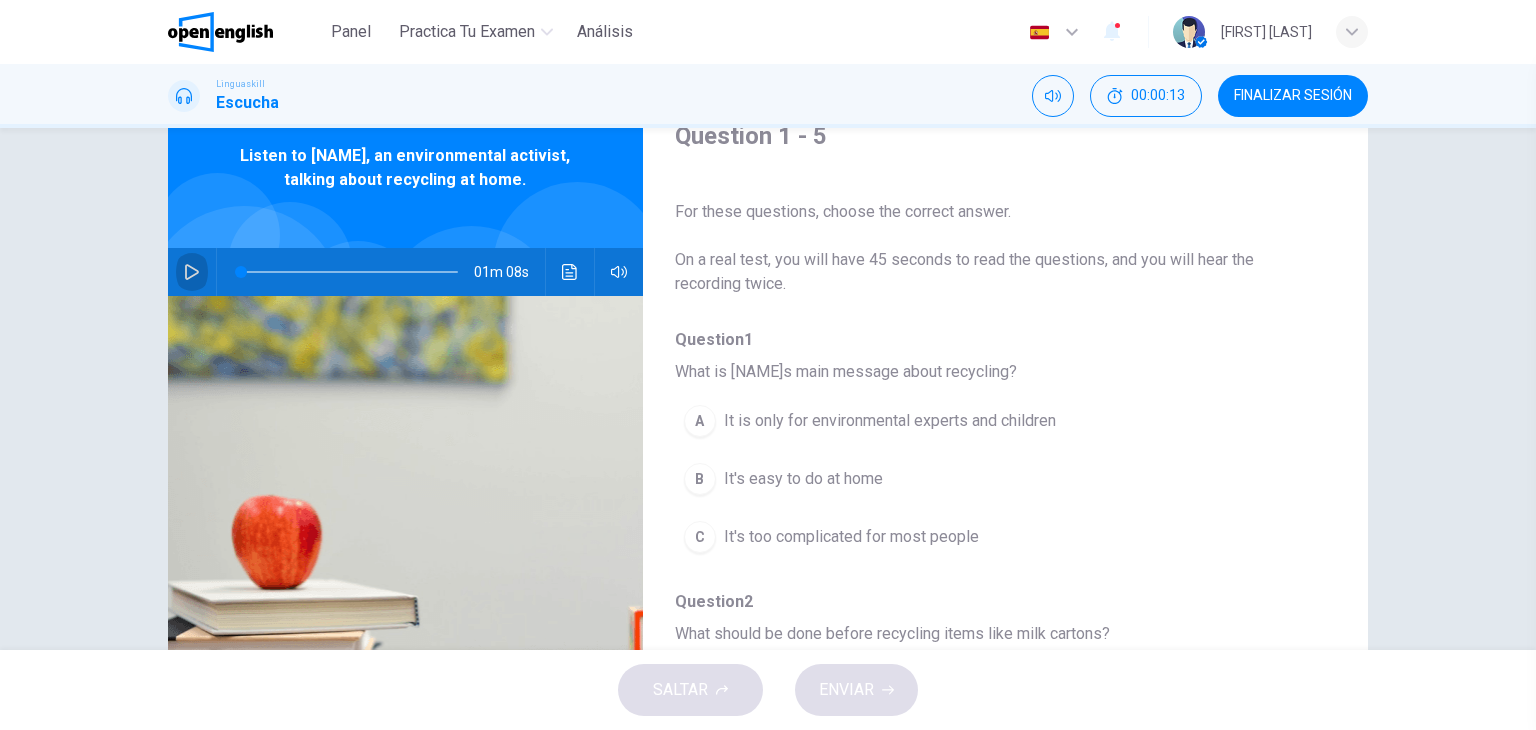 click 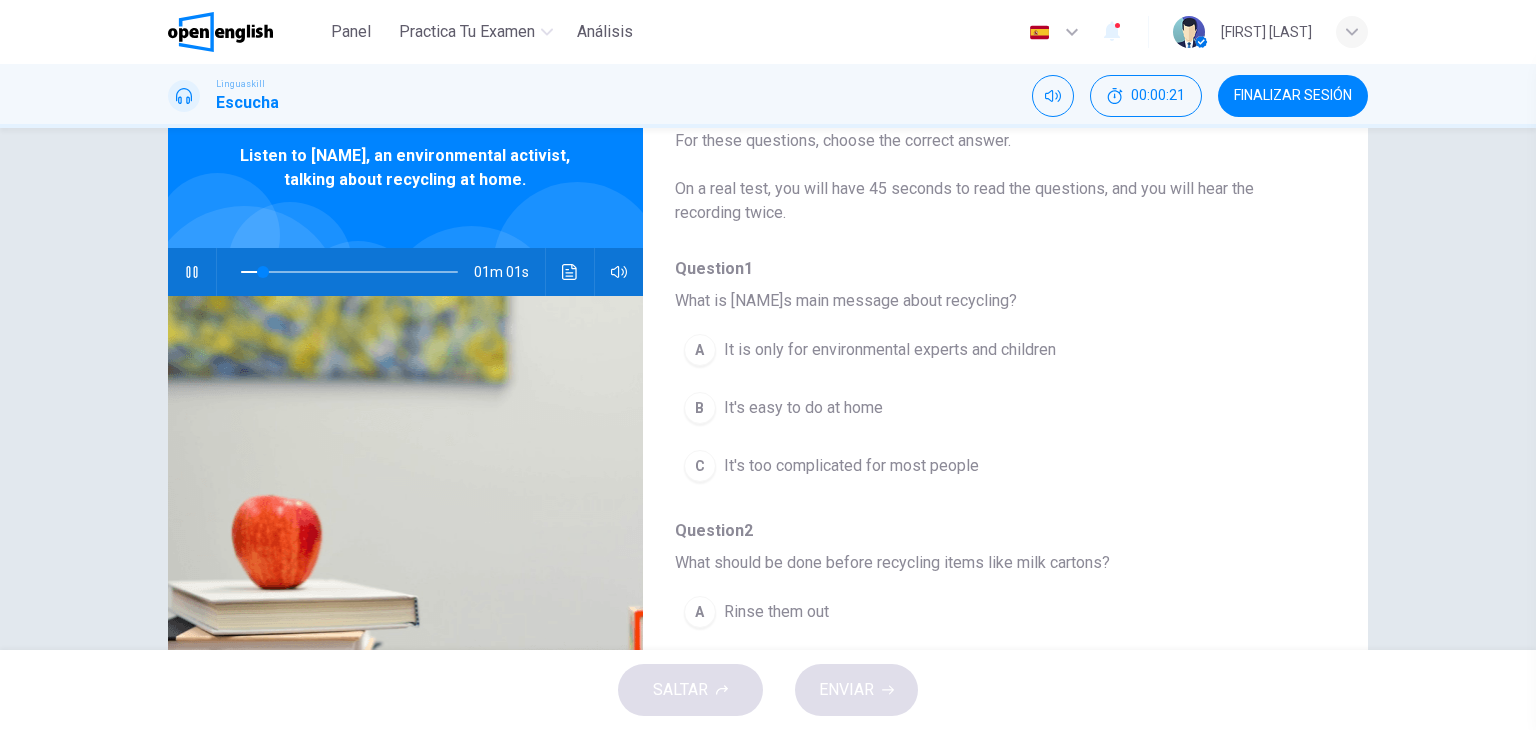scroll, scrollTop: 114, scrollLeft: 0, axis: vertical 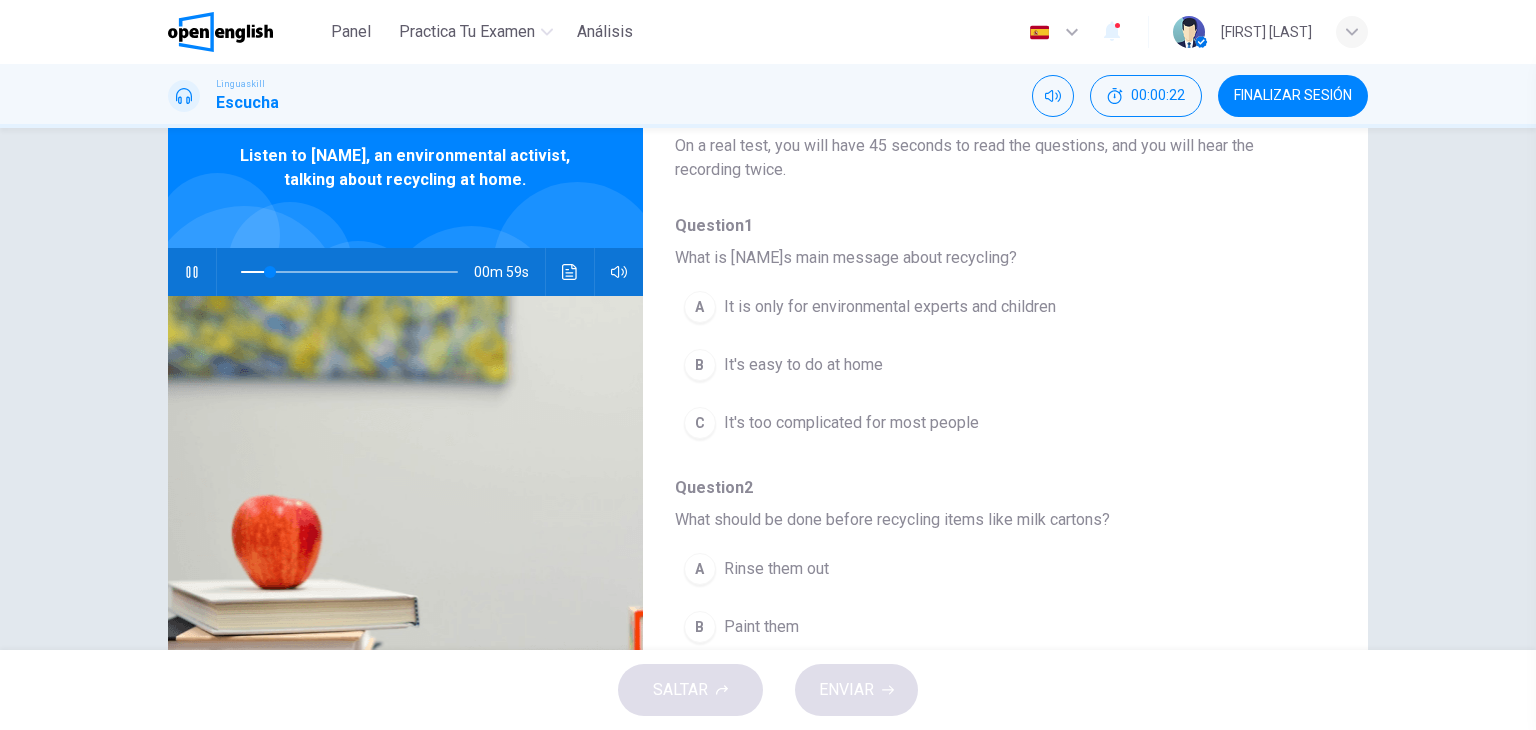 click on "B" at bounding box center (700, 365) 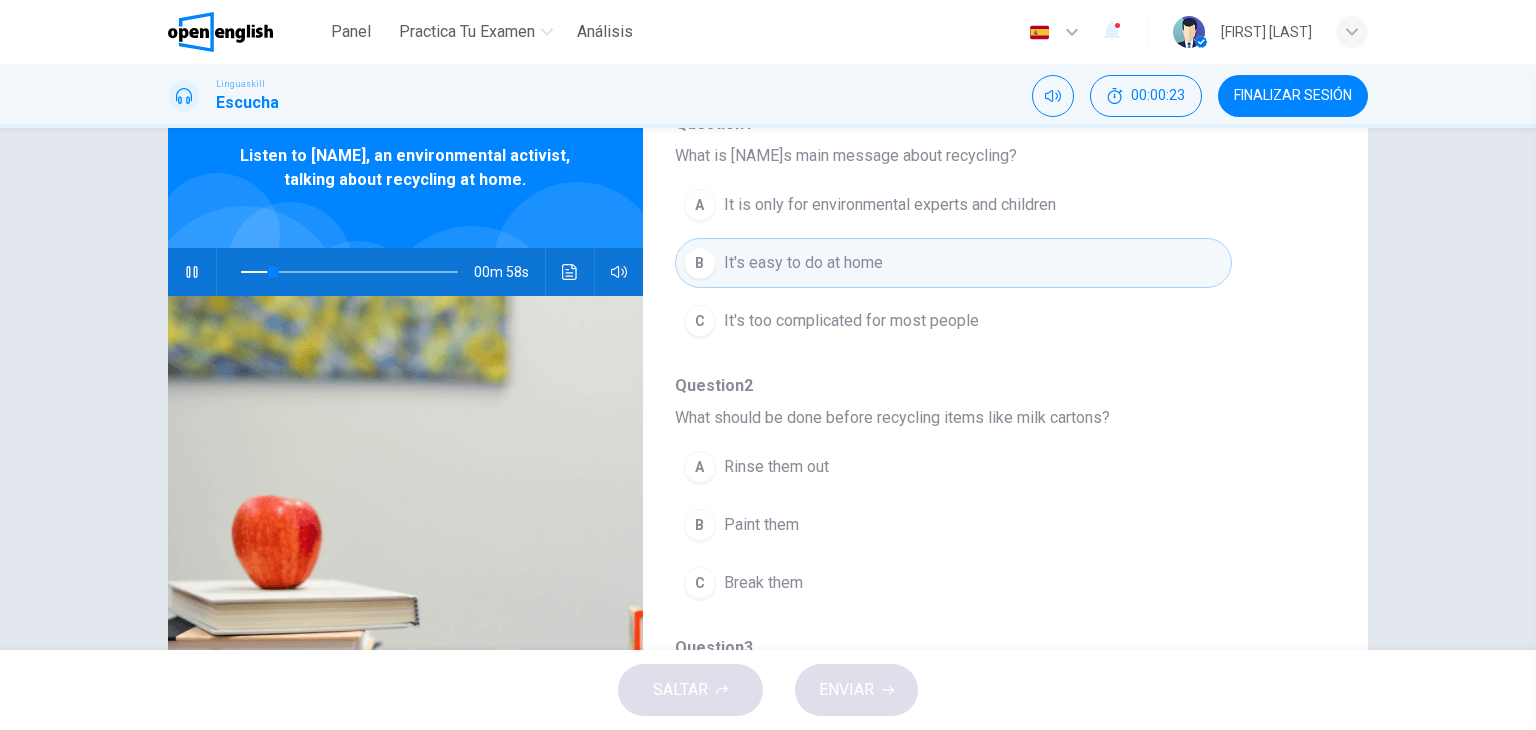 scroll, scrollTop: 324, scrollLeft: 0, axis: vertical 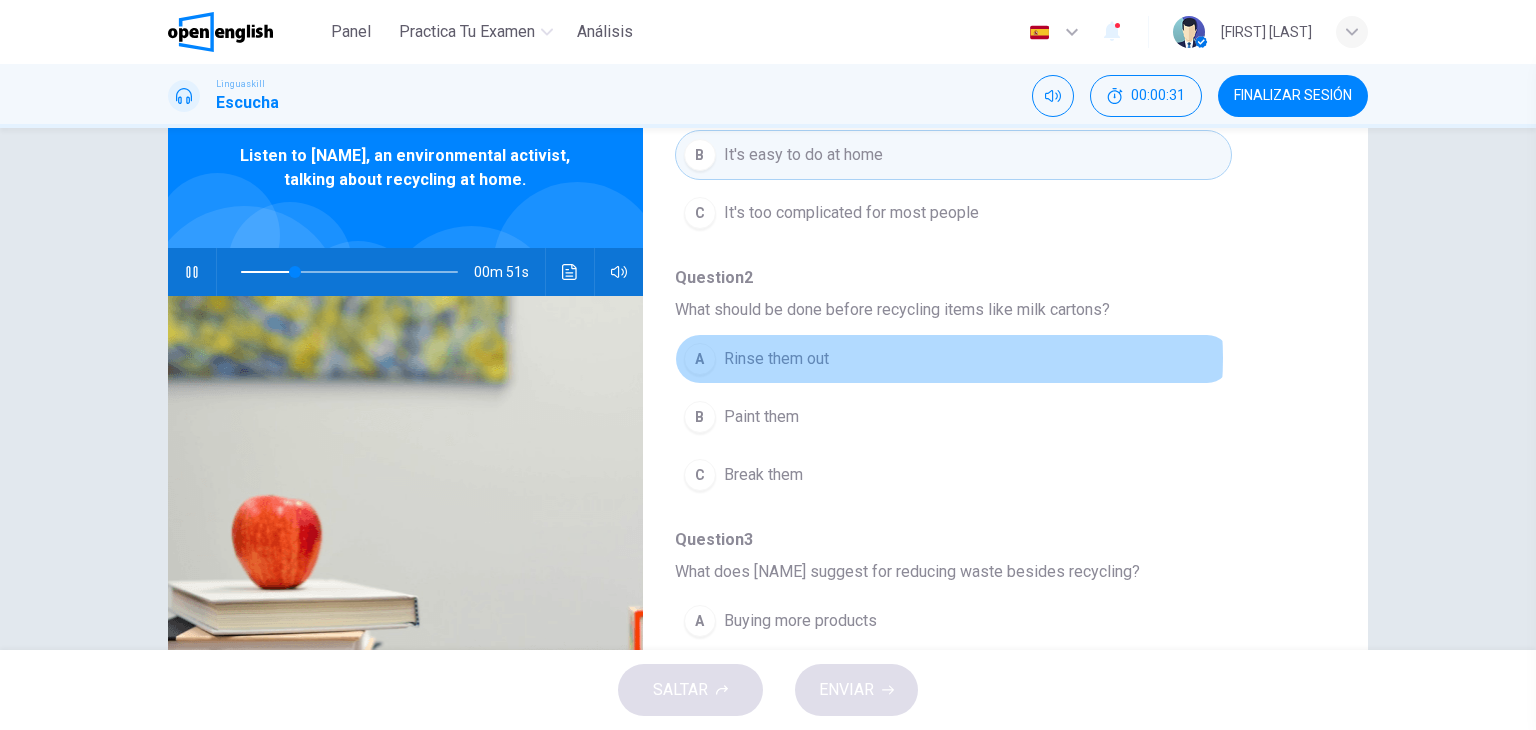 click on "A Rinse them out" at bounding box center [953, 359] 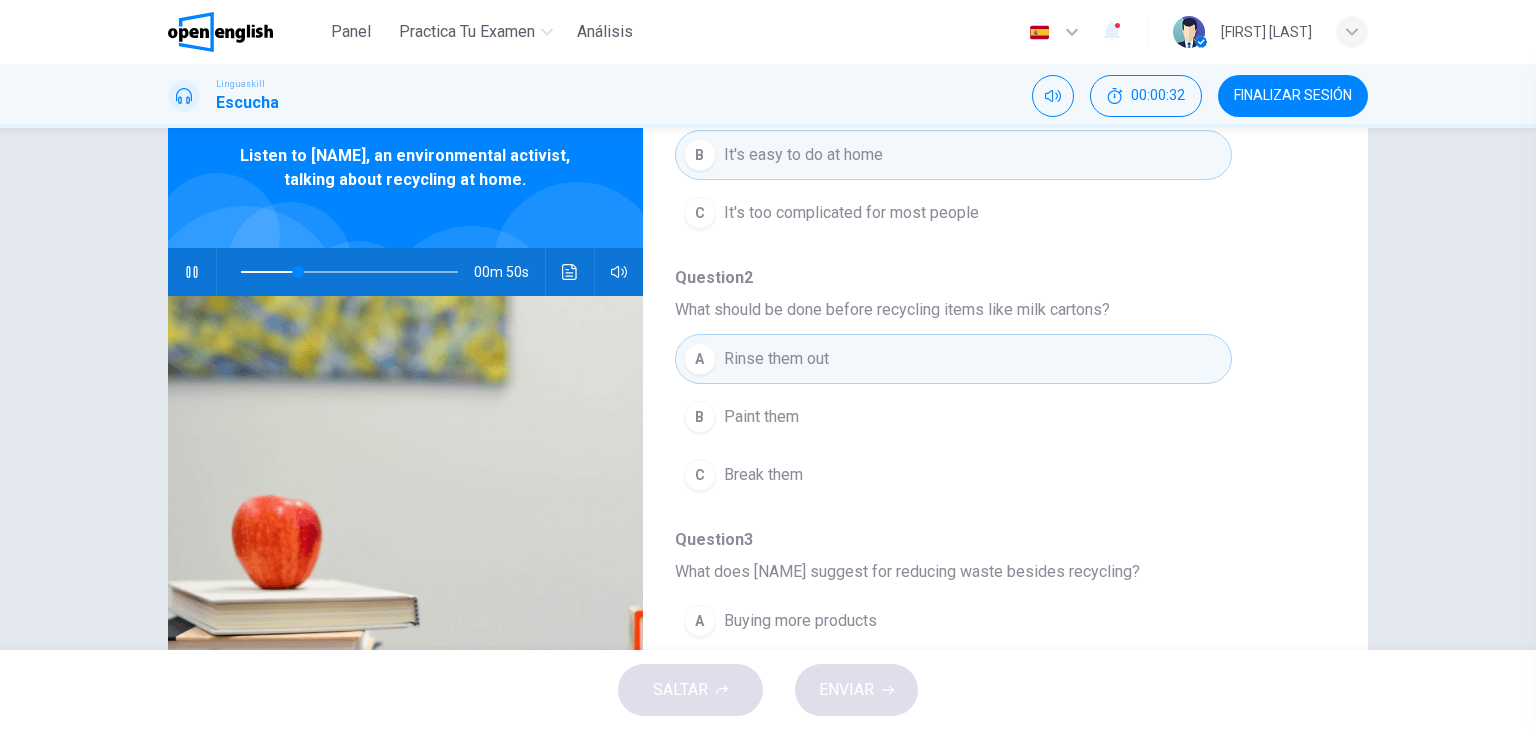 type on "**" 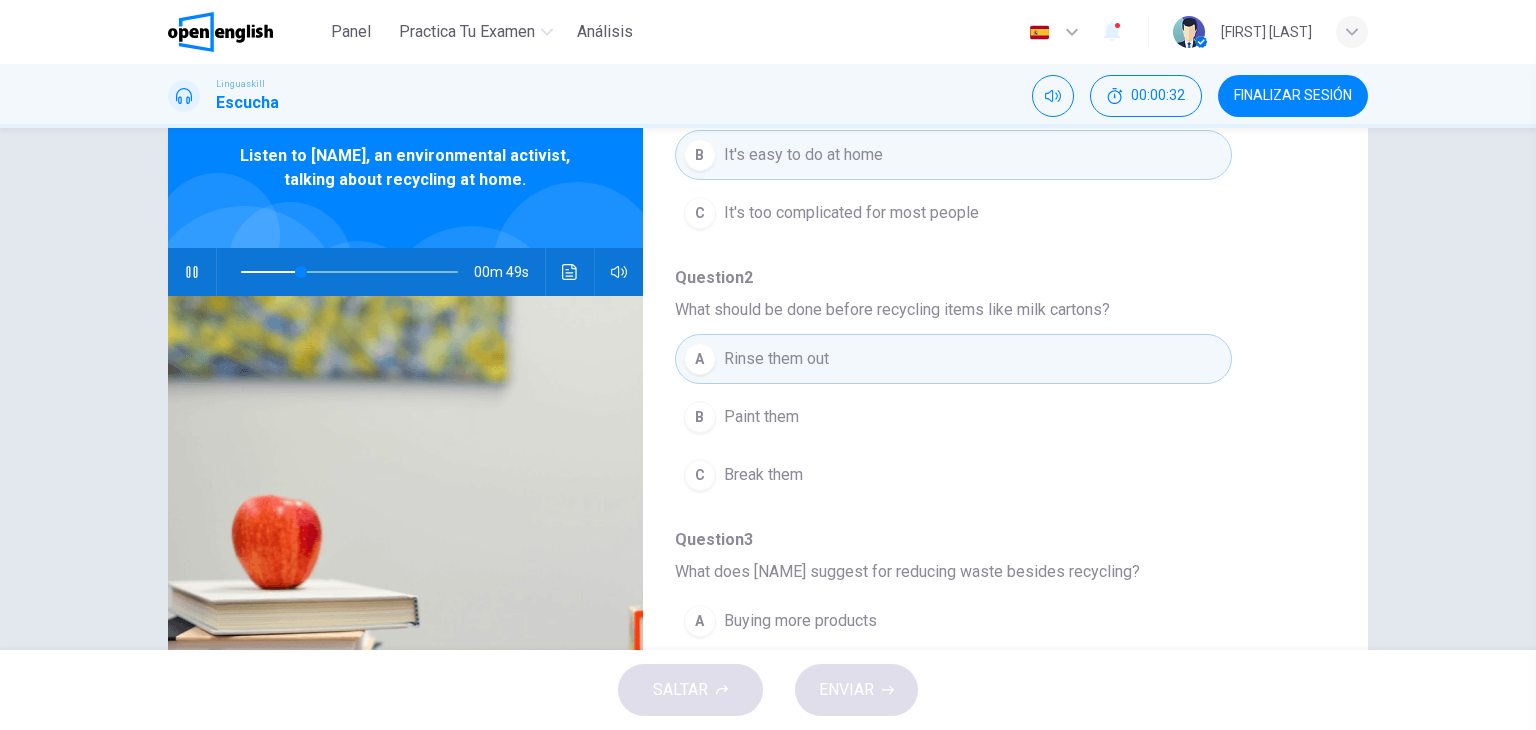 type 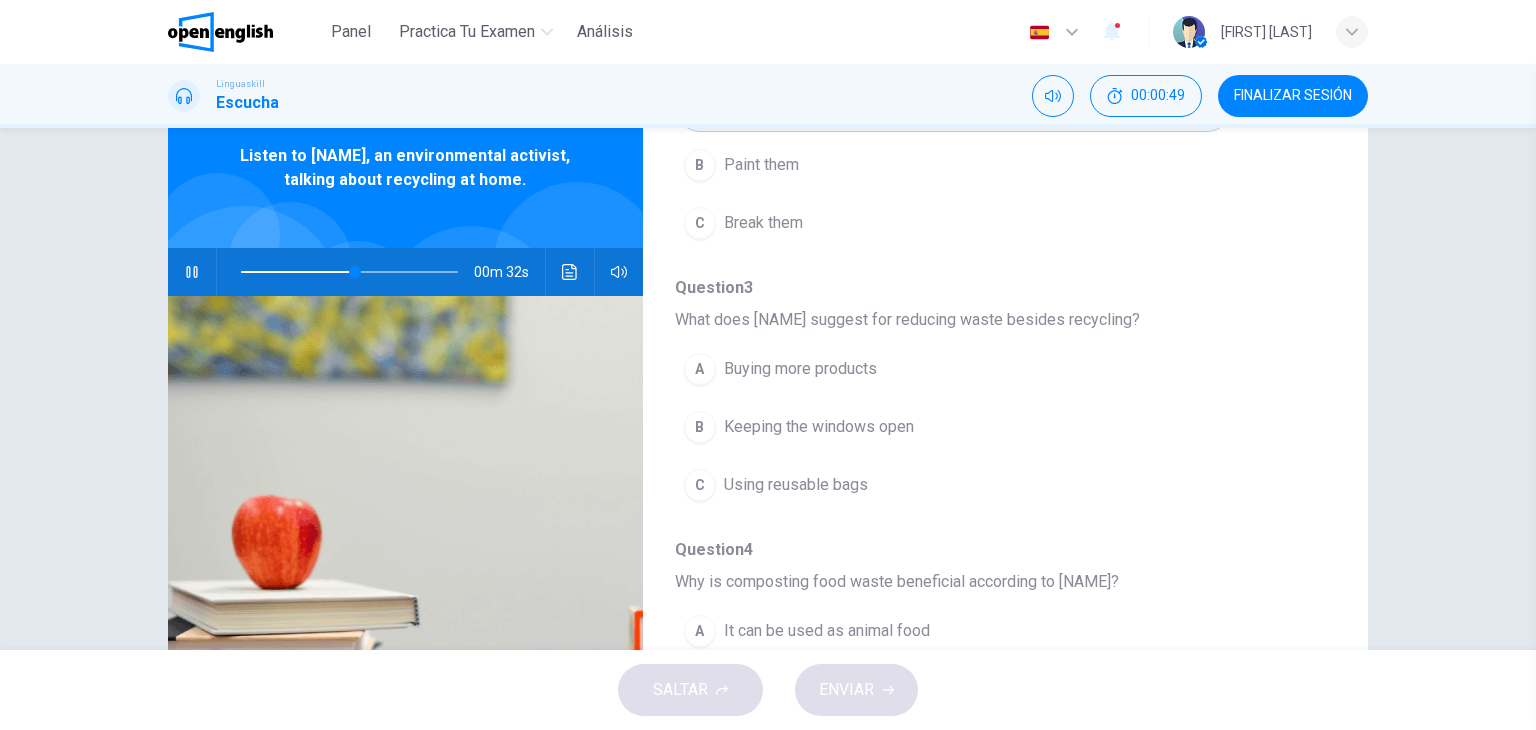 scroll, scrollTop: 579, scrollLeft: 0, axis: vertical 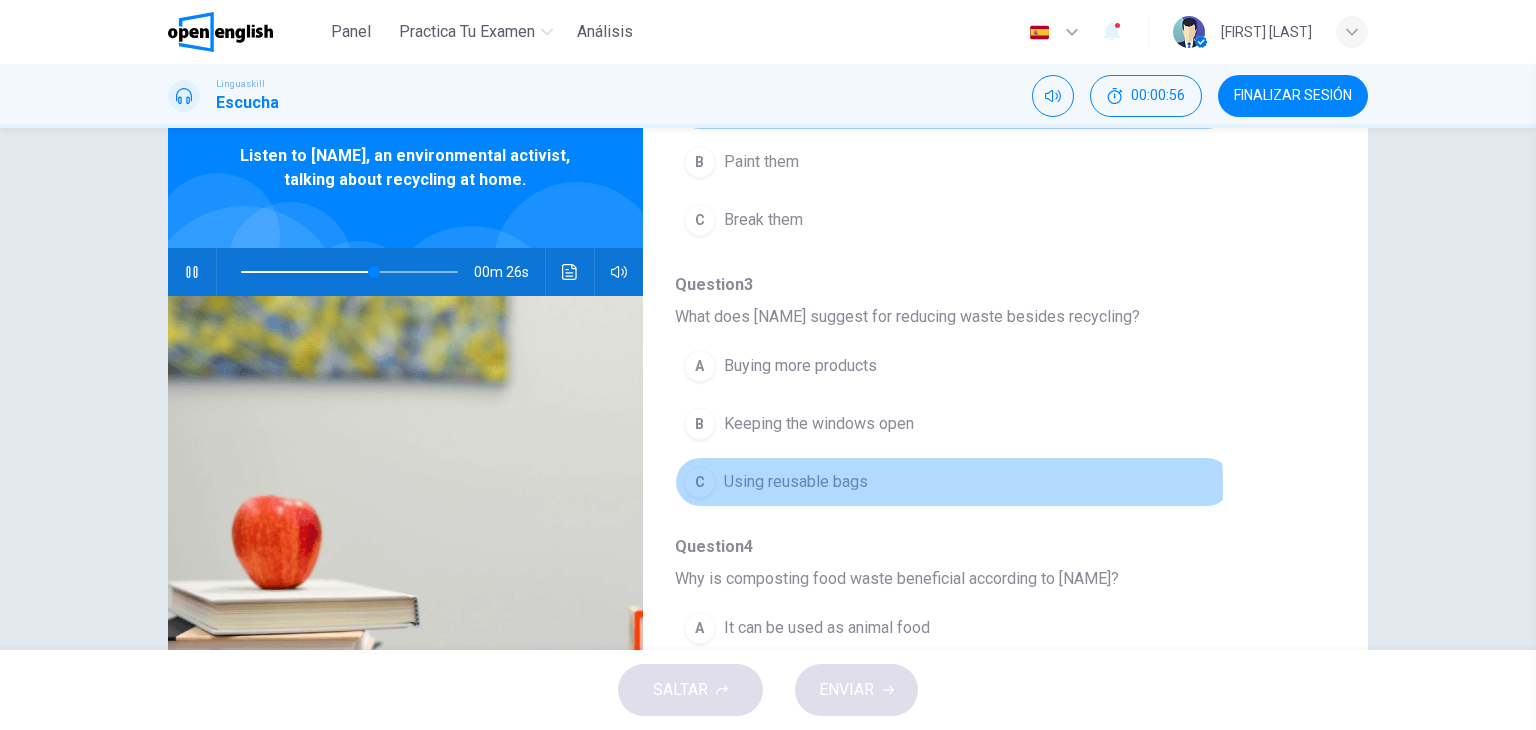 click on "Using reusable bags" at bounding box center [796, 482] 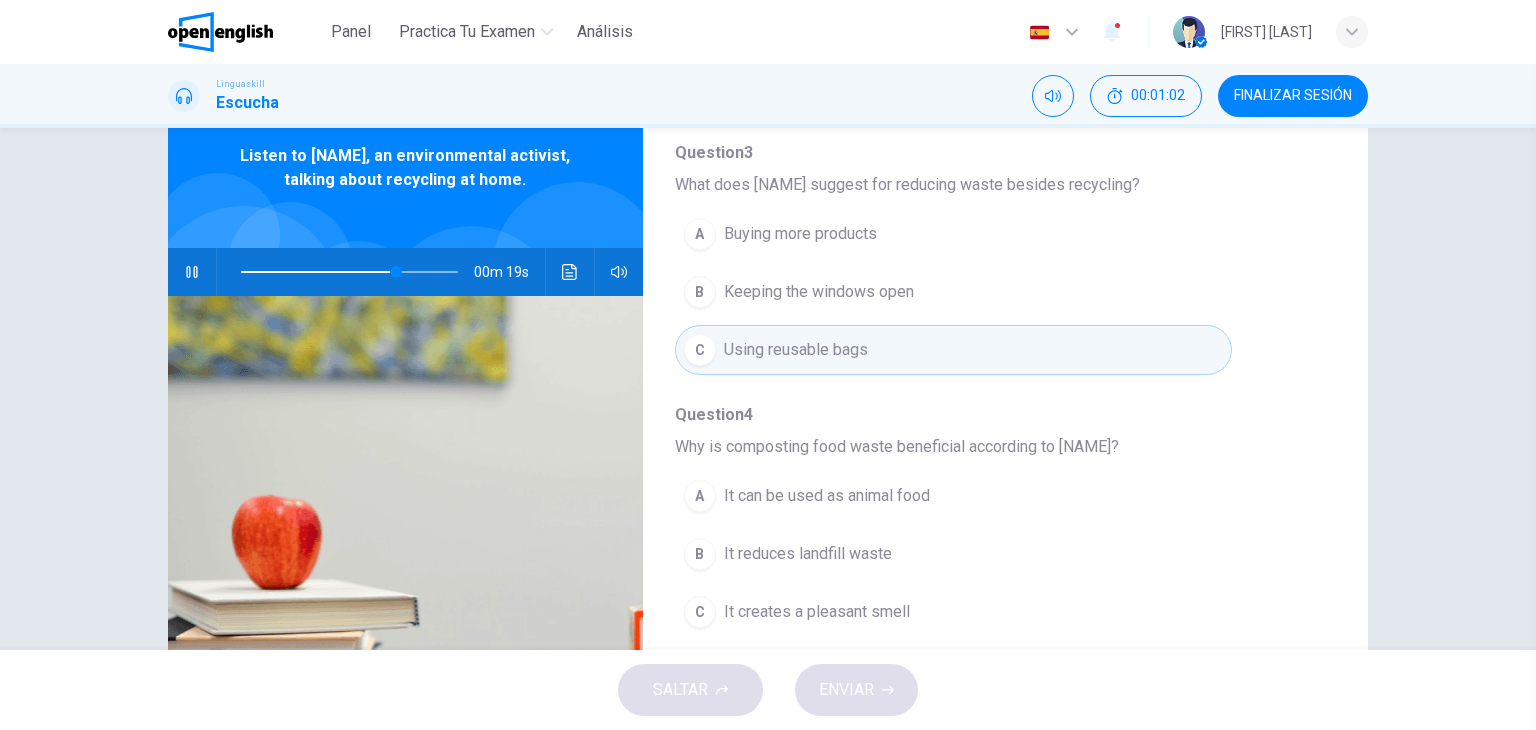 scroll, scrollTop: 712, scrollLeft: 0, axis: vertical 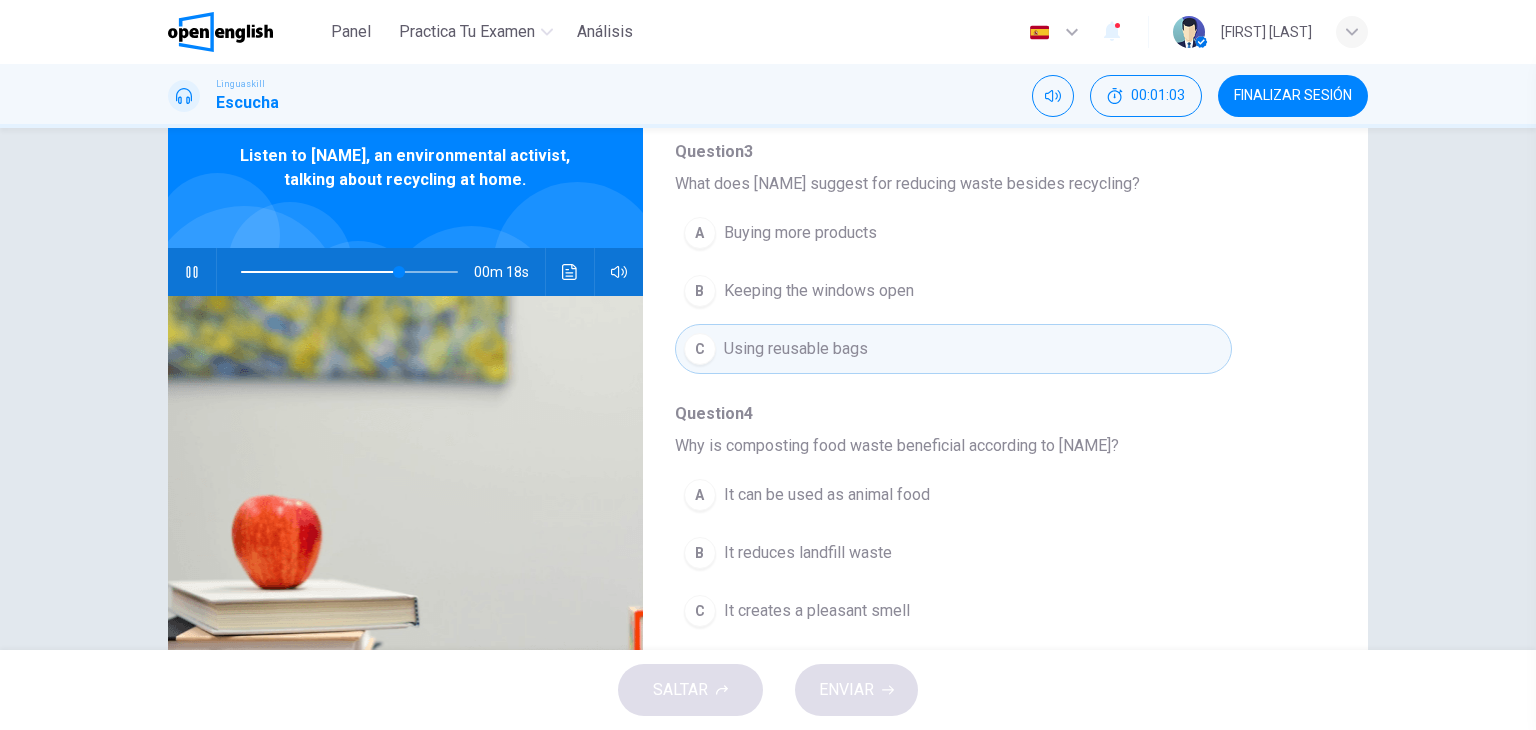 click on "It reduces landfill waste" at bounding box center (808, 553) 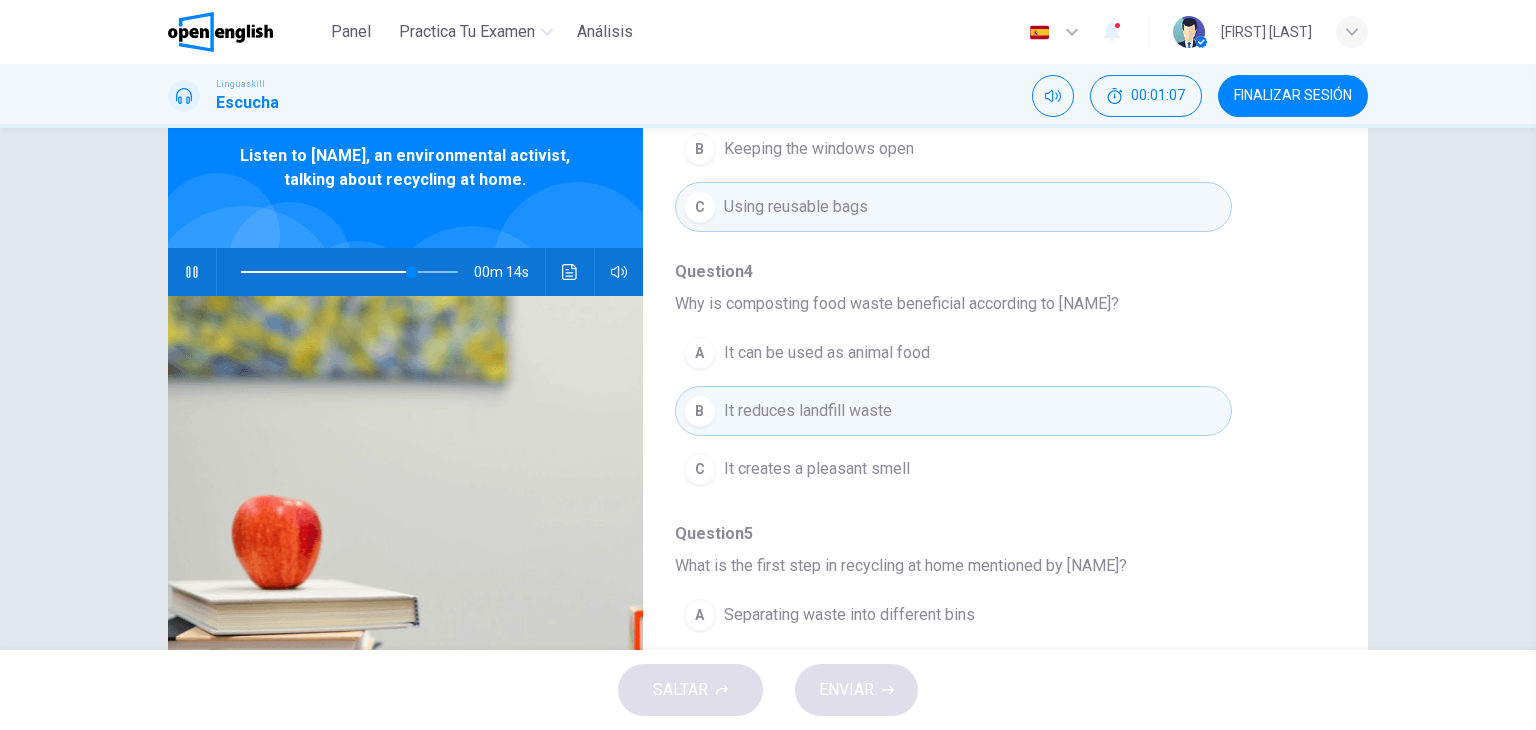 scroll, scrollTop: 856, scrollLeft: 0, axis: vertical 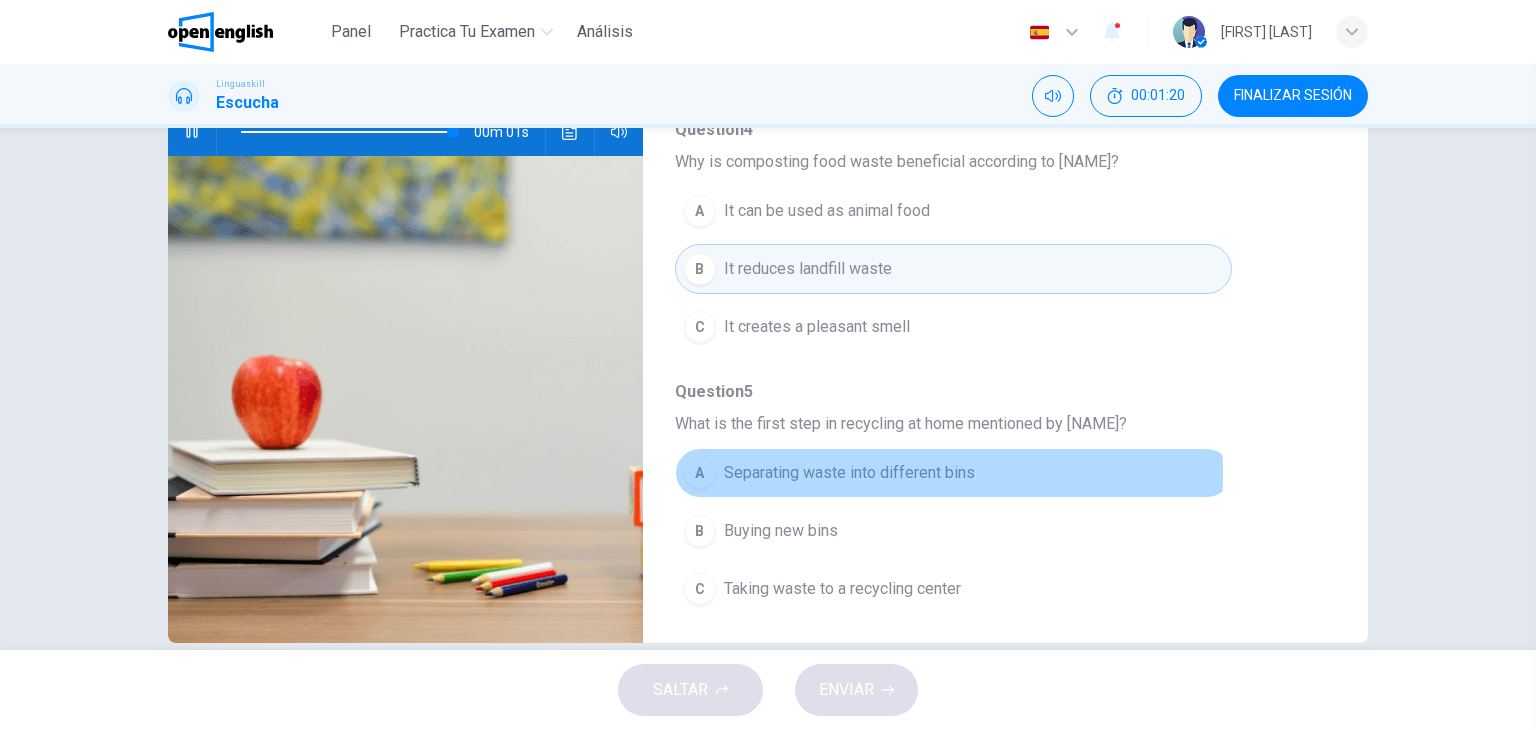 click on "Separating waste into different bins" at bounding box center [849, 473] 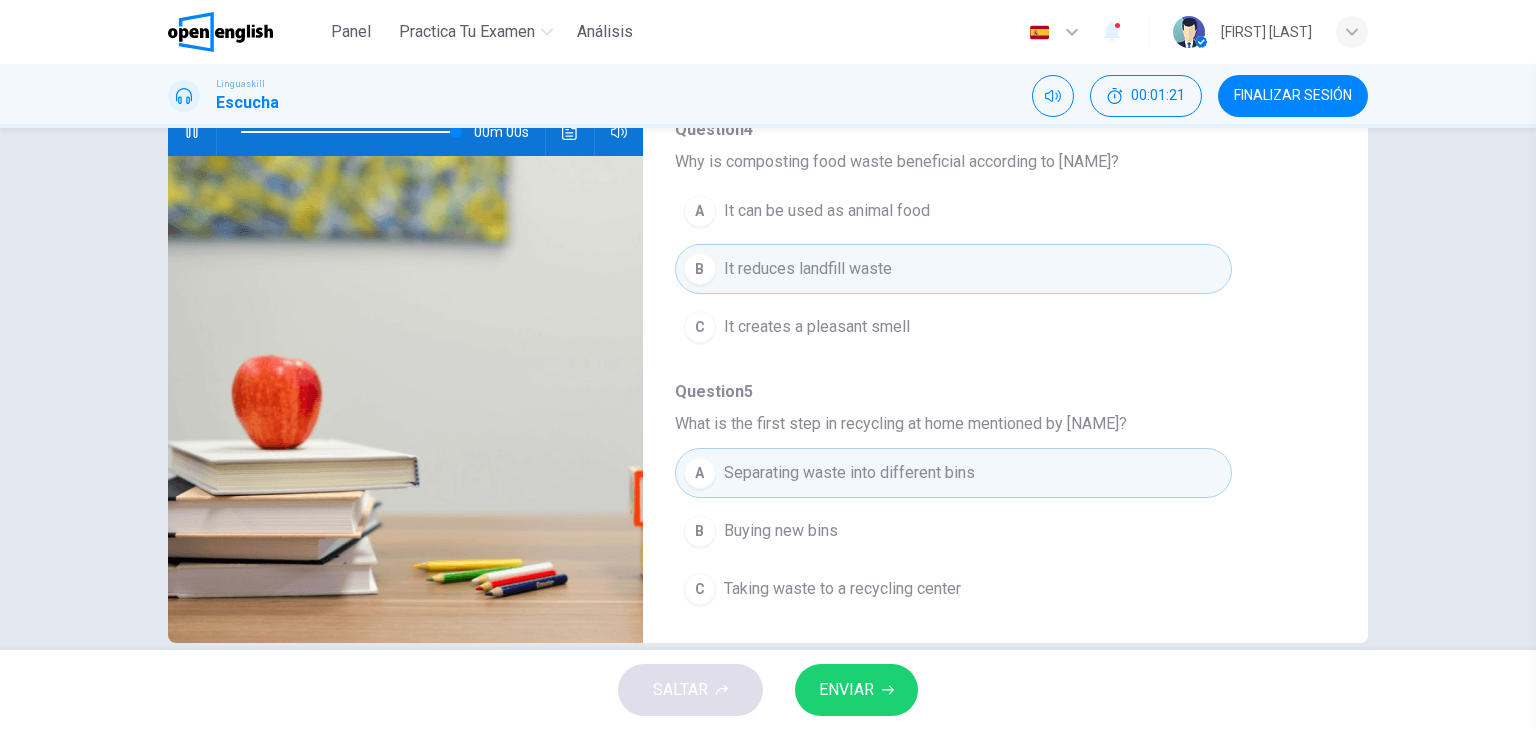 scroll, scrollTop: 253, scrollLeft: 0, axis: vertical 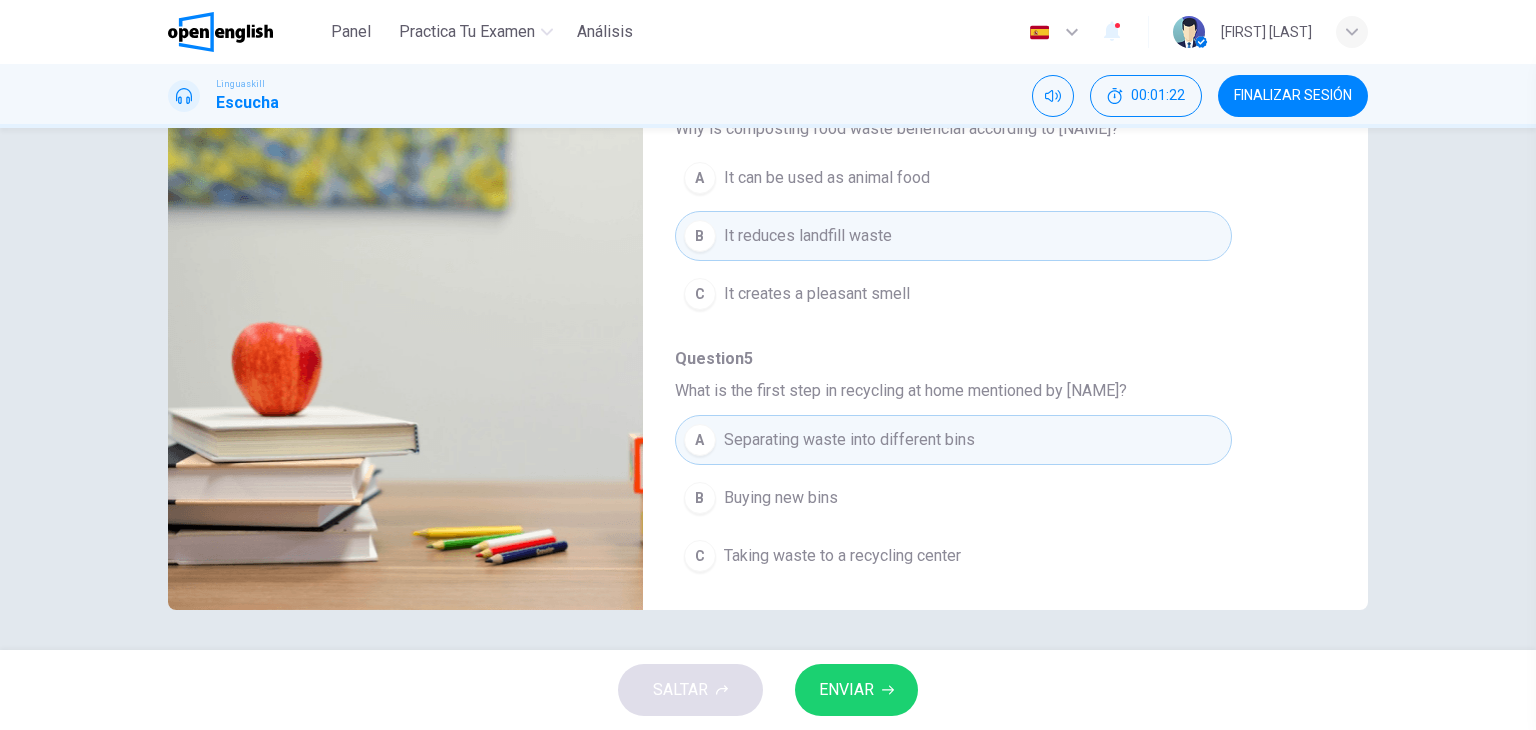 type on "*" 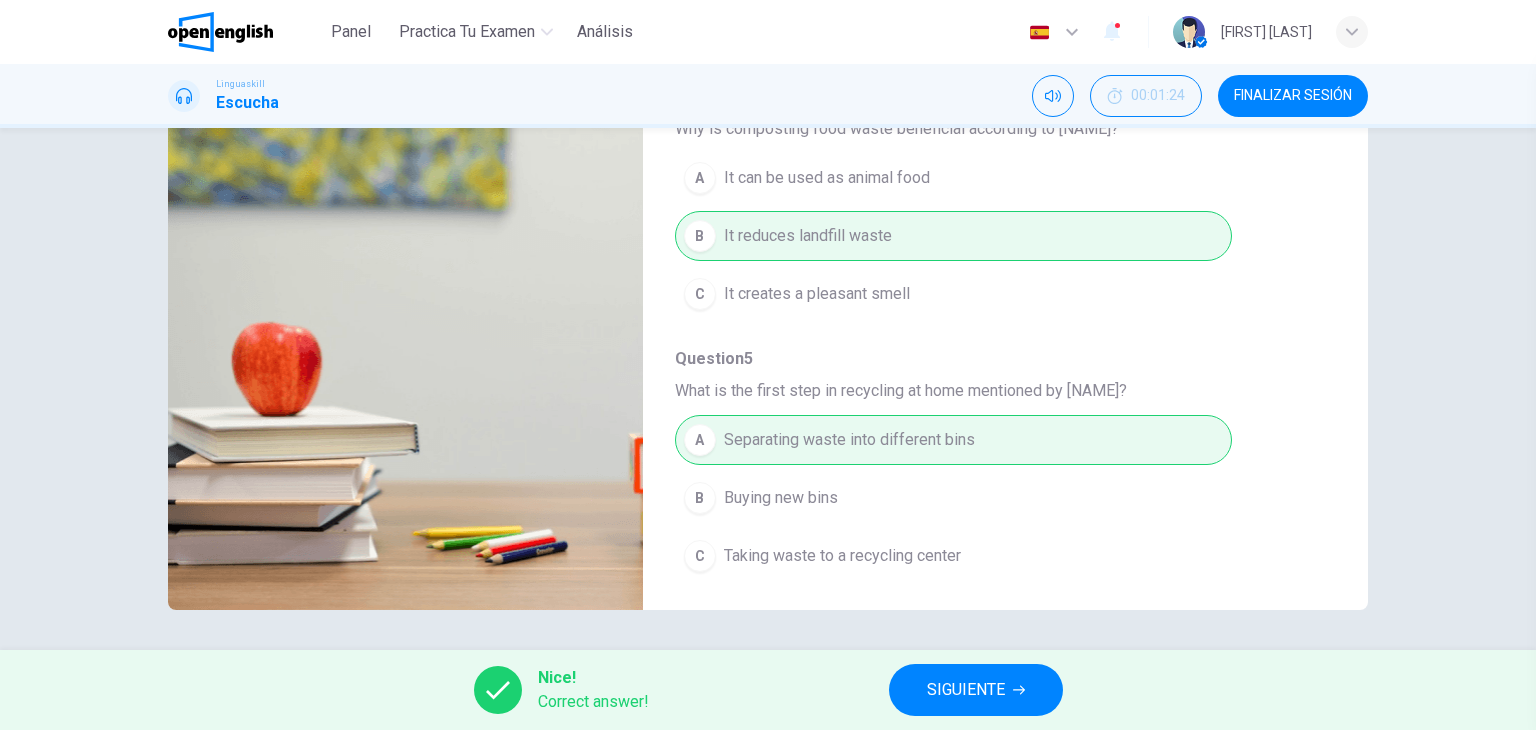 click on "SIGUIENTE" at bounding box center (966, 690) 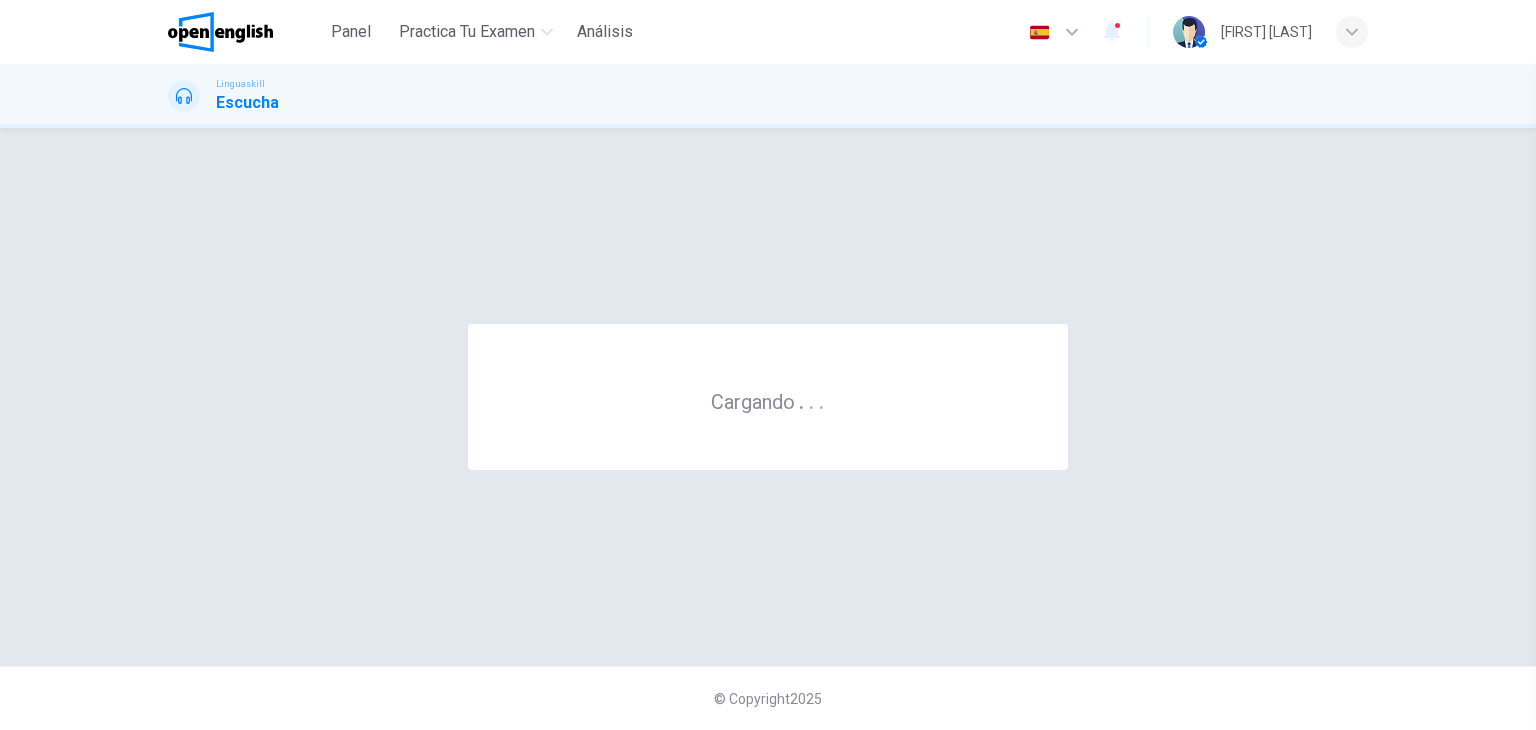 scroll, scrollTop: 0, scrollLeft: 0, axis: both 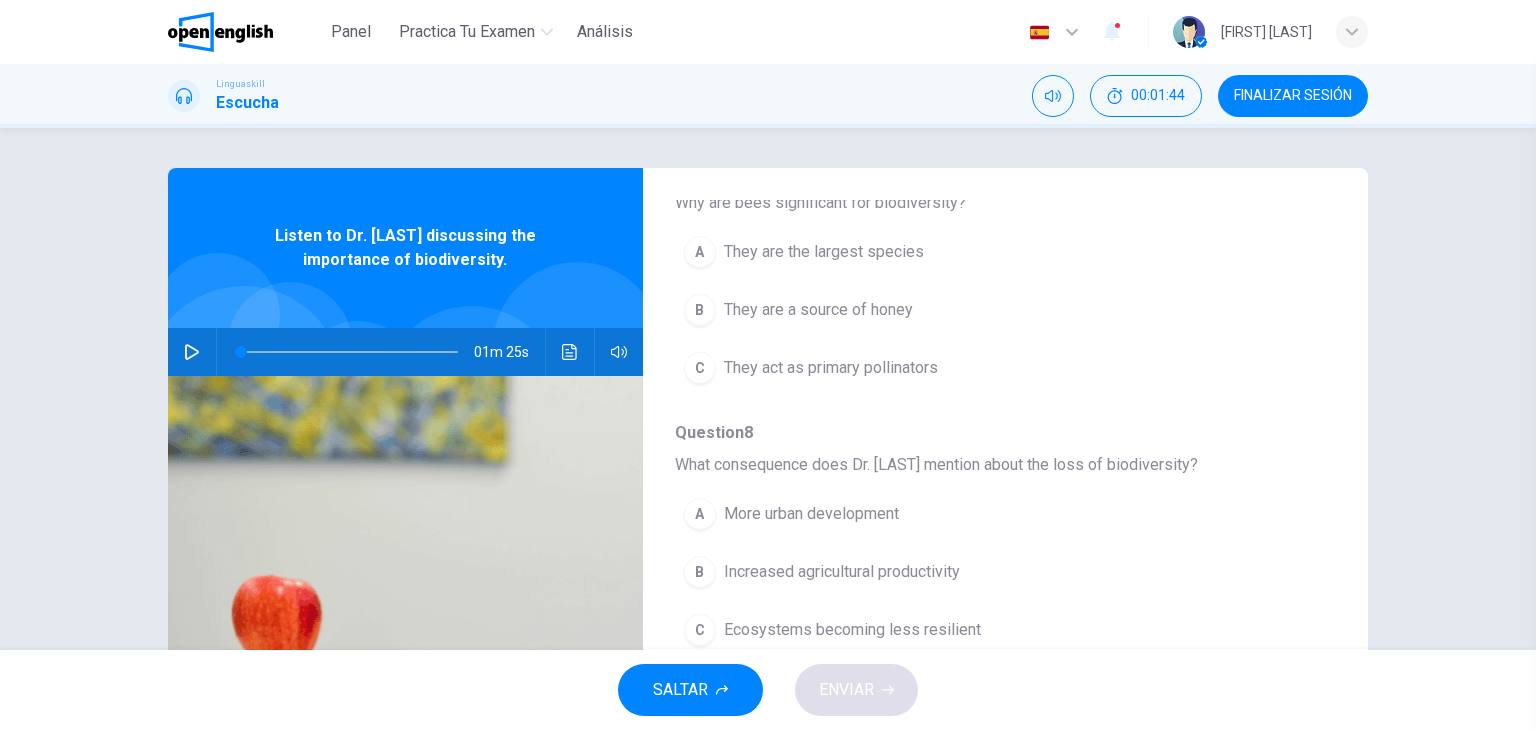 click 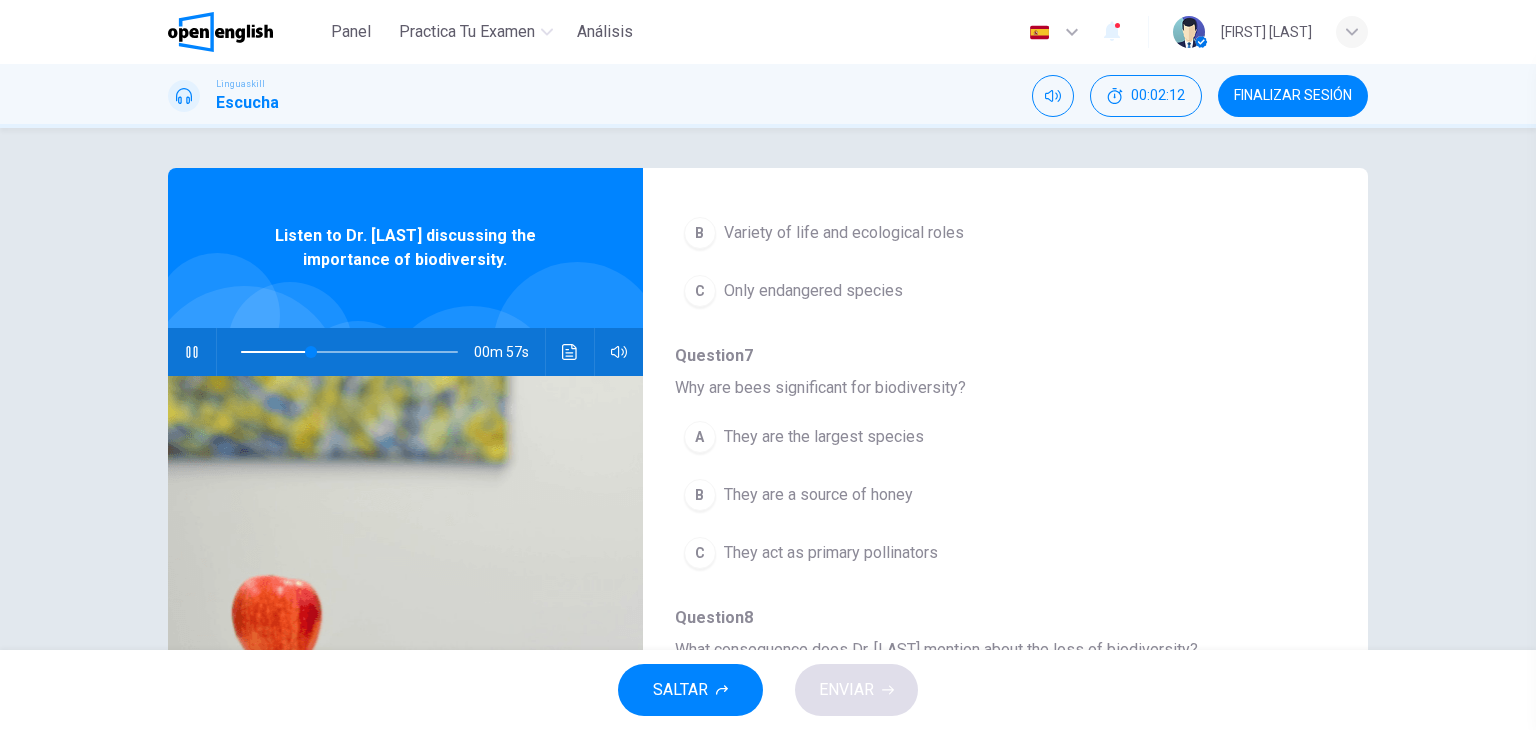 scroll, scrollTop: 327, scrollLeft: 0, axis: vertical 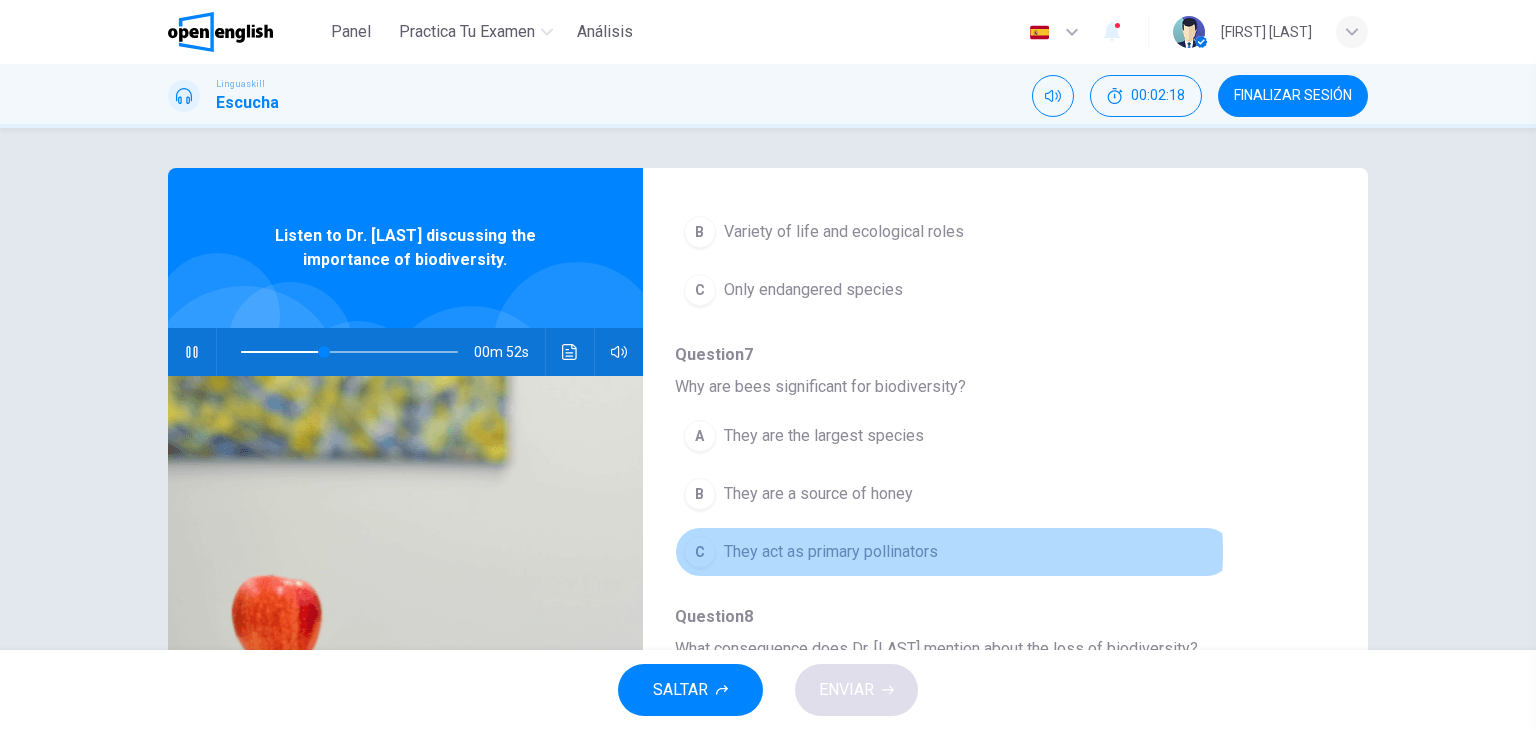 click on "They act as primary pollinators" at bounding box center (831, 552) 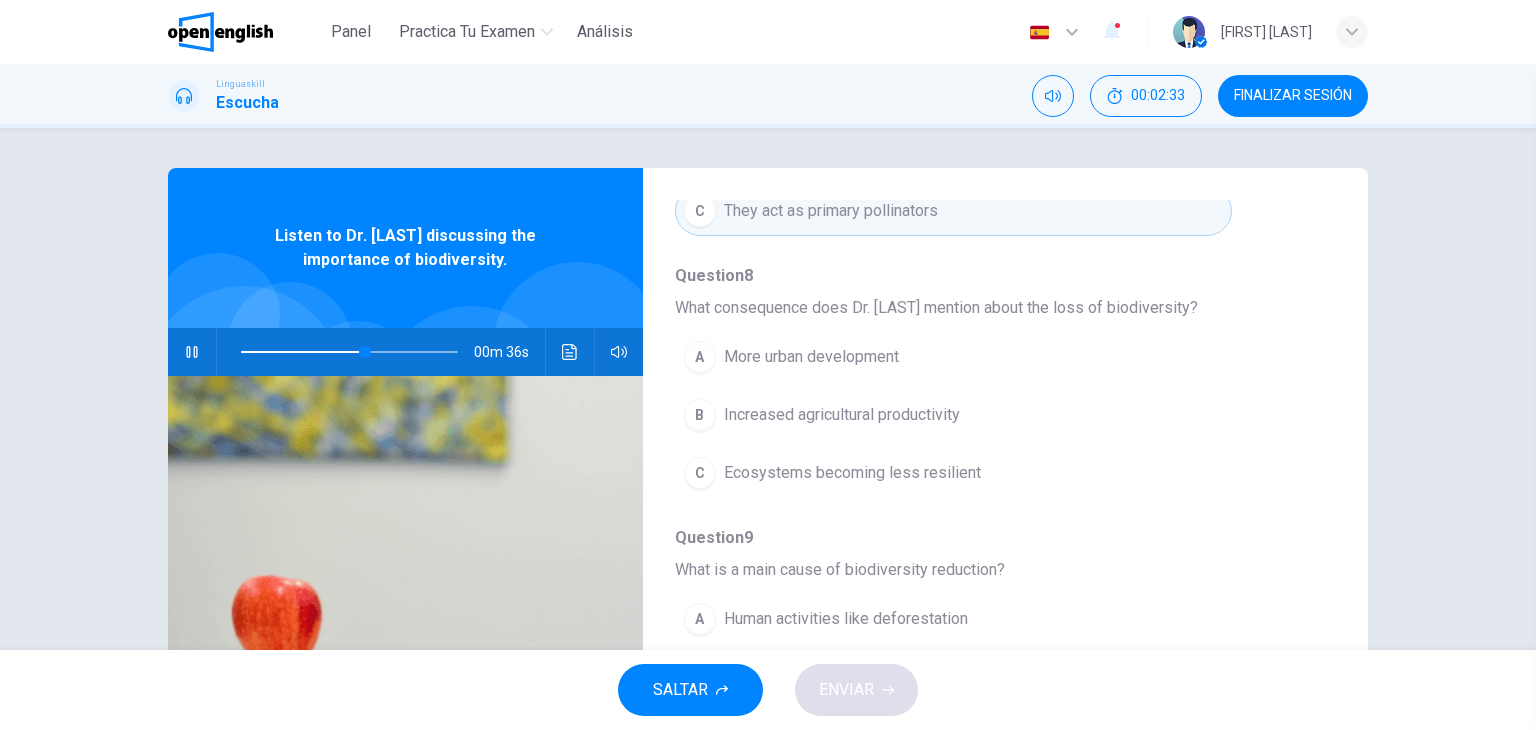 scroll, scrollTop: 670, scrollLeft: 0, axis: vertical 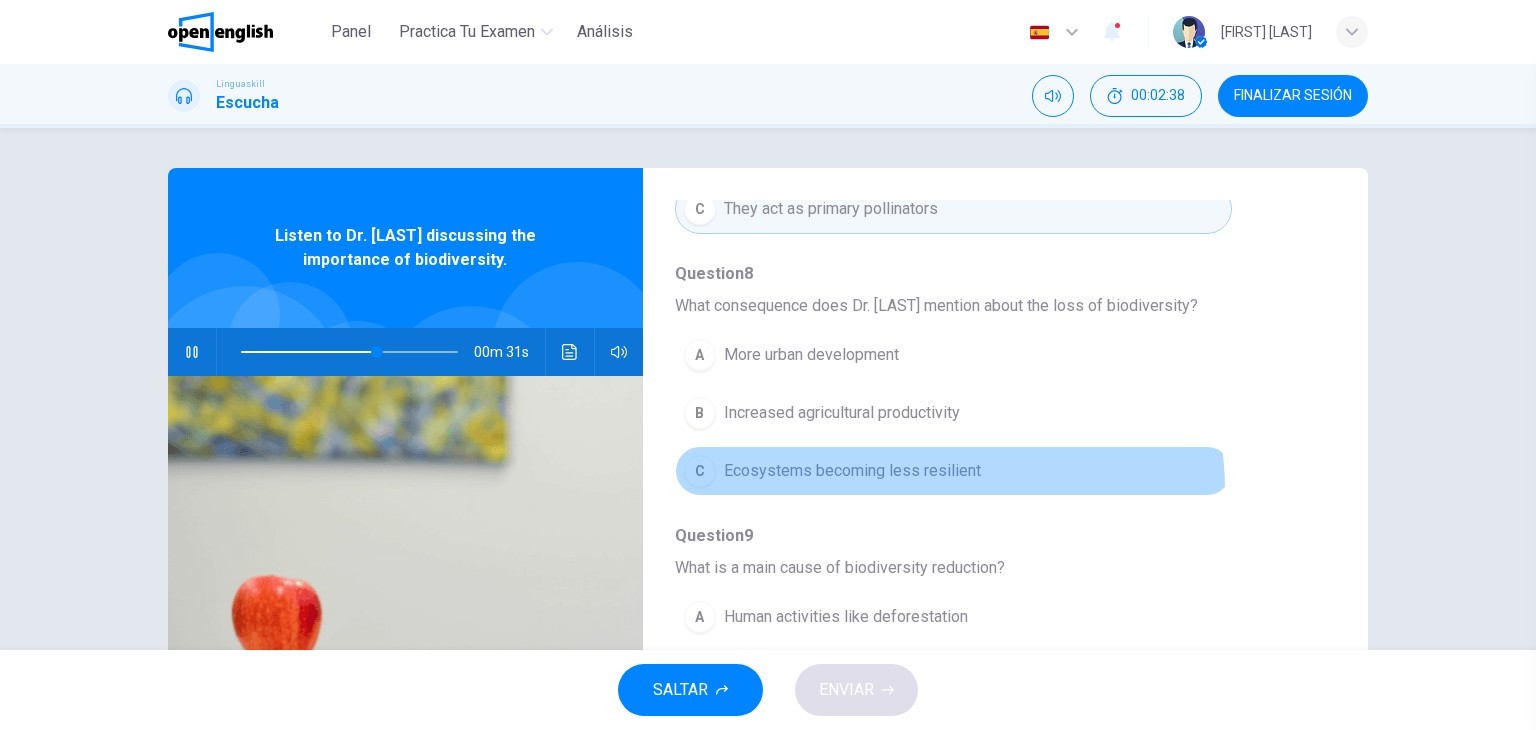 click on "C Ecosystems becoming less resilient" at bounding box center (953, 471) 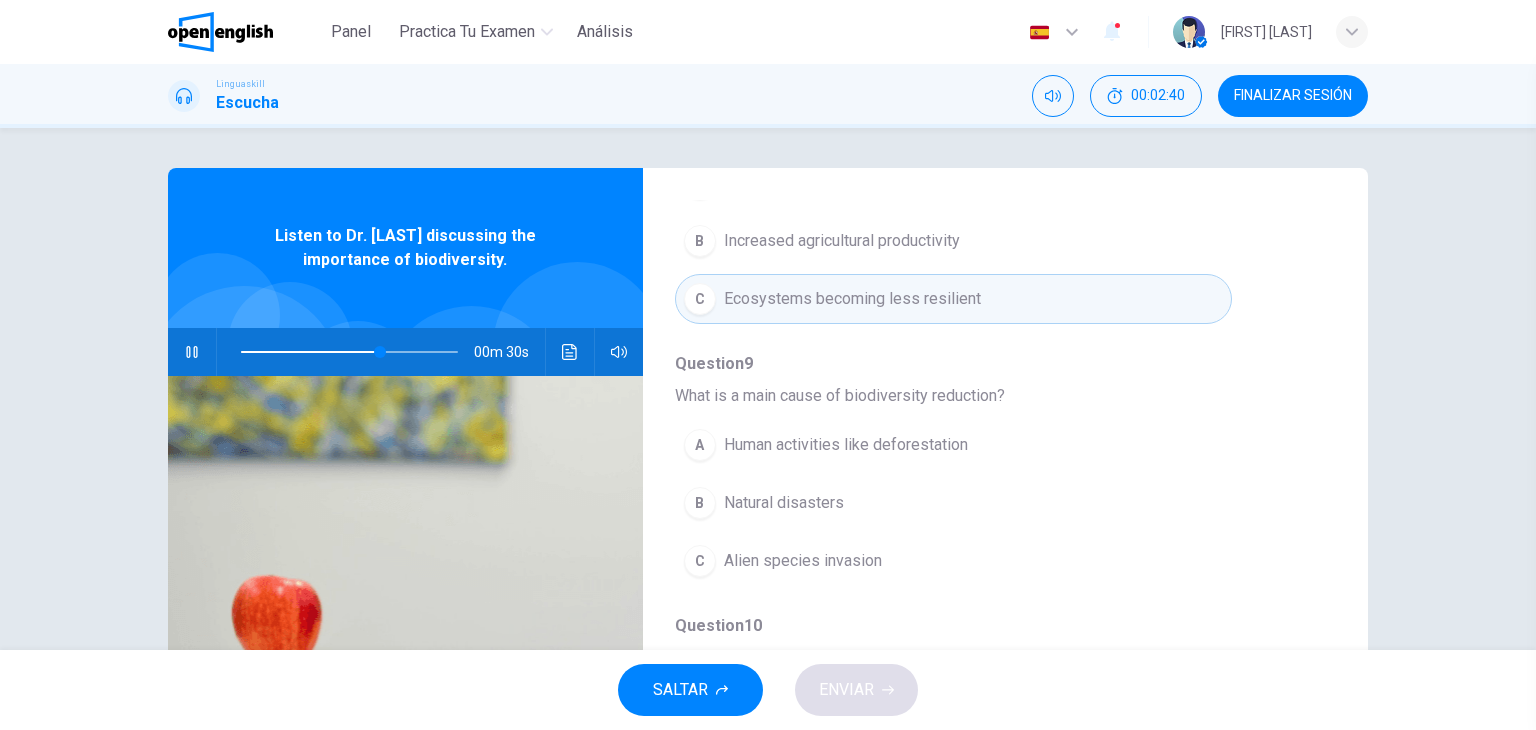 scroll, scrollTop: 856, scrollLeft: 0, axis: vertical 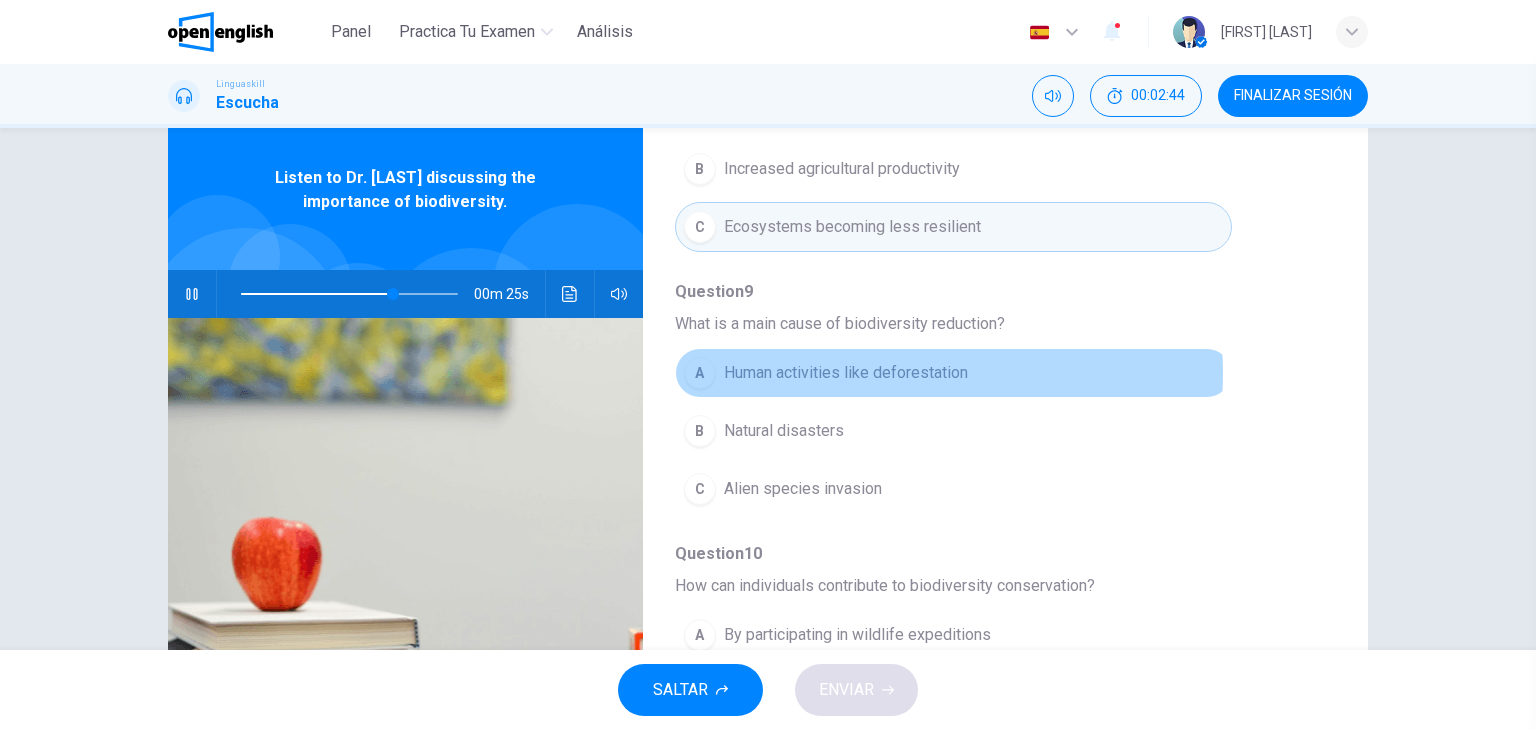 click on "Human activities like deforestation" at bounding box center [846, 373] 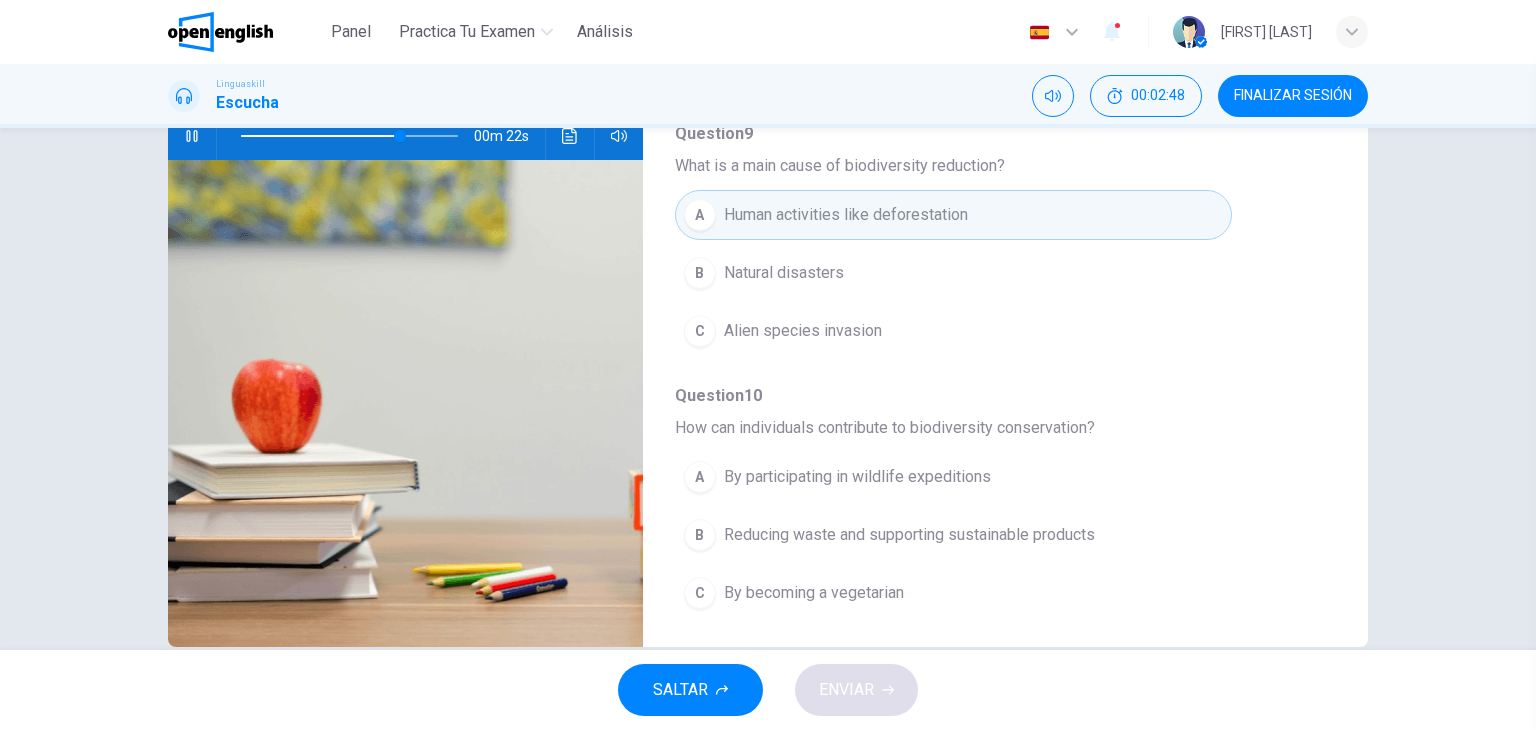 scroll, scrollTop: 216, scrollLeft: 0, axis: vertical 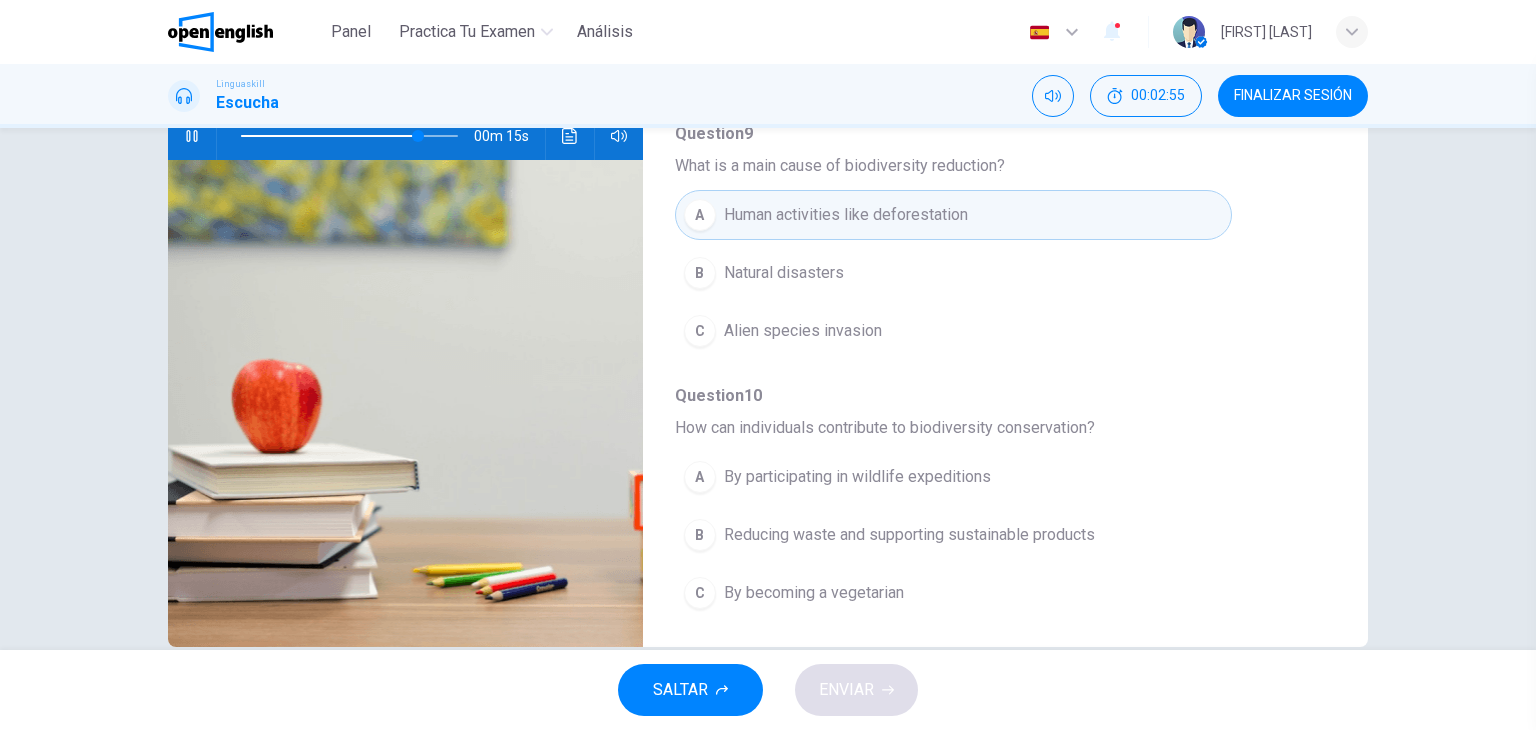 click on "Reducing waste and supporting sustainable products" at bounding box center [909, 535] 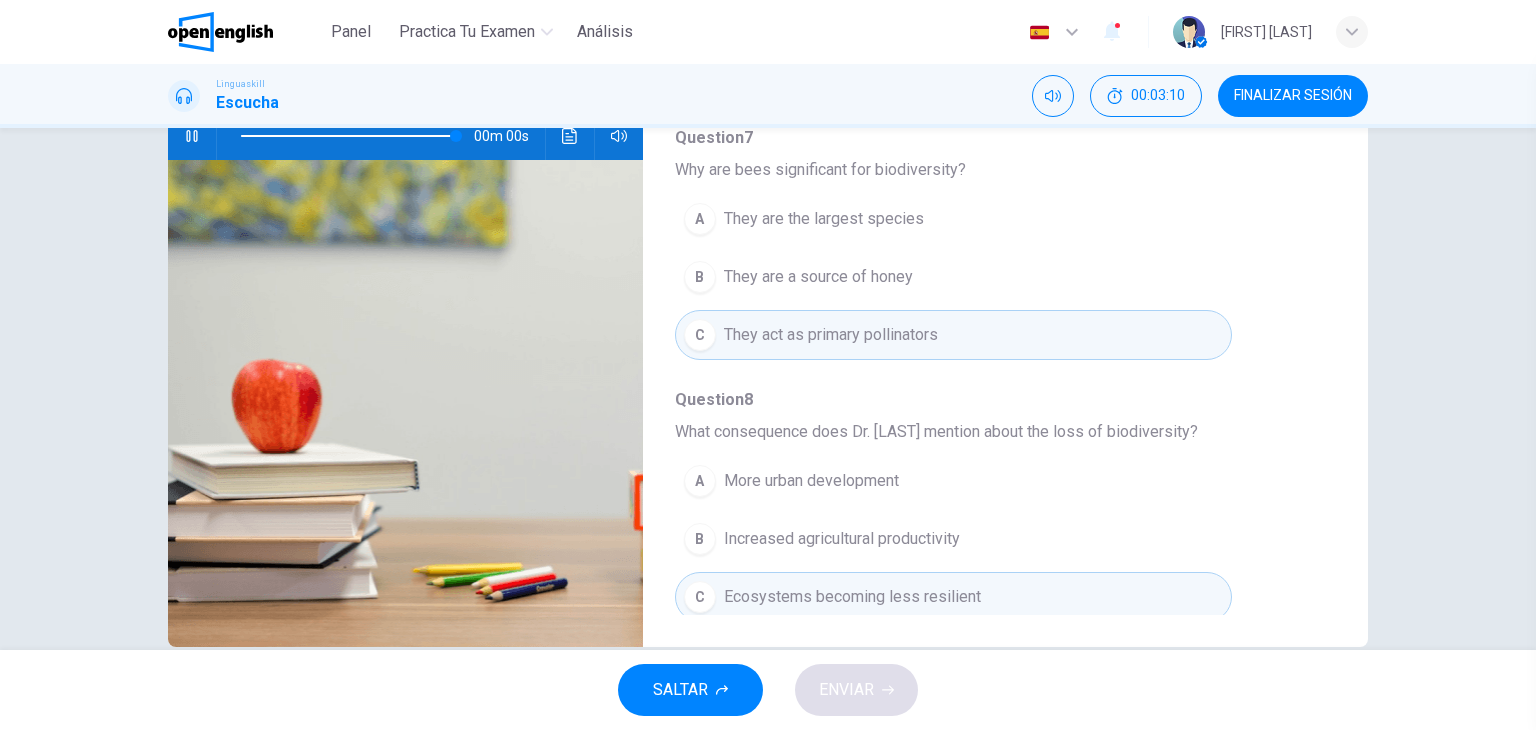 scroll, scrollTop: 304, scrollLeft: 0, axis: vertical 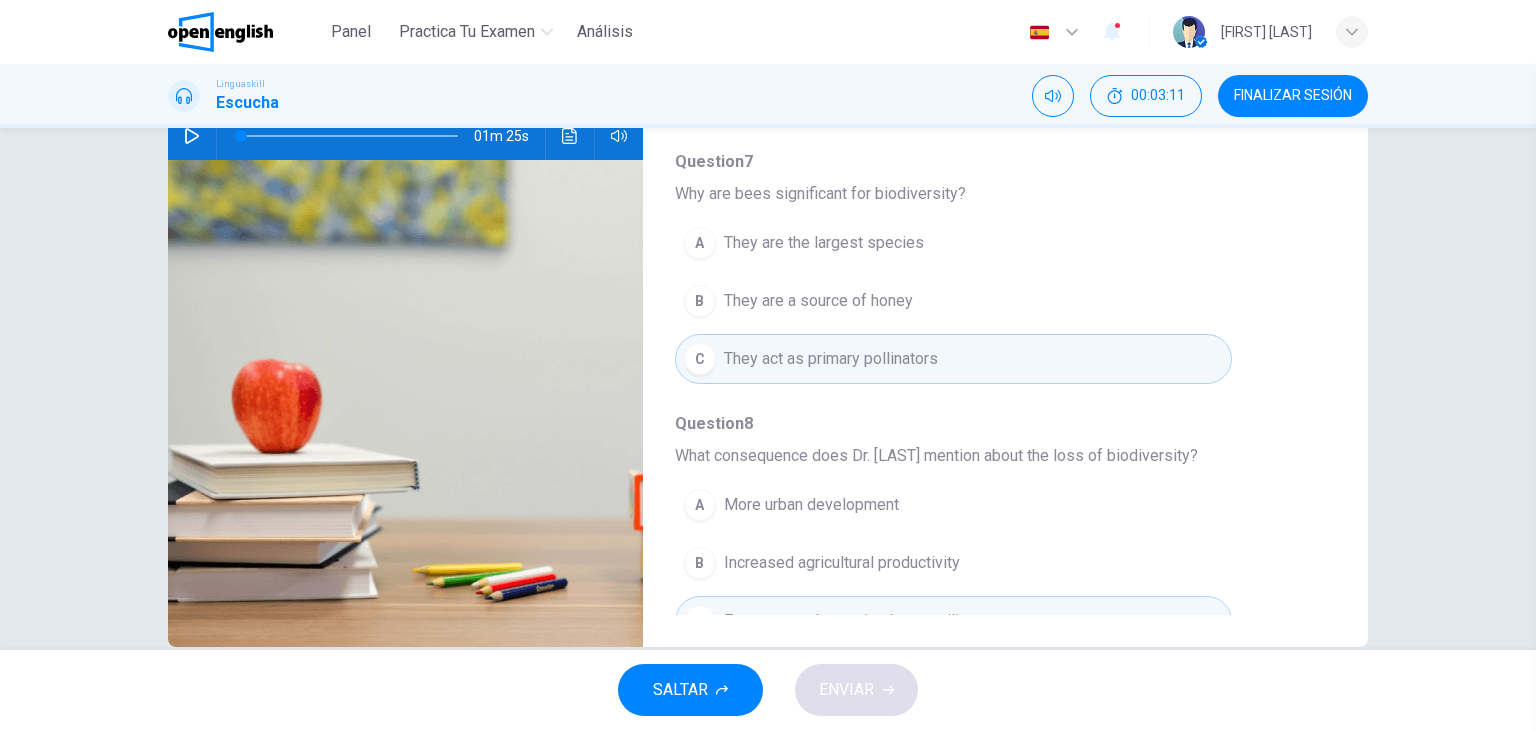 click 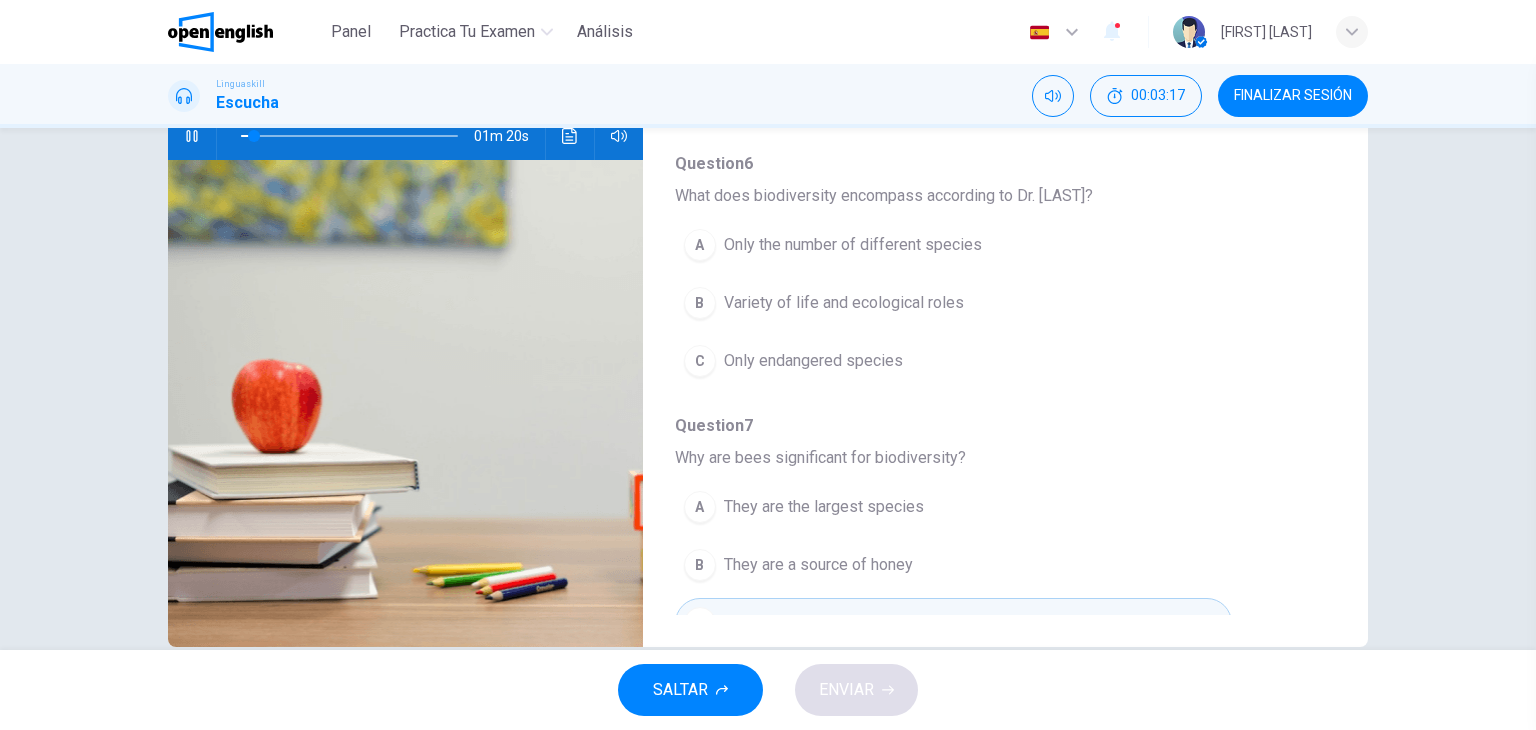 scroll, scrollTop: 39, scrollLeft: 0, axis: vertical 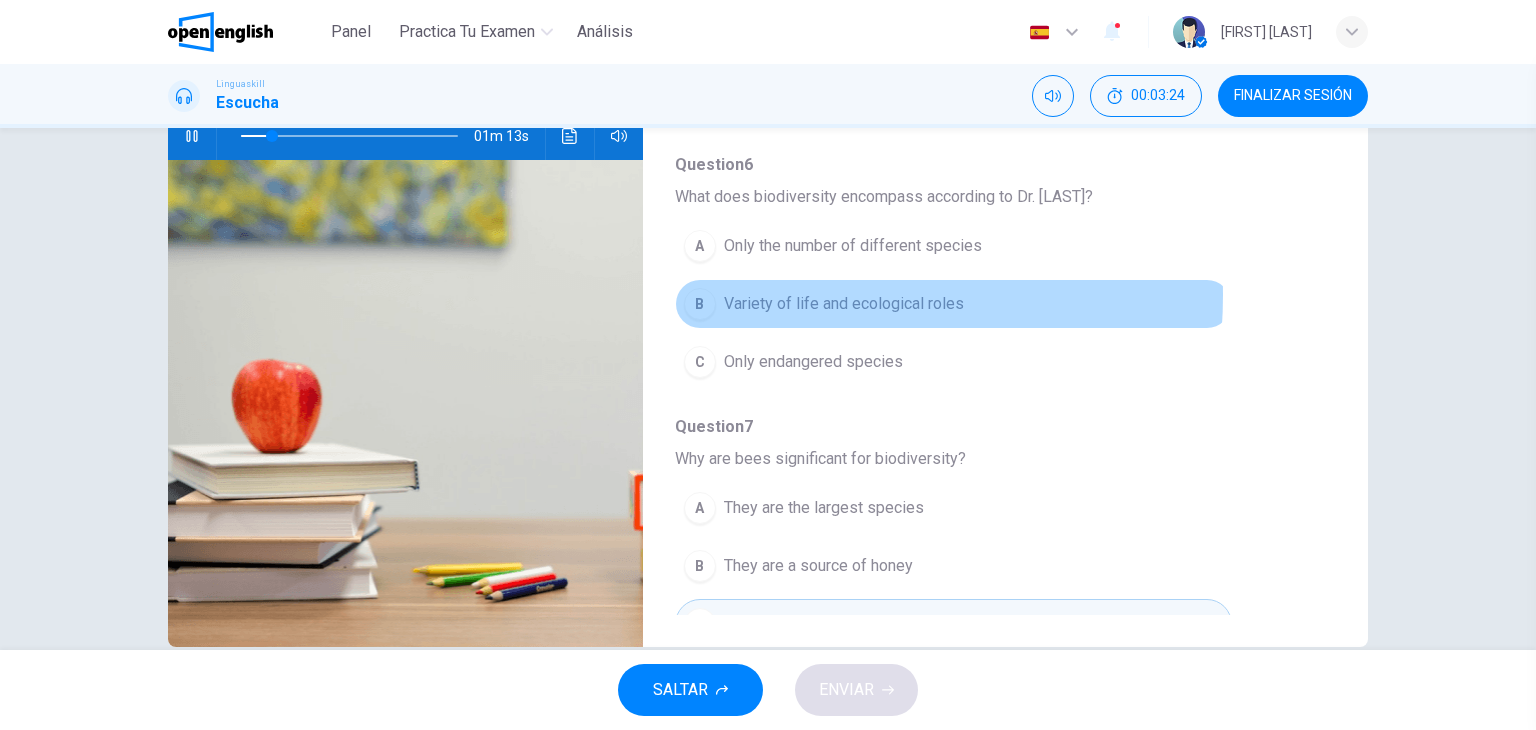 click on "Variety of life and ecological roles" at bounding box center (844, 304) 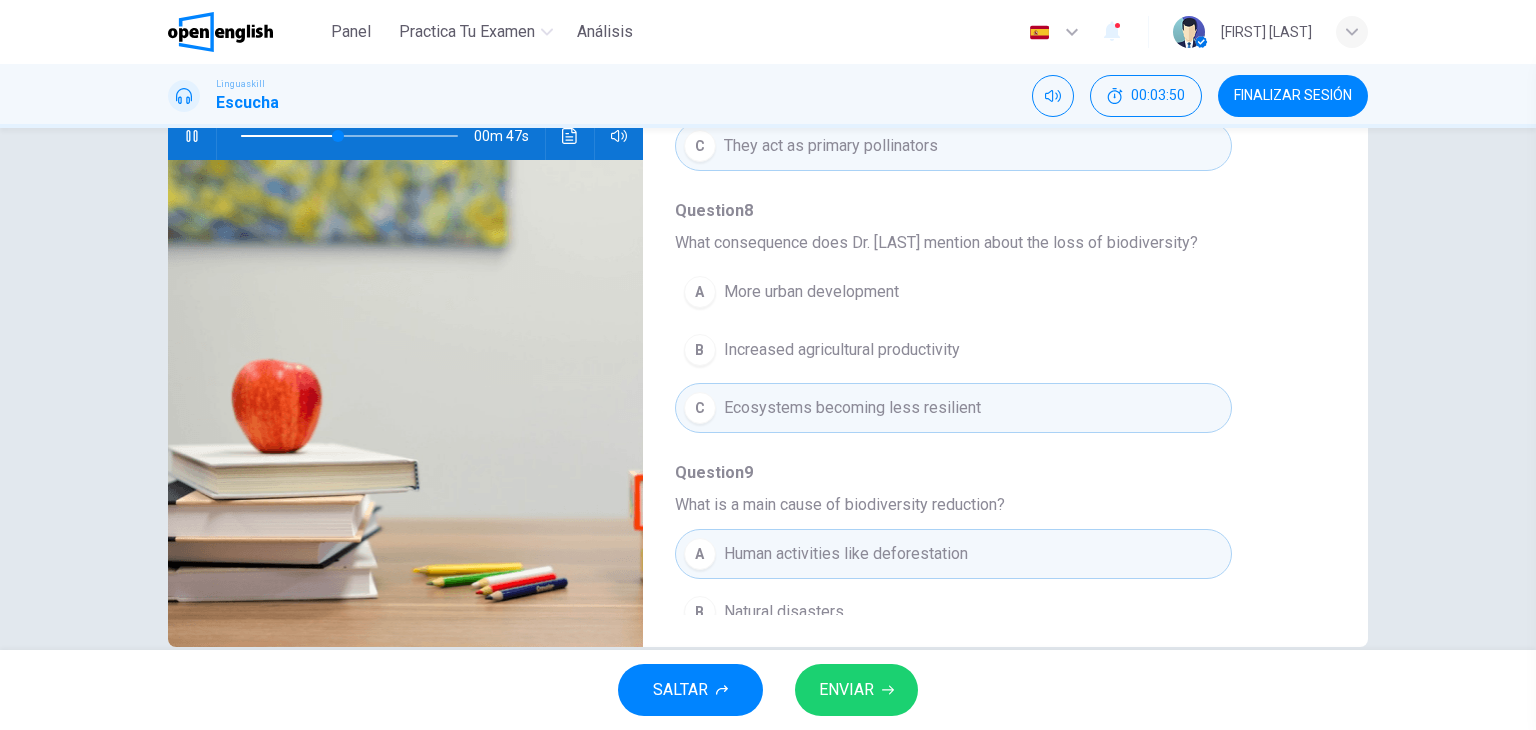 scroll, scrollTop: 668, scrollLeft: 0, axis: vertical 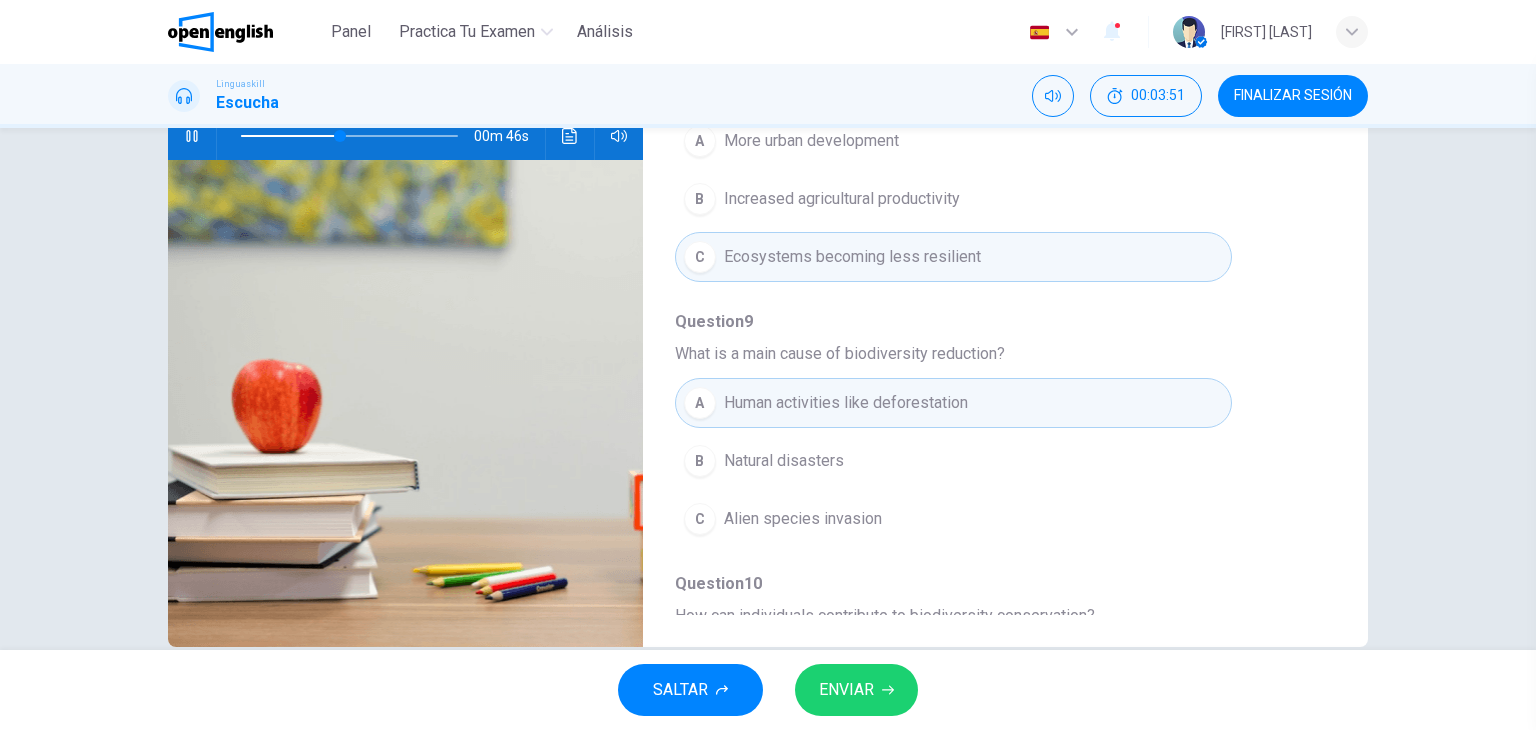 click on "ENVIAR" at bounding box center [846, 690] 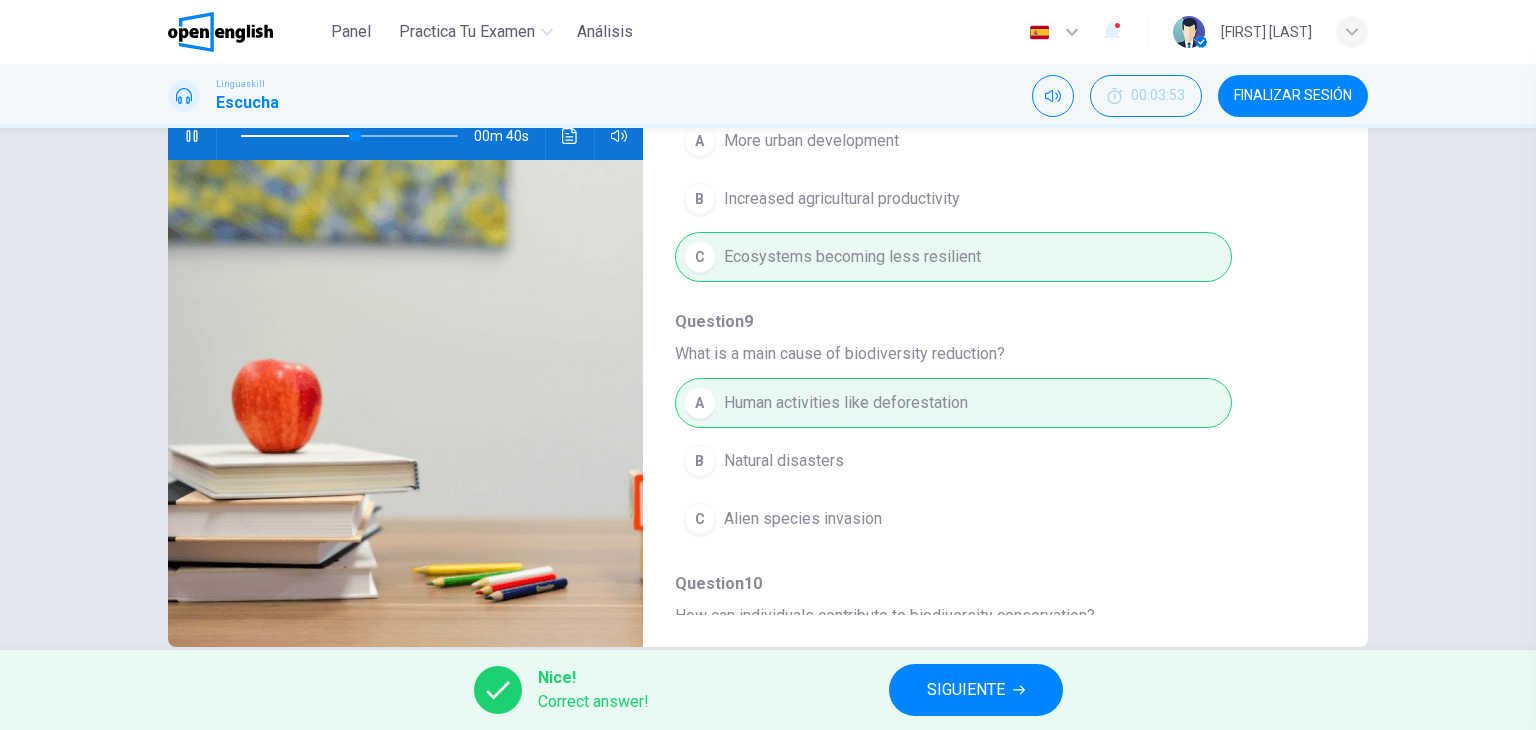scroll, scrollTop: 856, scrollLeft: 0, axis: vertical 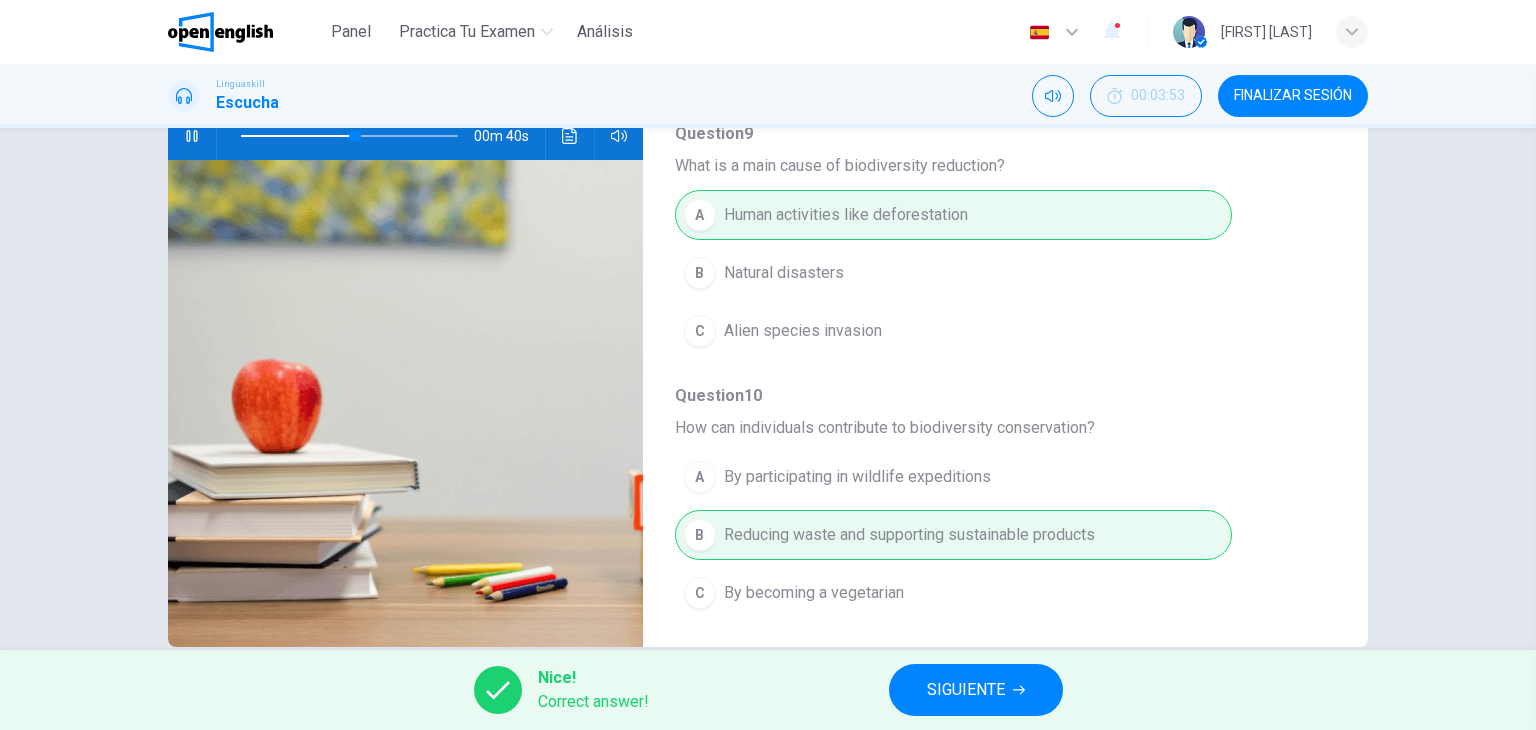 type on "**" 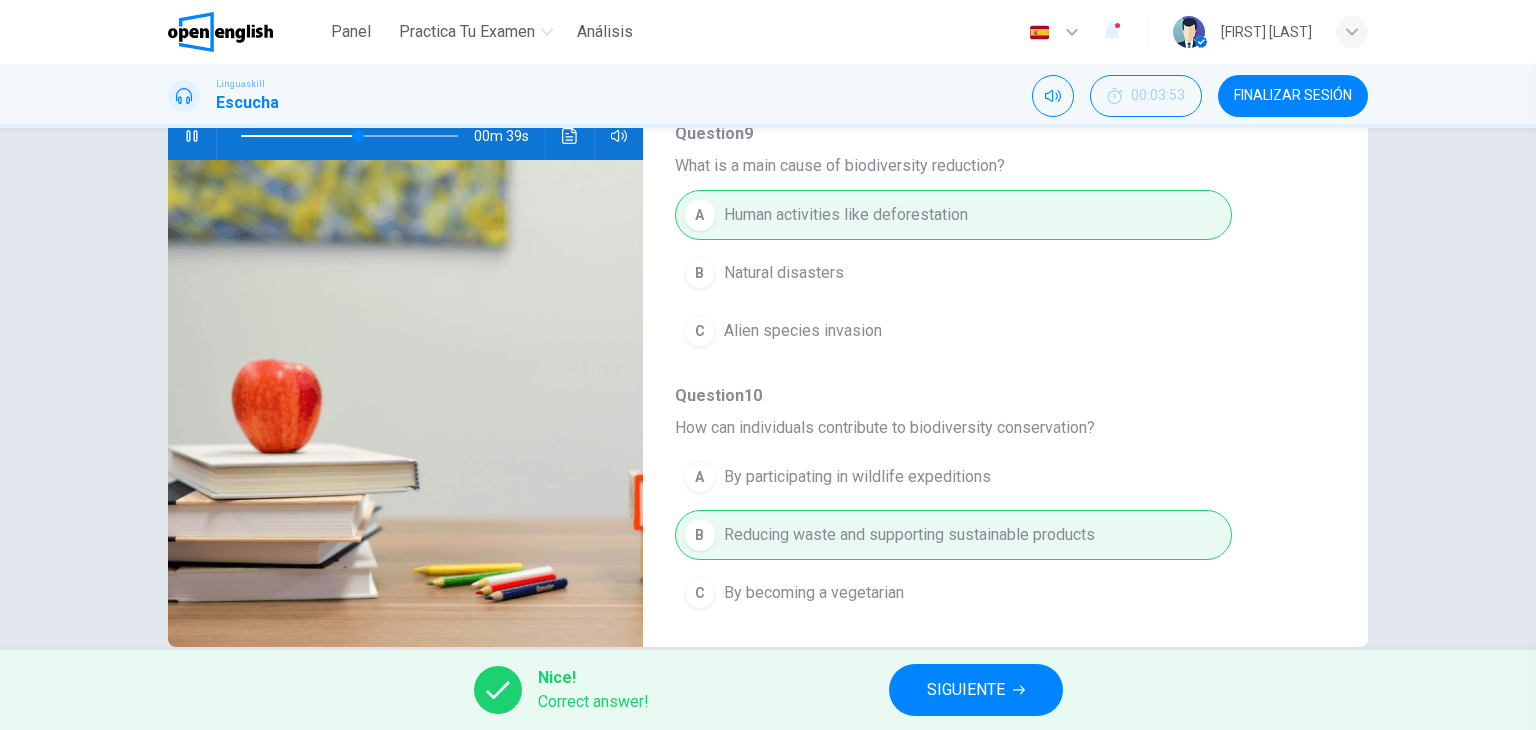 scroll, scrollTop: 253, scrollLeft: 0, axis: vertical 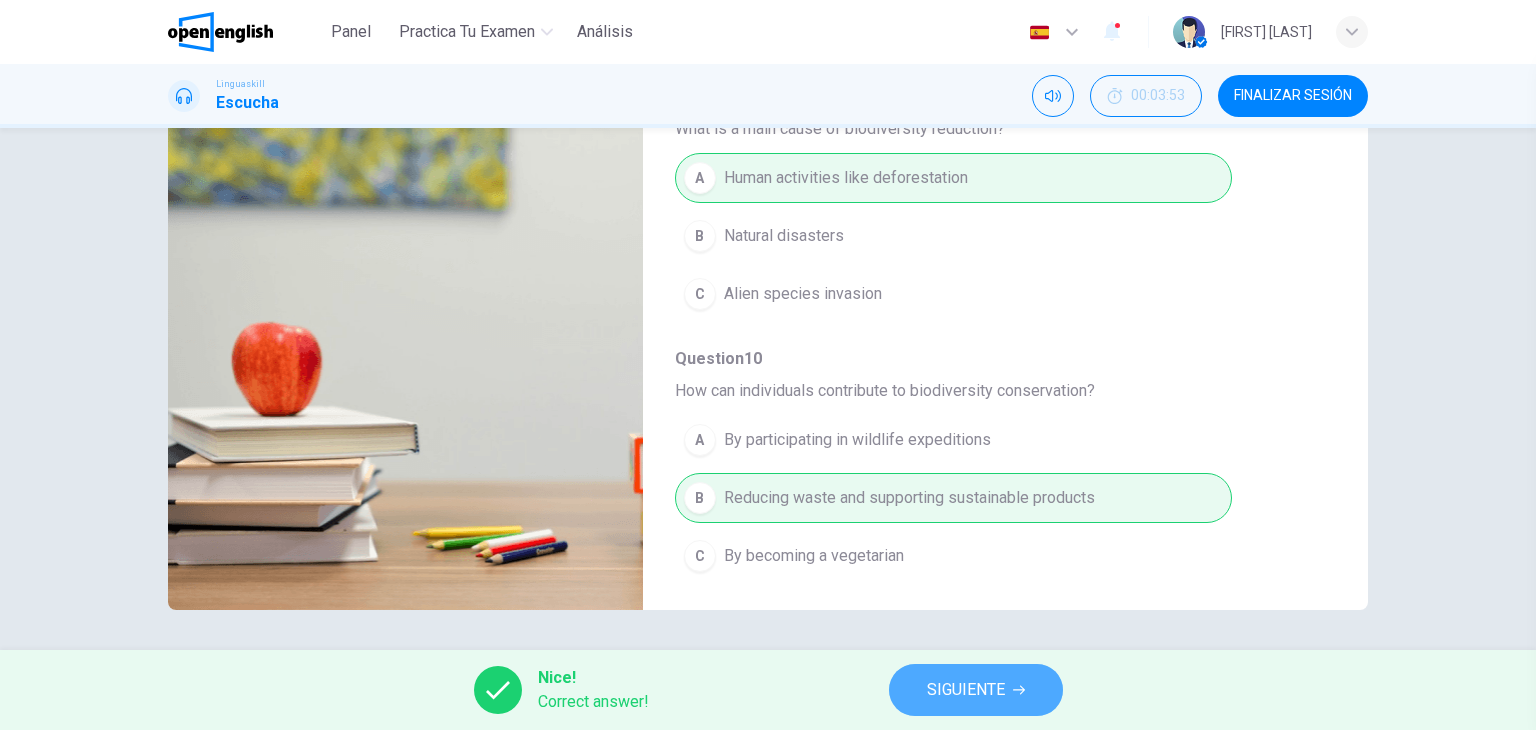 click on "SIGUIENTE" at bounding box center (966, 690) 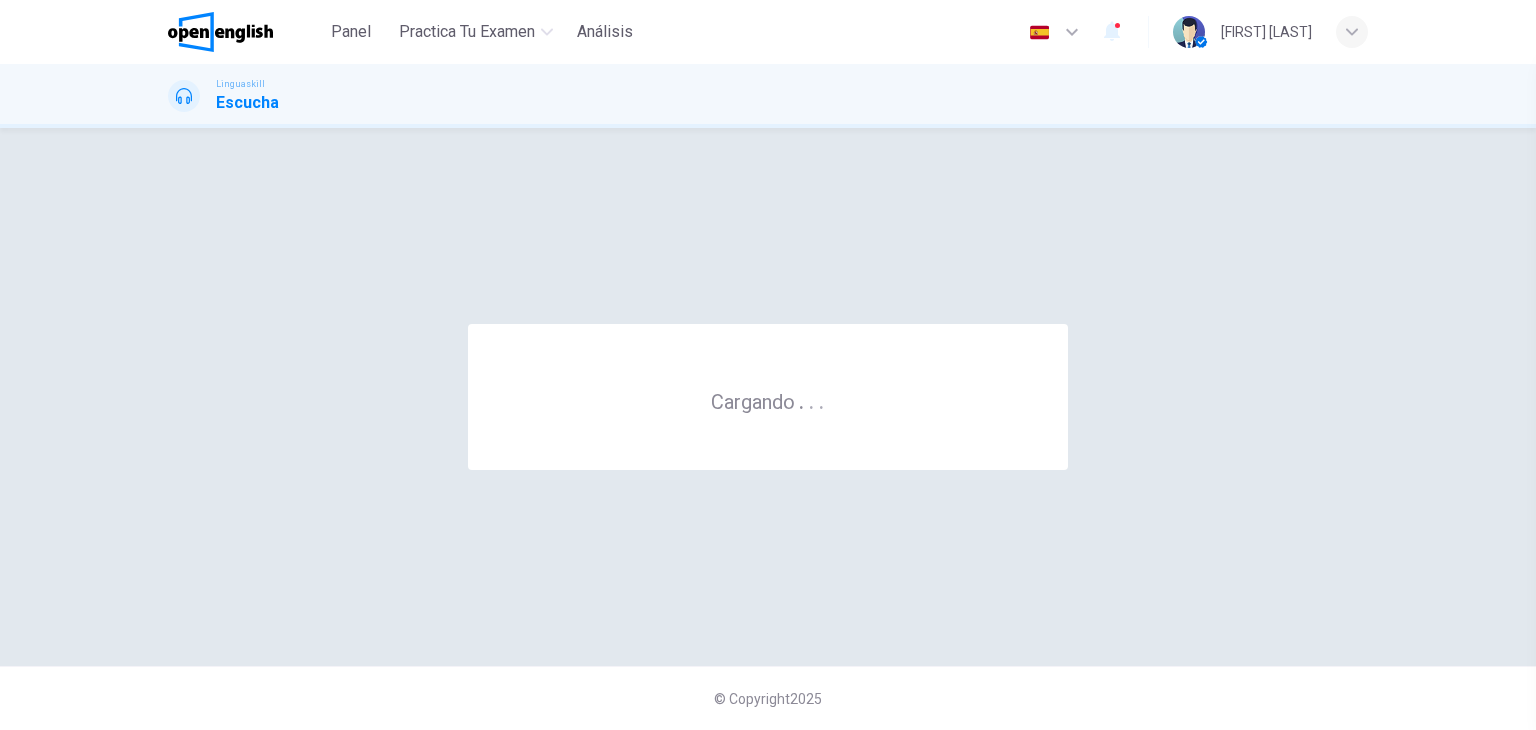 scroll, scrollTop: 0, scrollLeft: 0, axis: both 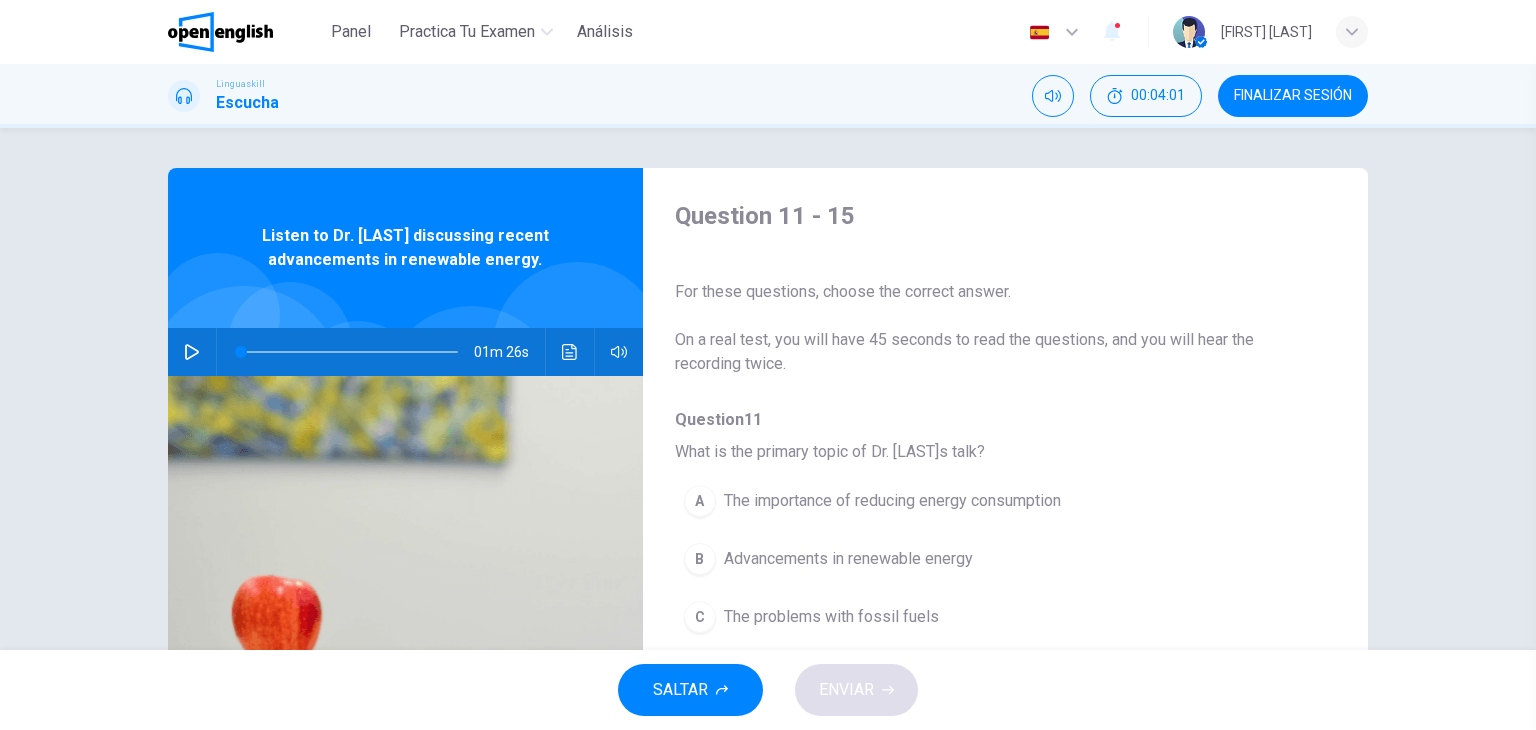 click 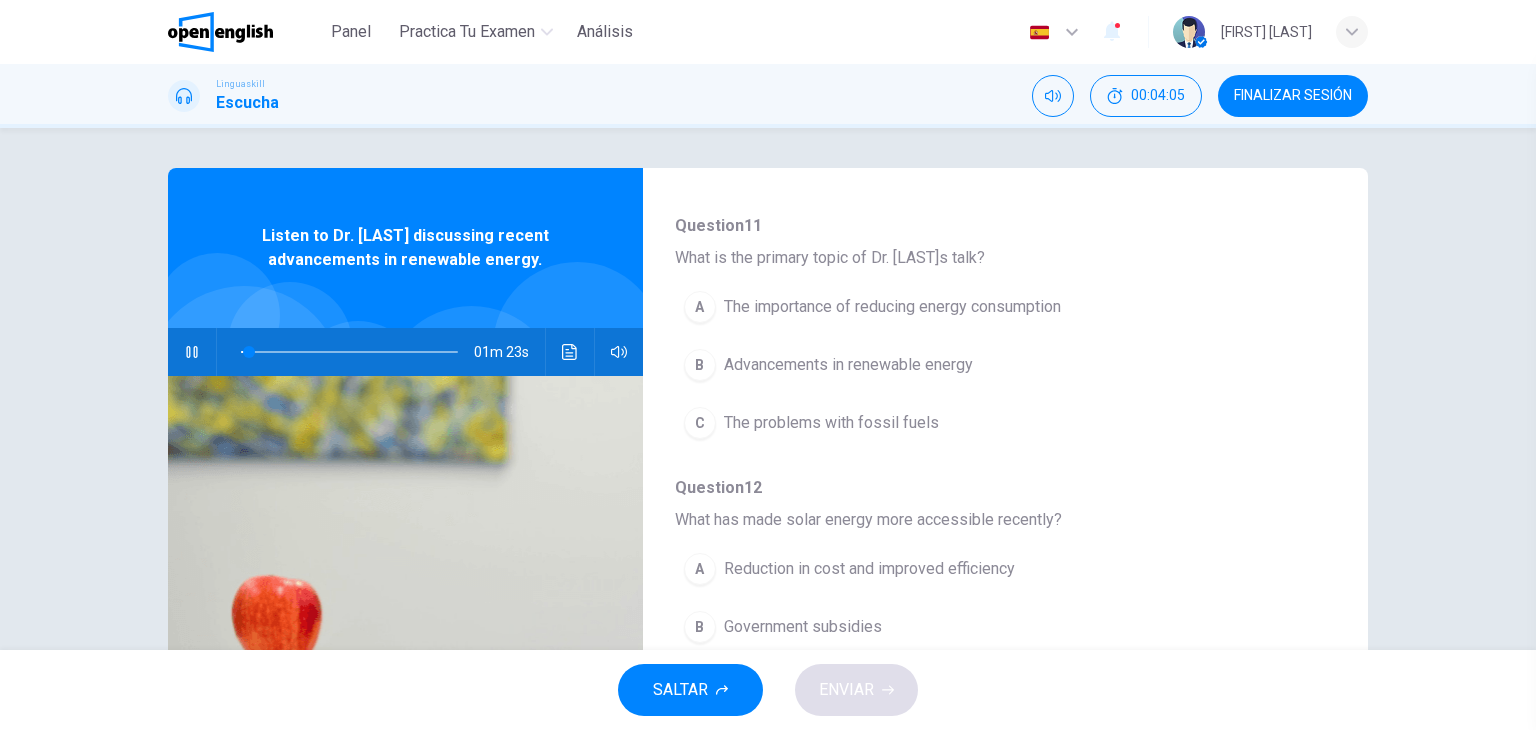 scroll, scrollTop: 199, scrollLeft: 0, axis: vertical 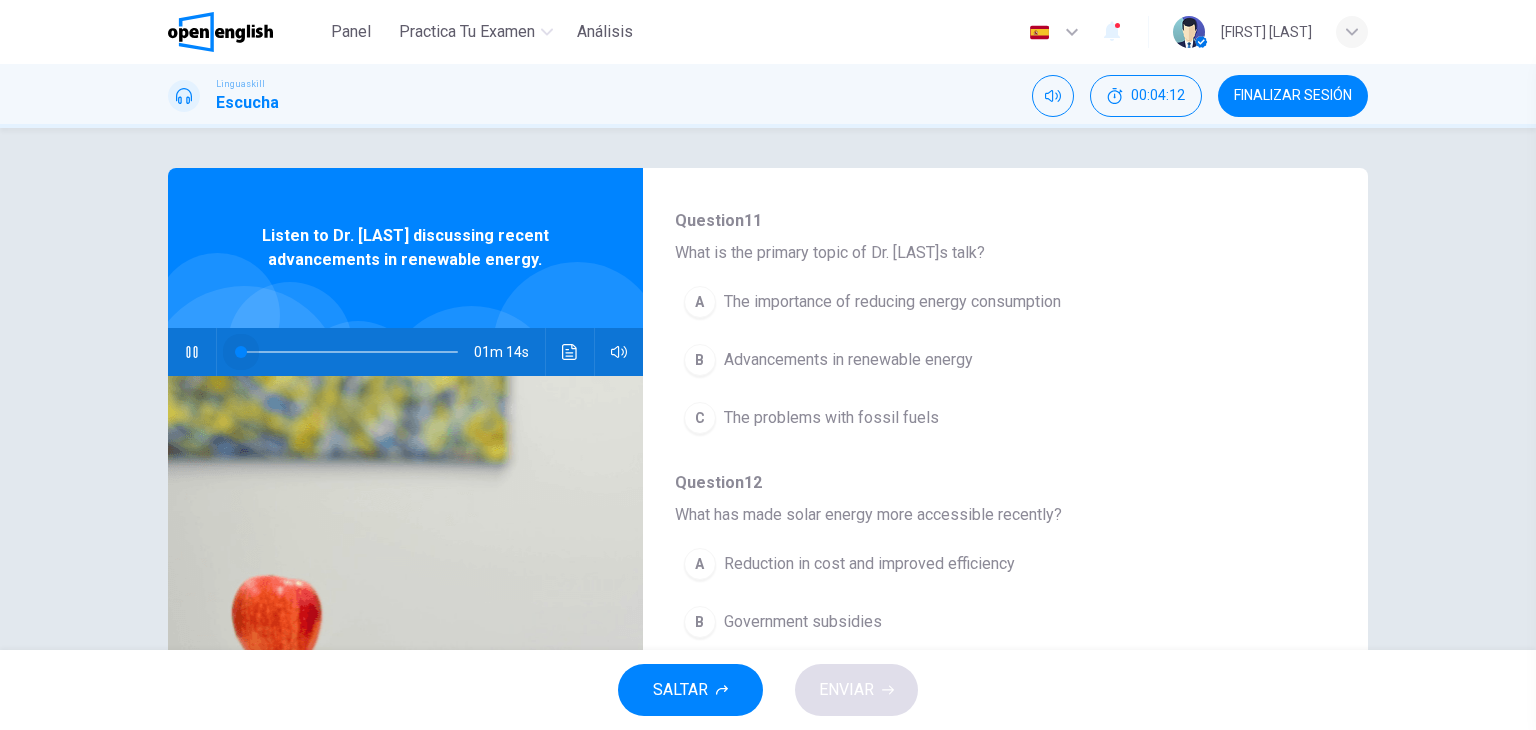 drag, startPoint x: 264, startPoint y: 350, endPoint x: 155, endPoint y: 333, distance: 110.317726 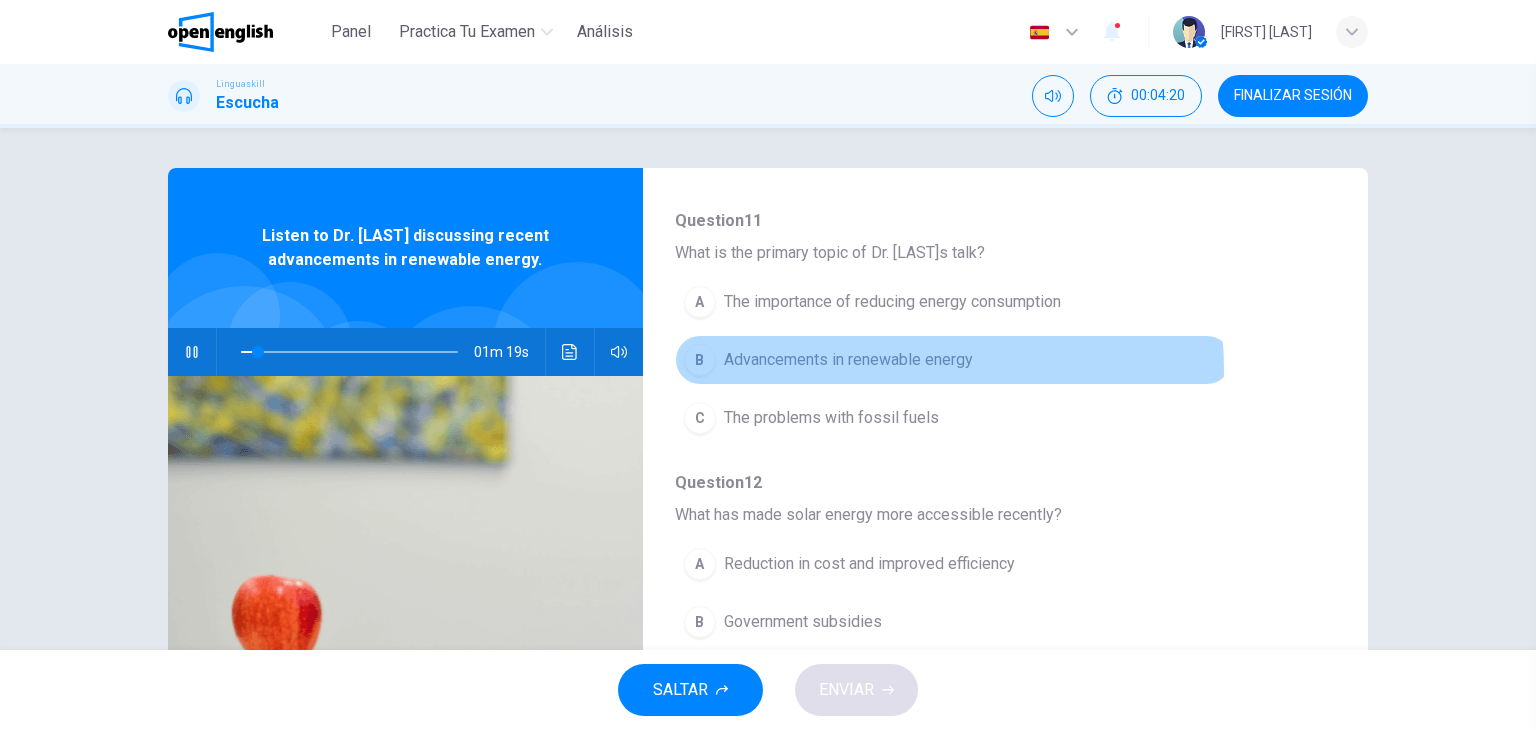 click on "Advancements in renewable energy" at bounding box center [848, 360] 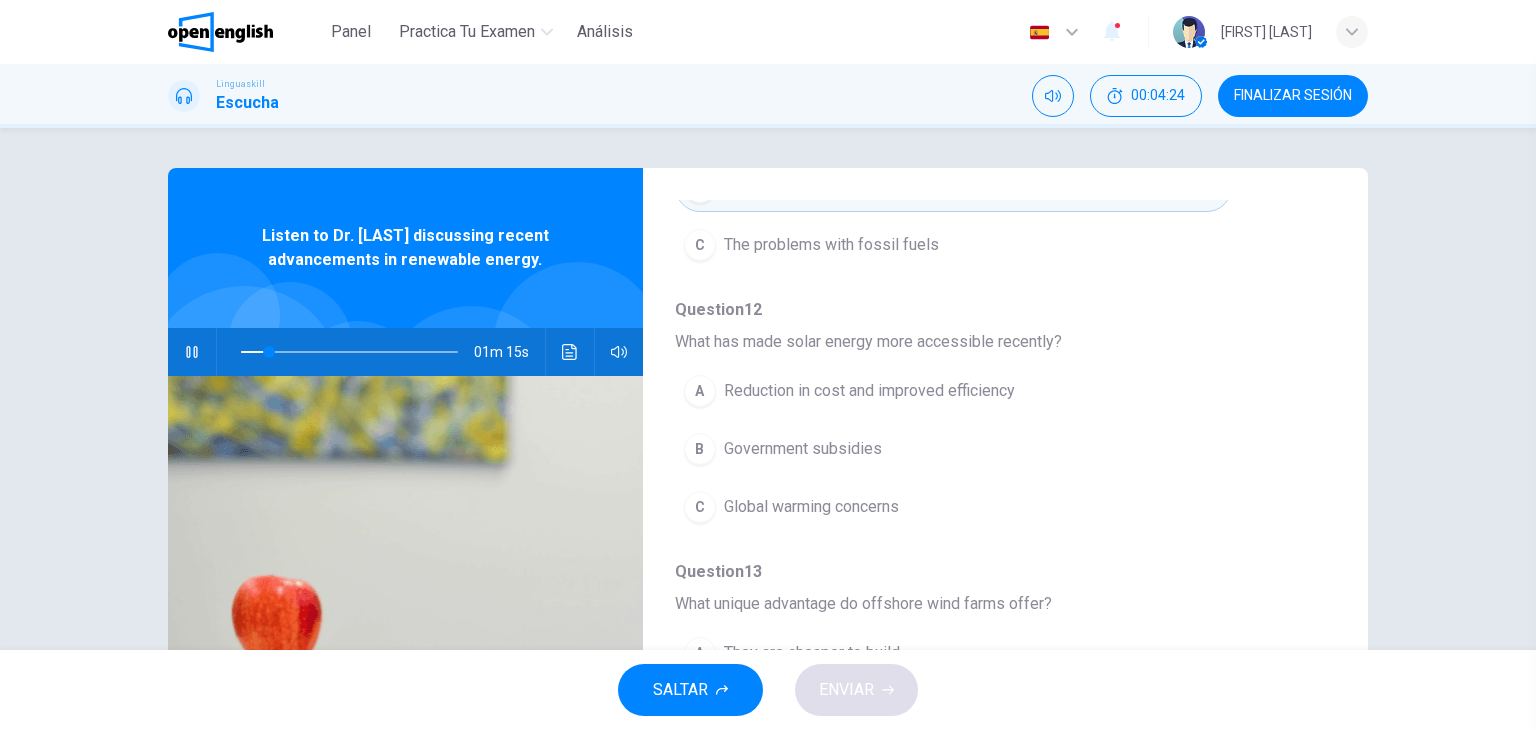 scroll, scrollTop: 378, scrollLeft: 0, axis: vertical 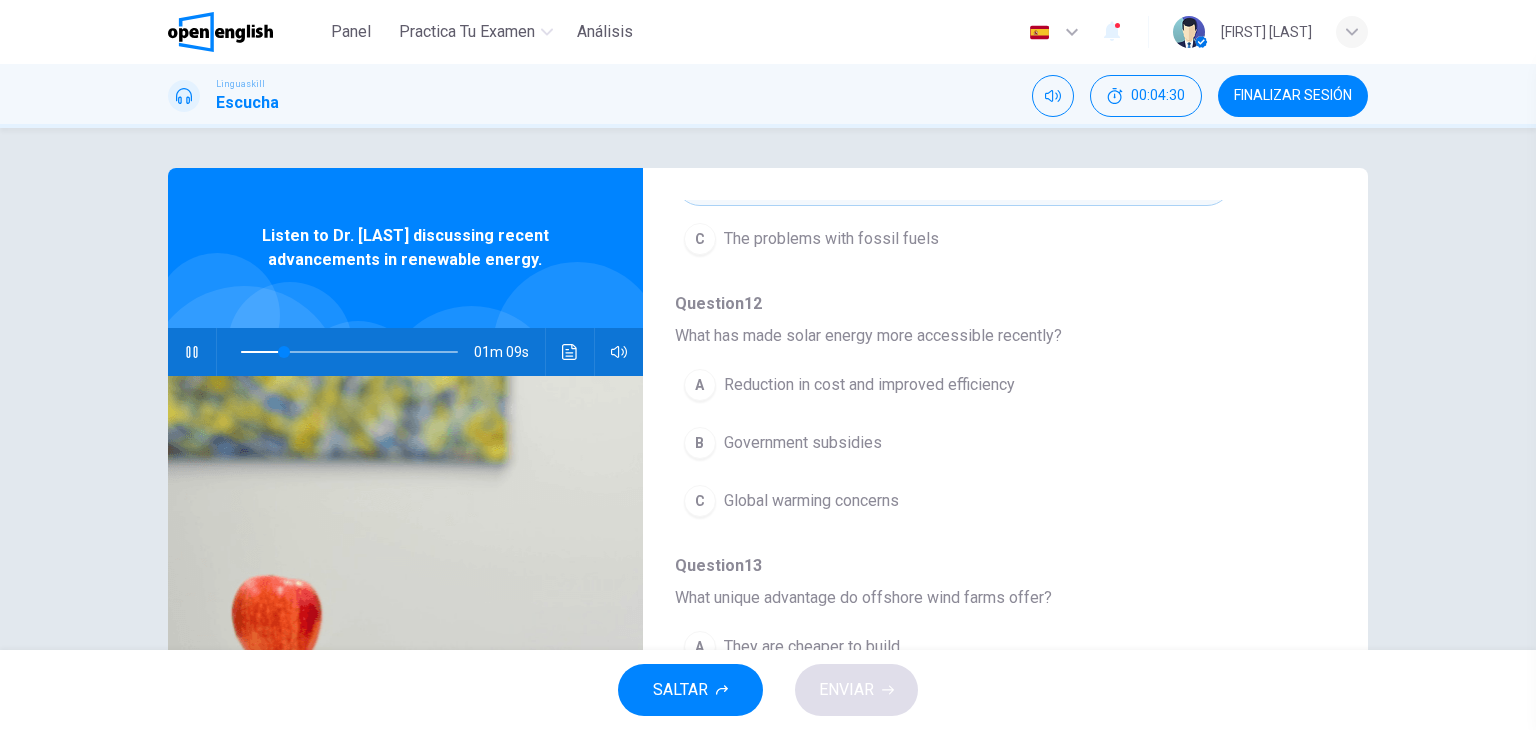 click on "Reduction in cost and improved efficiency" at bounding box center [869, 385] 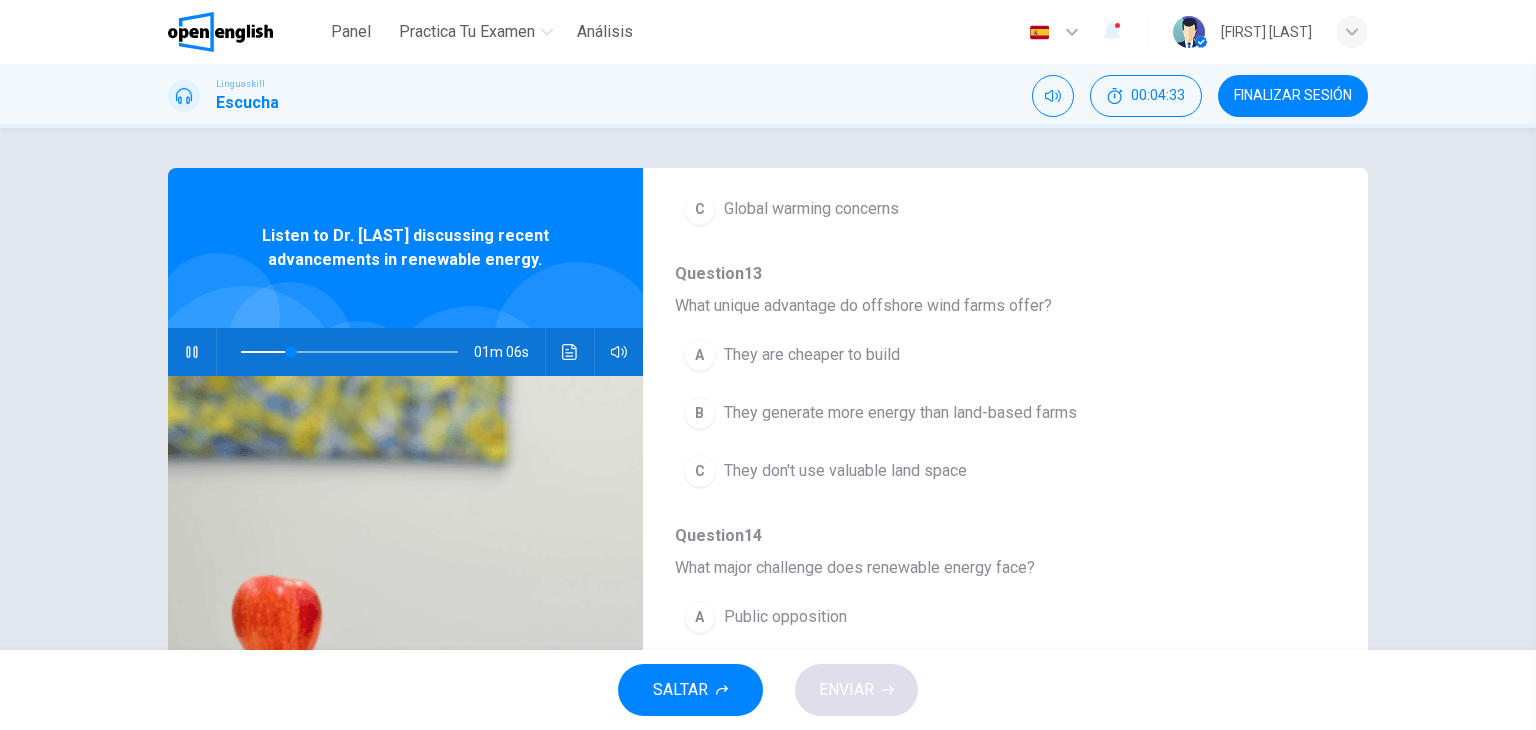 scroll, scrollTop: 674, scrollLeft: 0, axis: vertical 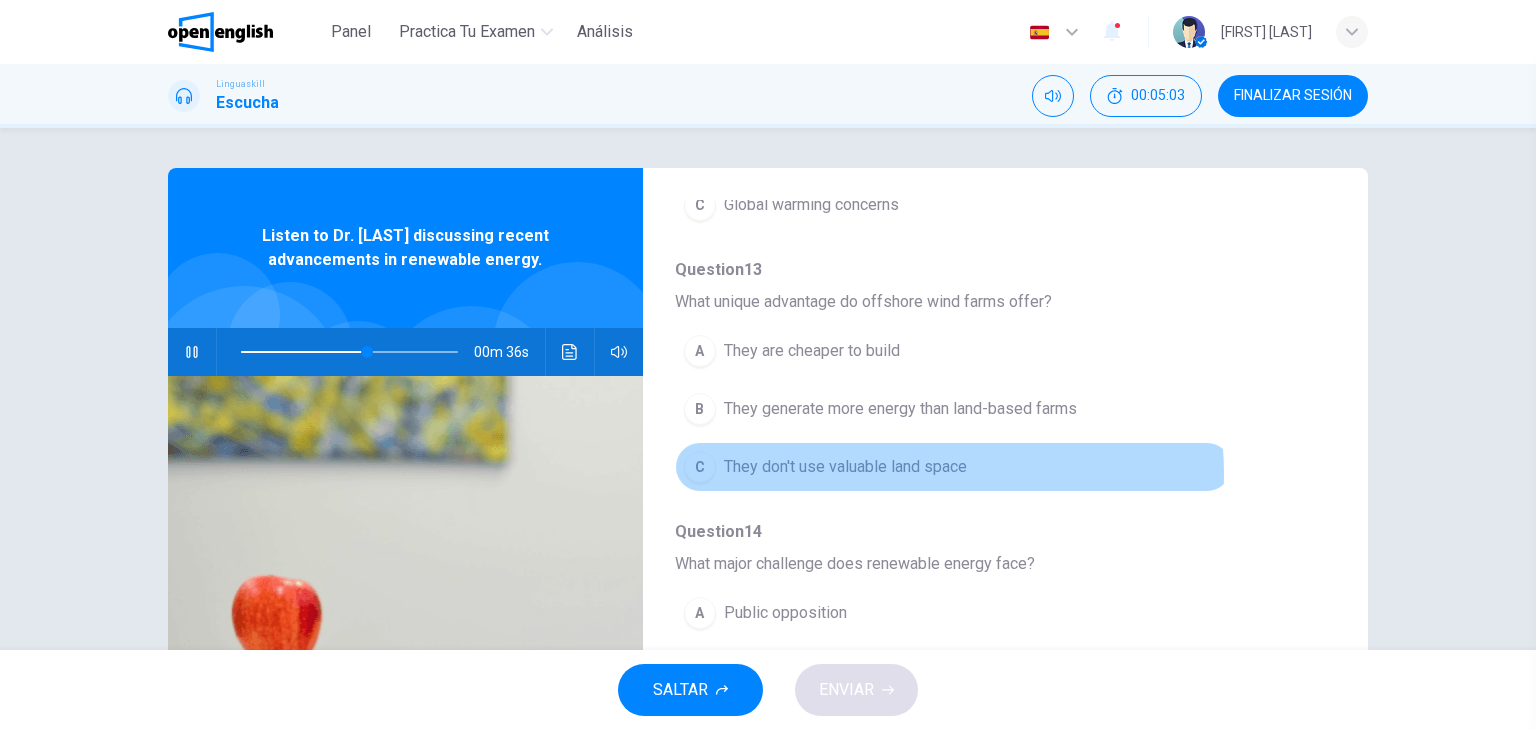 click on "They don't use valuable land space" at bounding box center [845, 467] 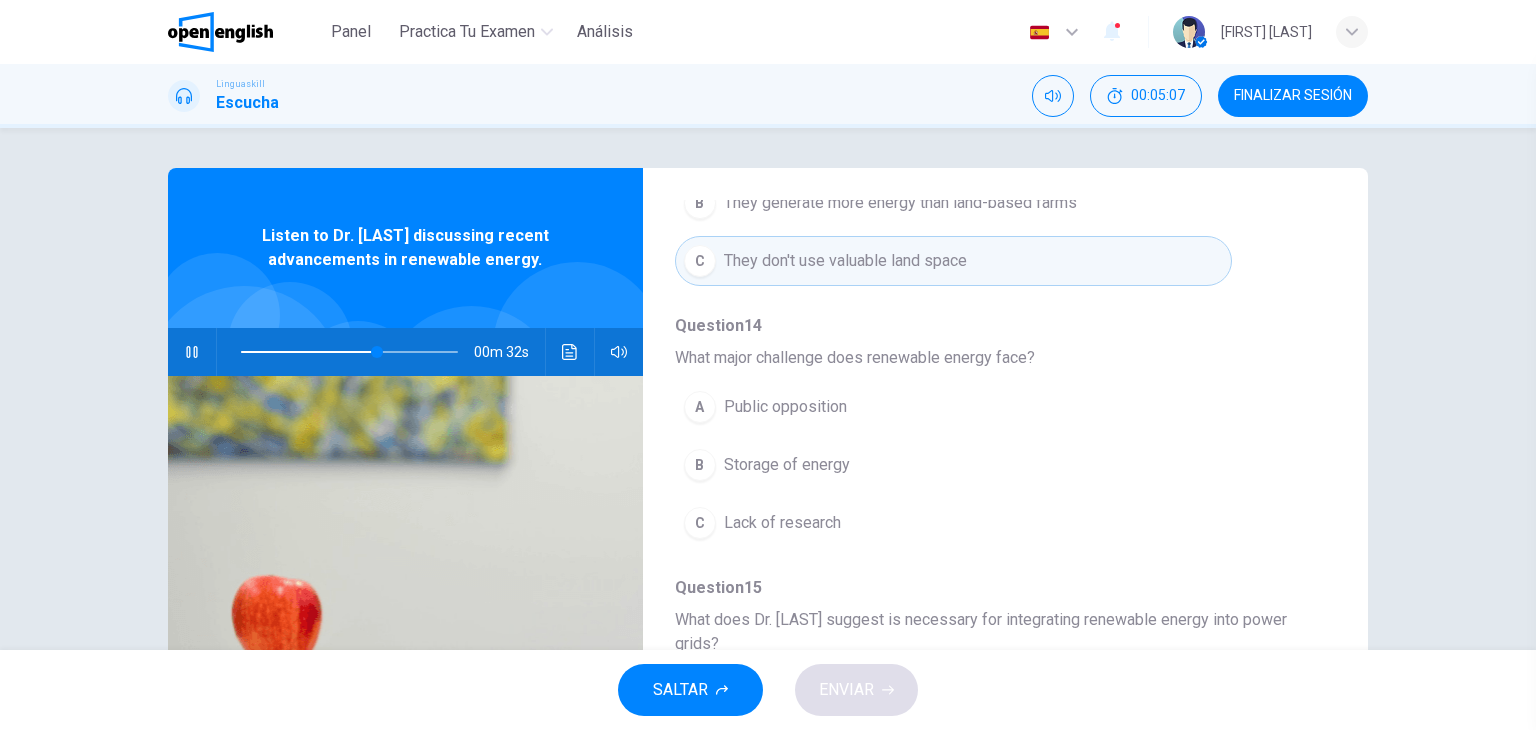 scroll, scrollTop: 880, scrollLeft: 0, axis: vertical 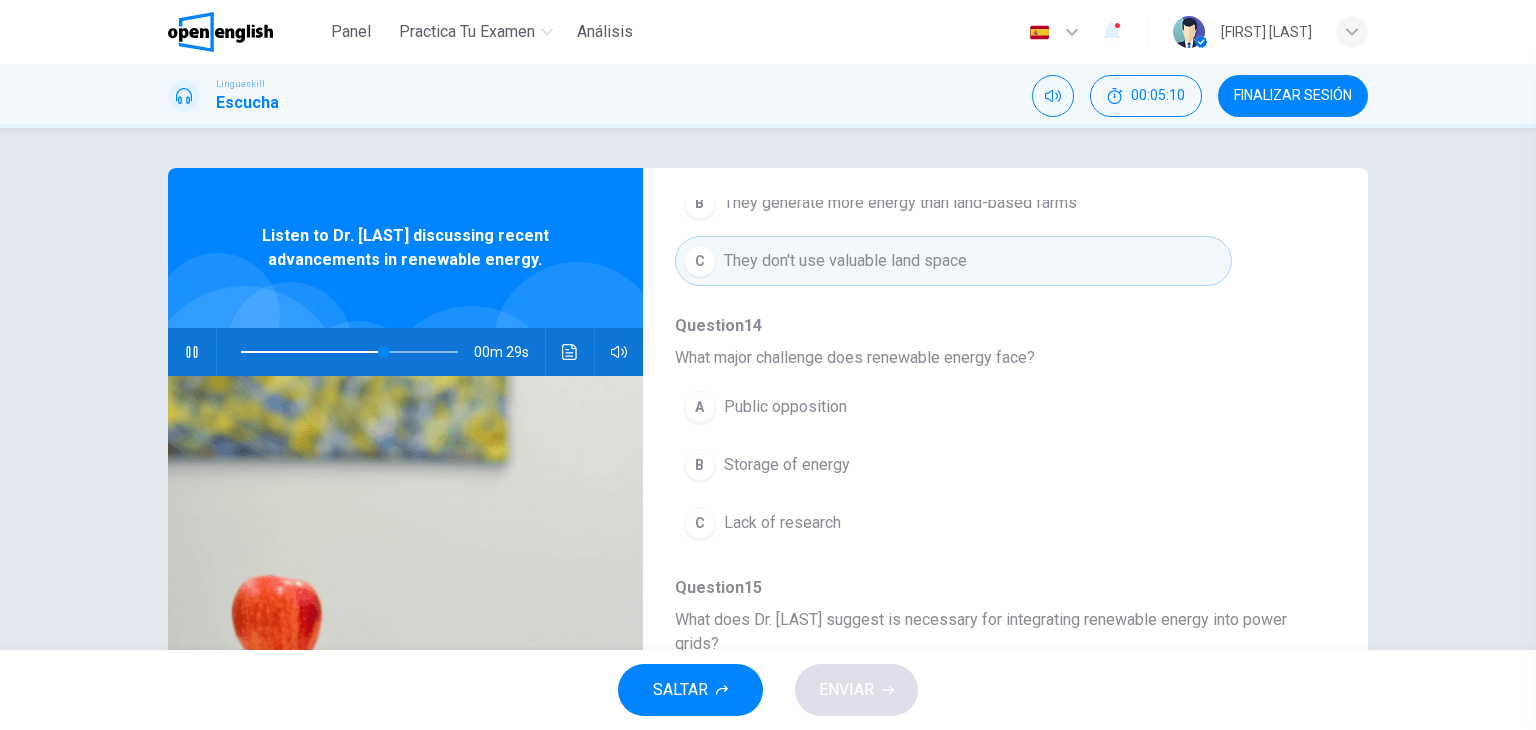 click on "Storage of energy" at bounding box center [787, 465] 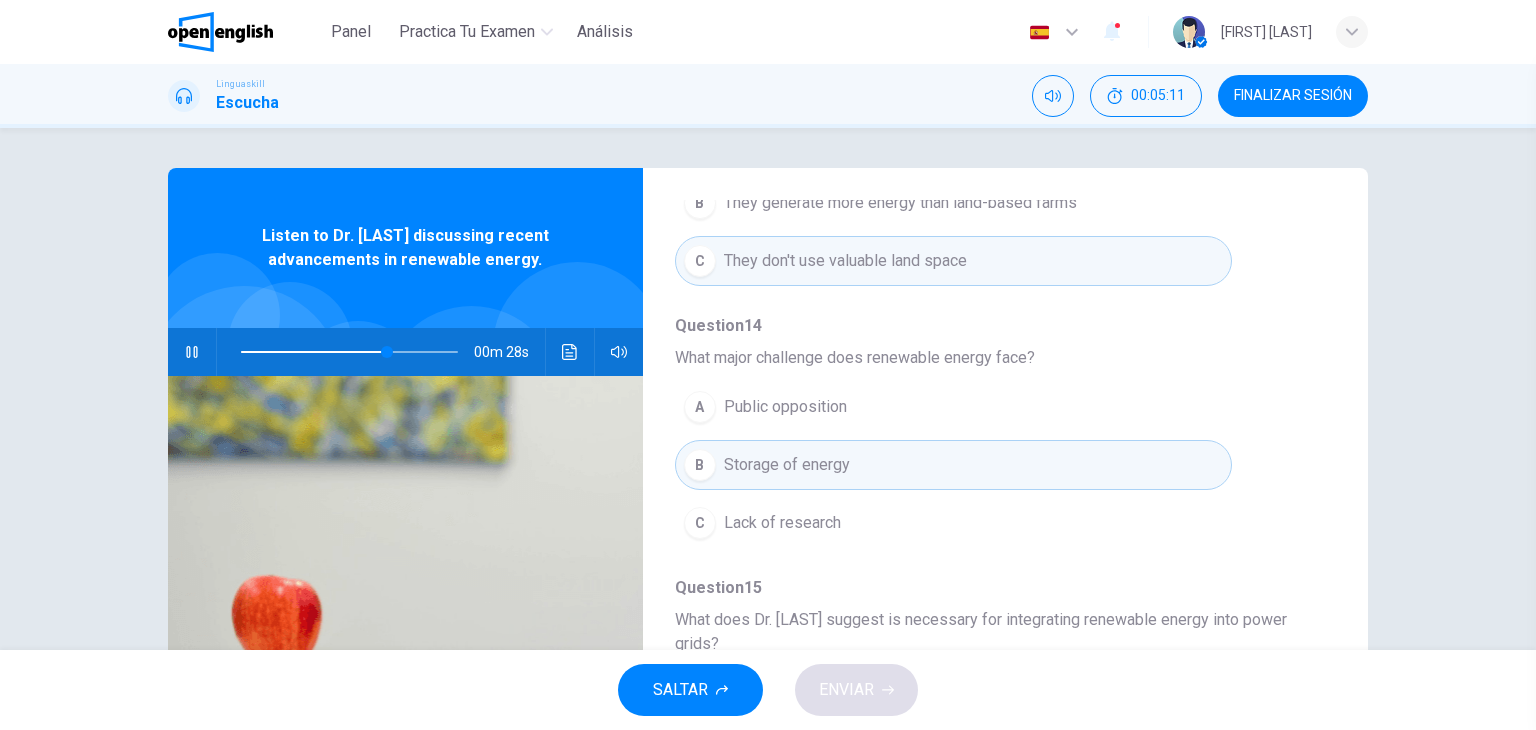 scroll, scrollTop: 880, scrollLeft: 0, axis: vertical 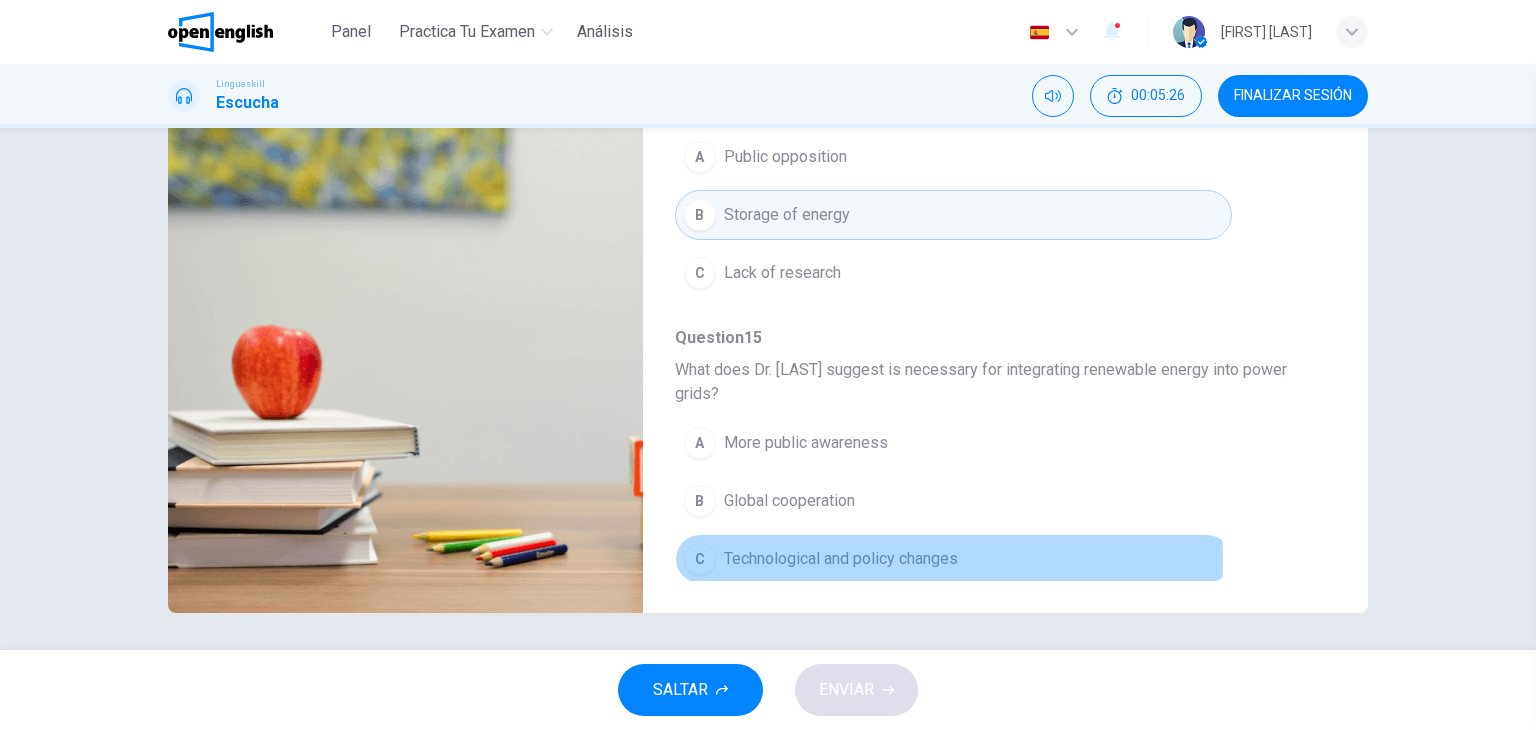click on "Technological and policy changes" at bounding box center [841, 559] 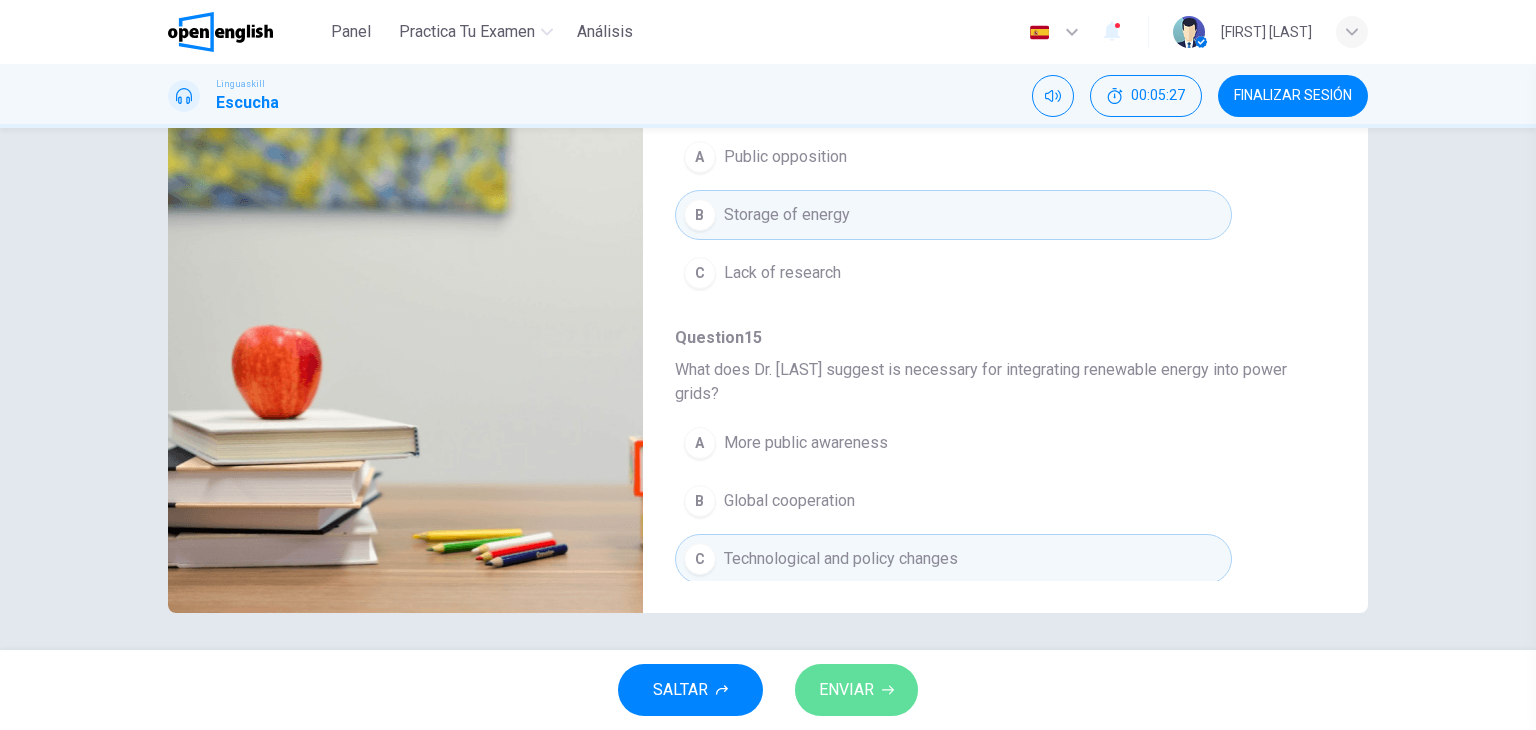 click on "ENVIAR" at bounding box center [846, 690] 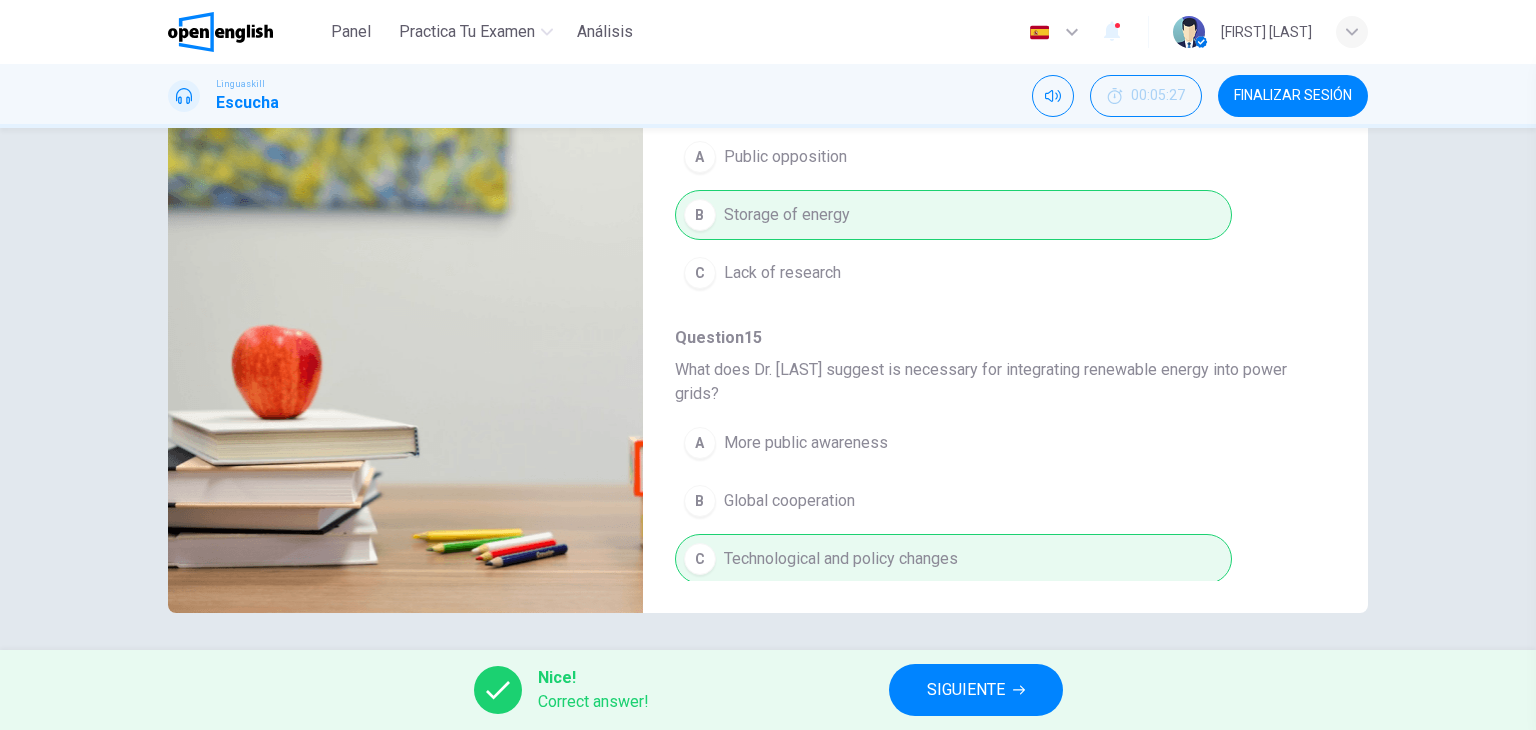 type on "**" 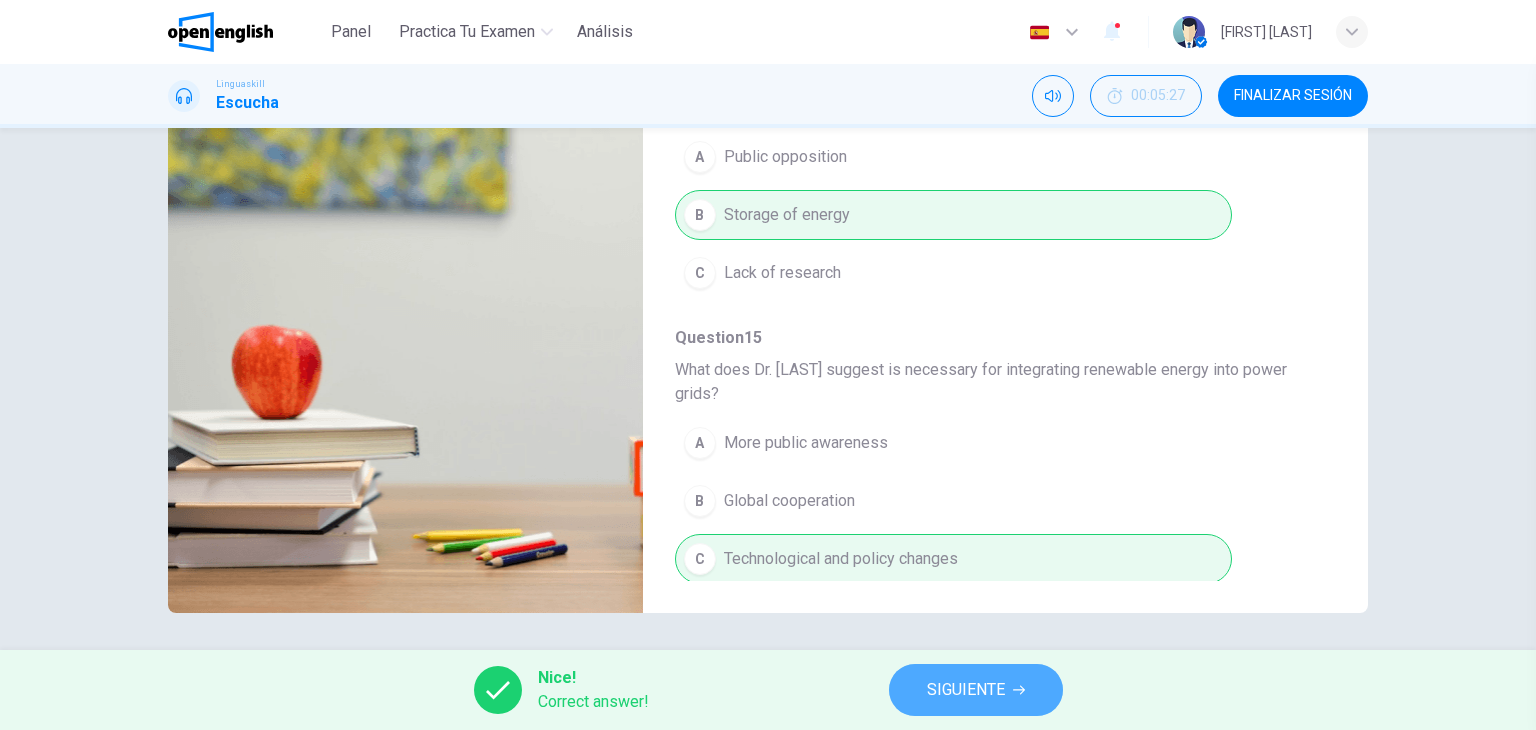click on "SIGUIENTE" at bounding box center (976, 690) 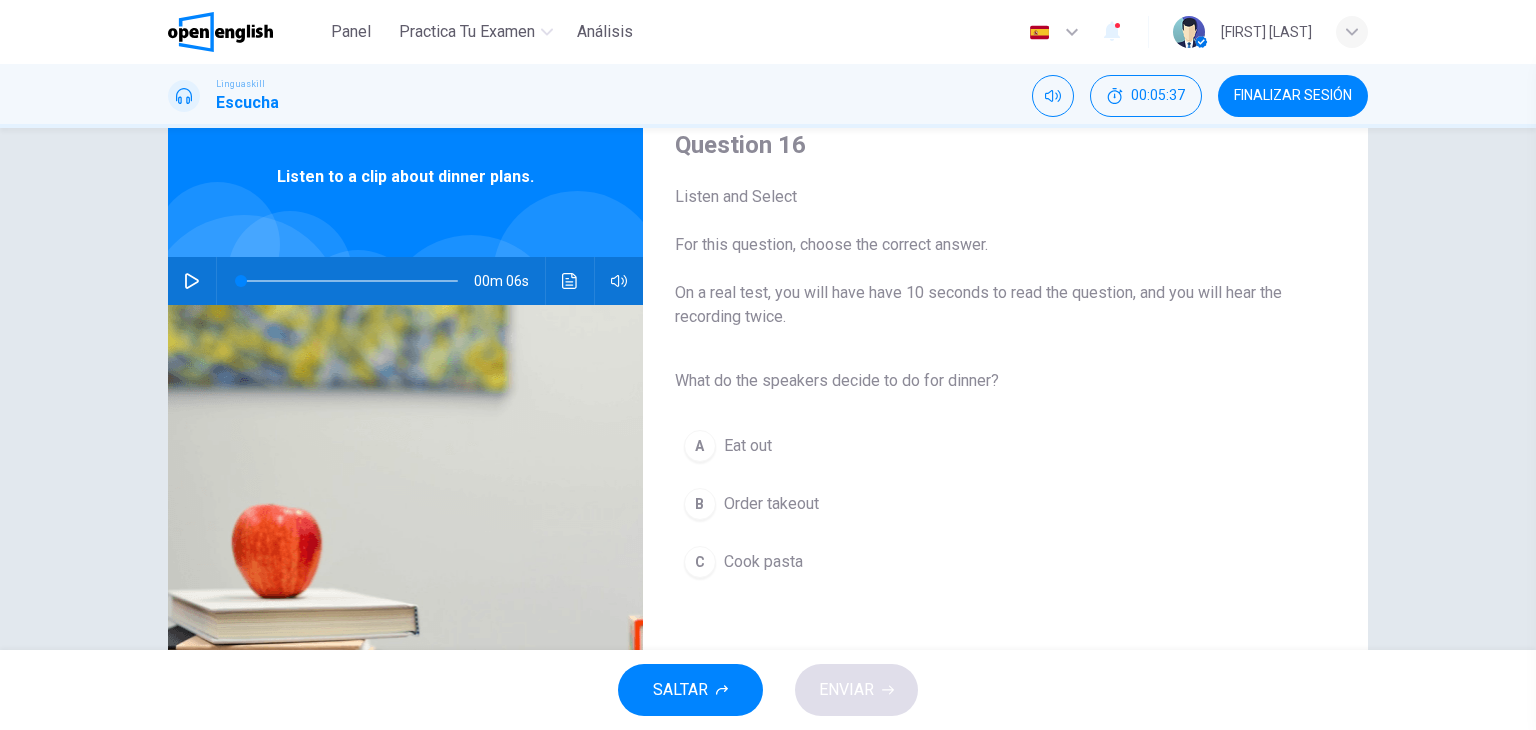 scroll, scrollTop: 72, scrollLeft: 0, axis: vertical 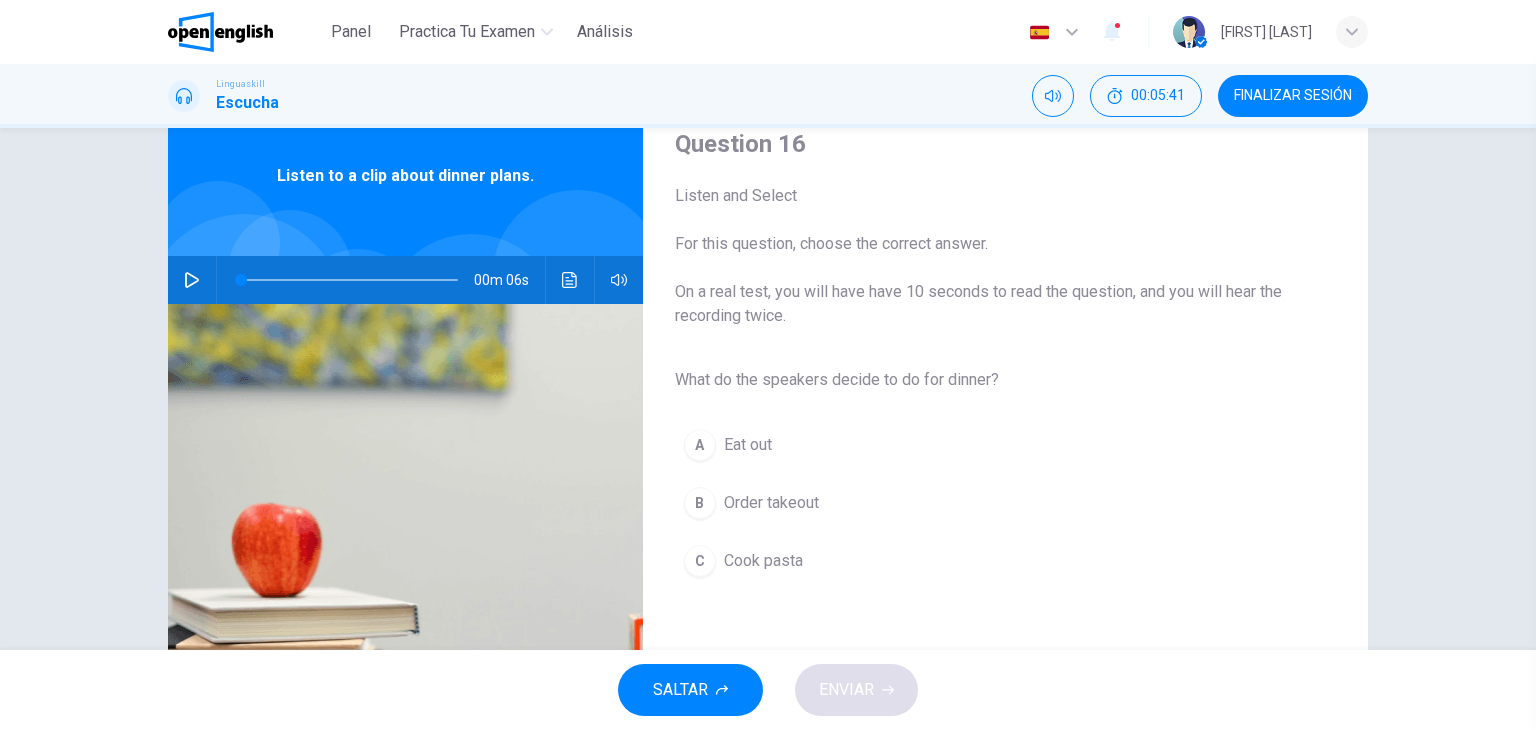 click 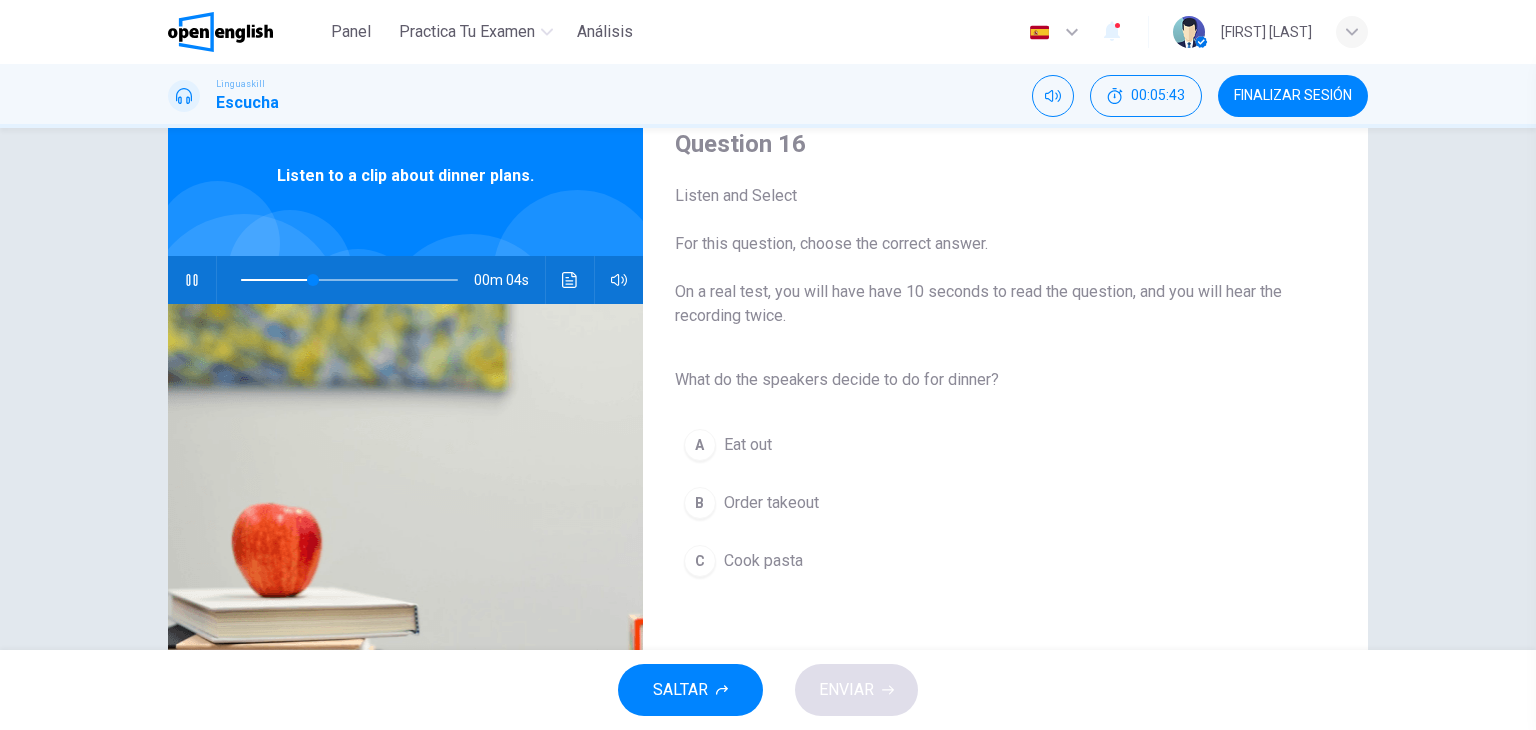 click on "A" at bounding box center (700, 445) 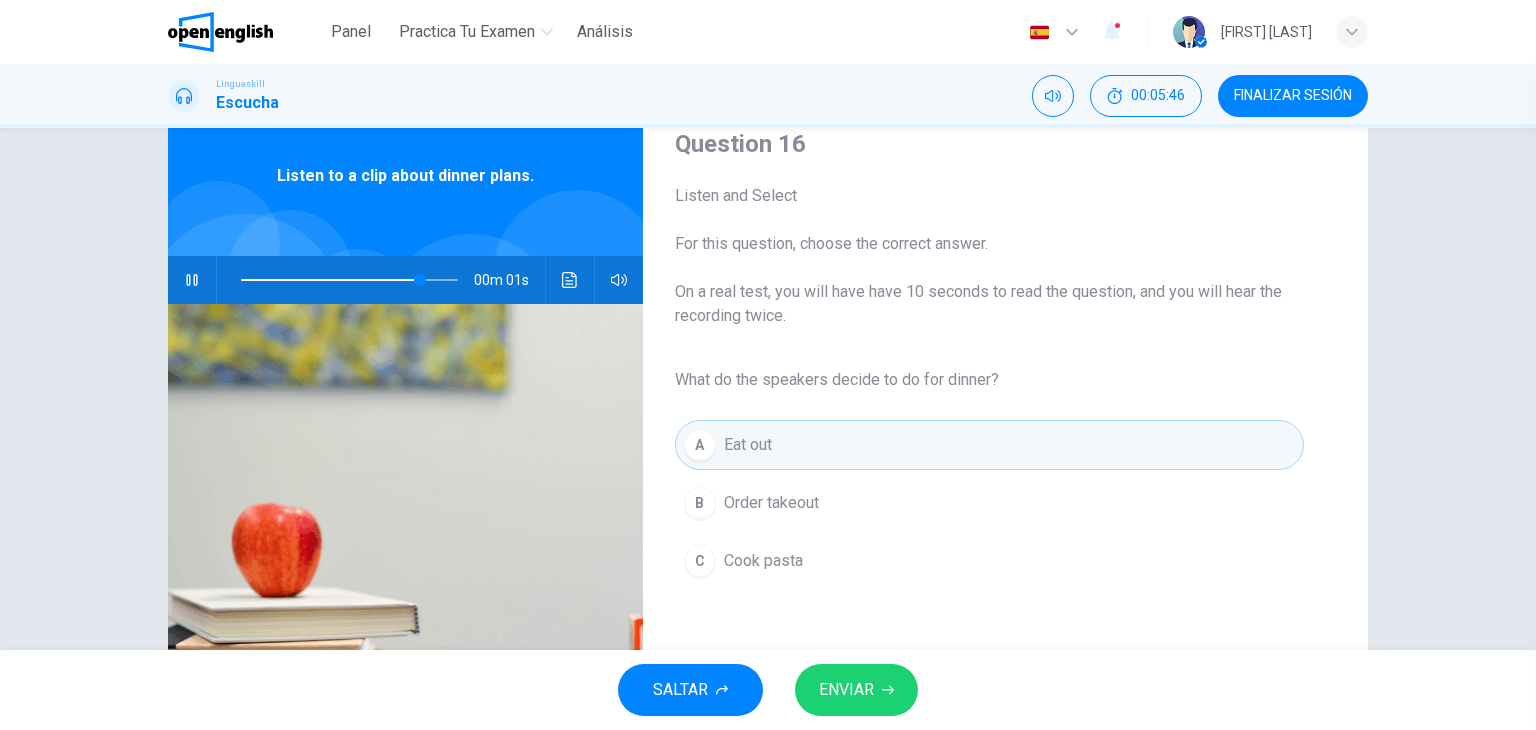 click on "Cook pasta" at bounding box center [763, 561] 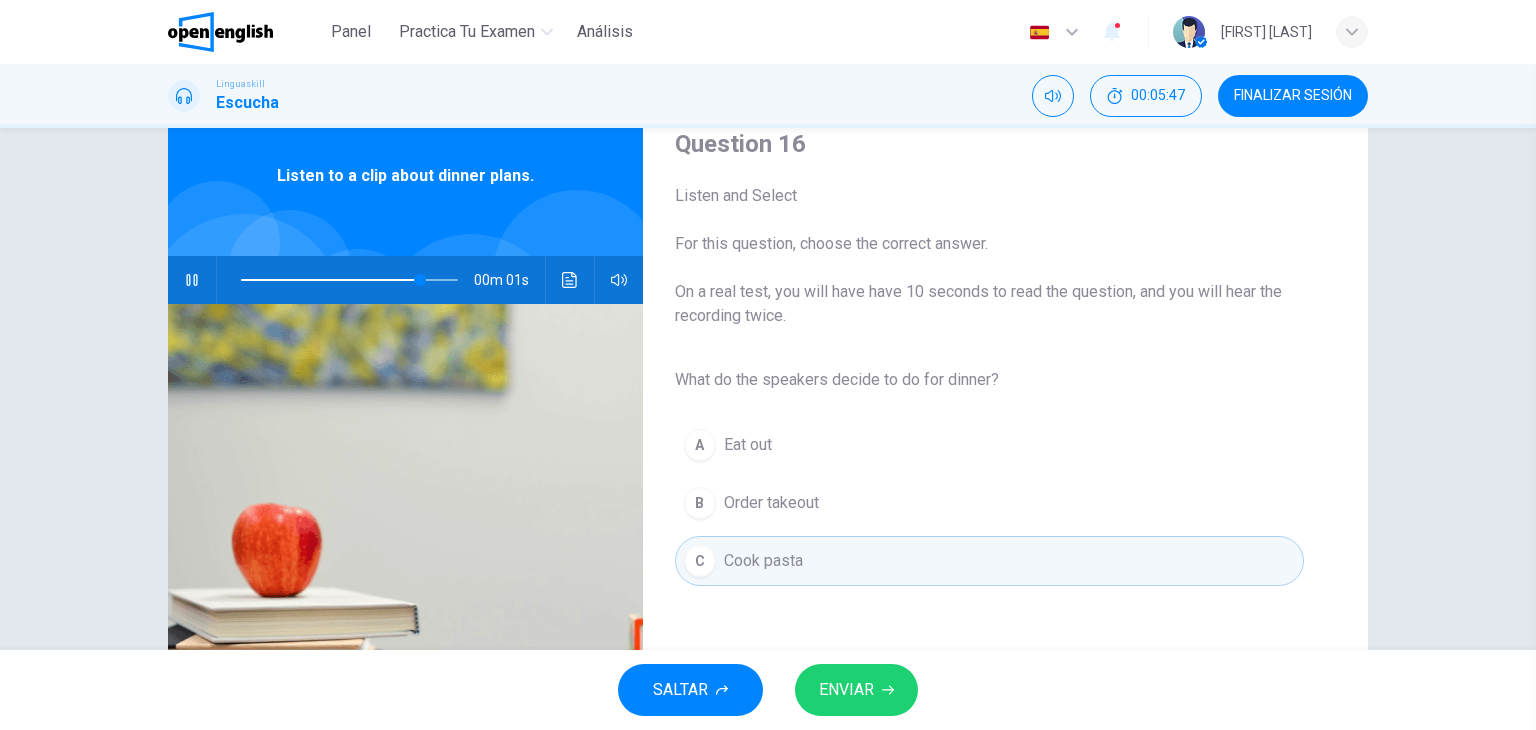 type on "*" 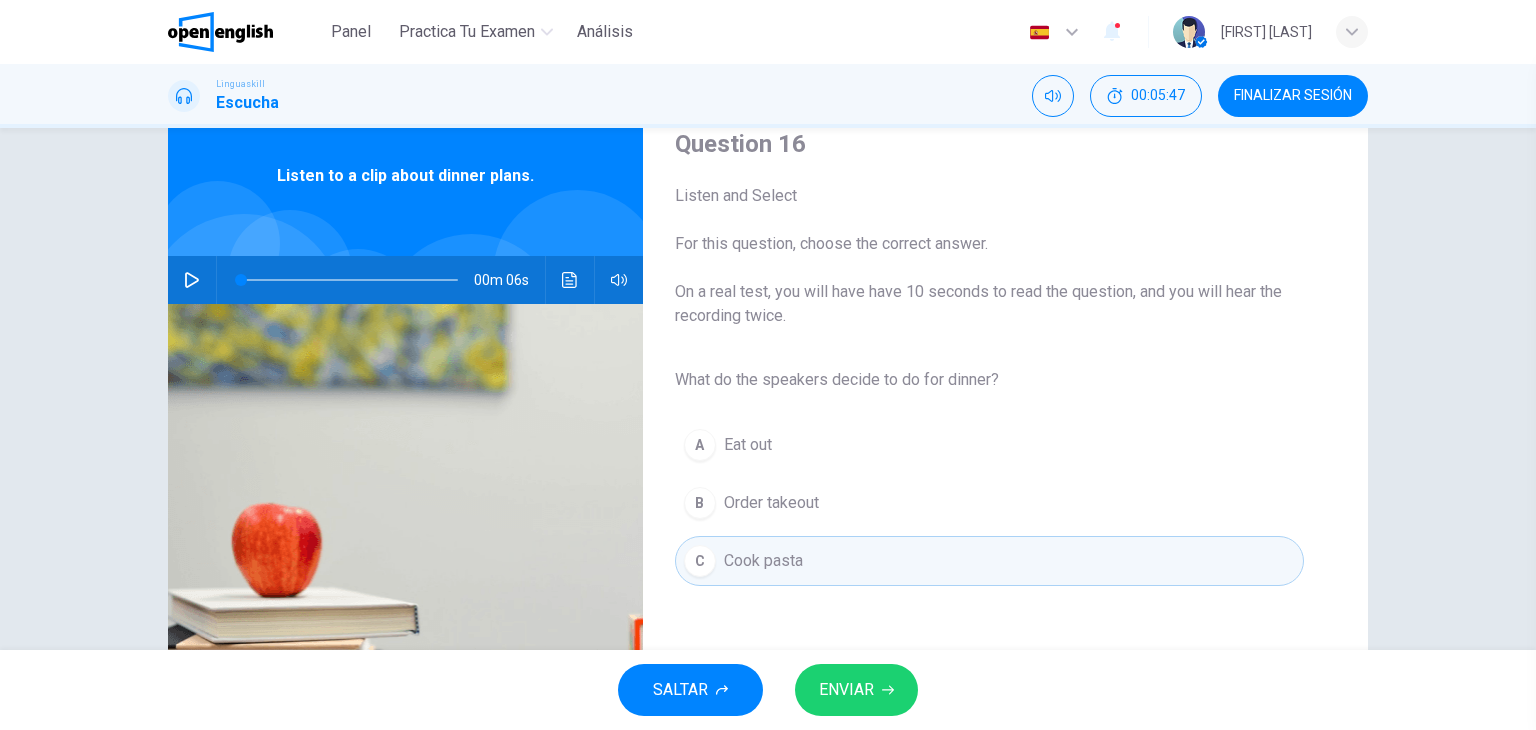 click on "ENVIAR" at bounding box center (846, 690) 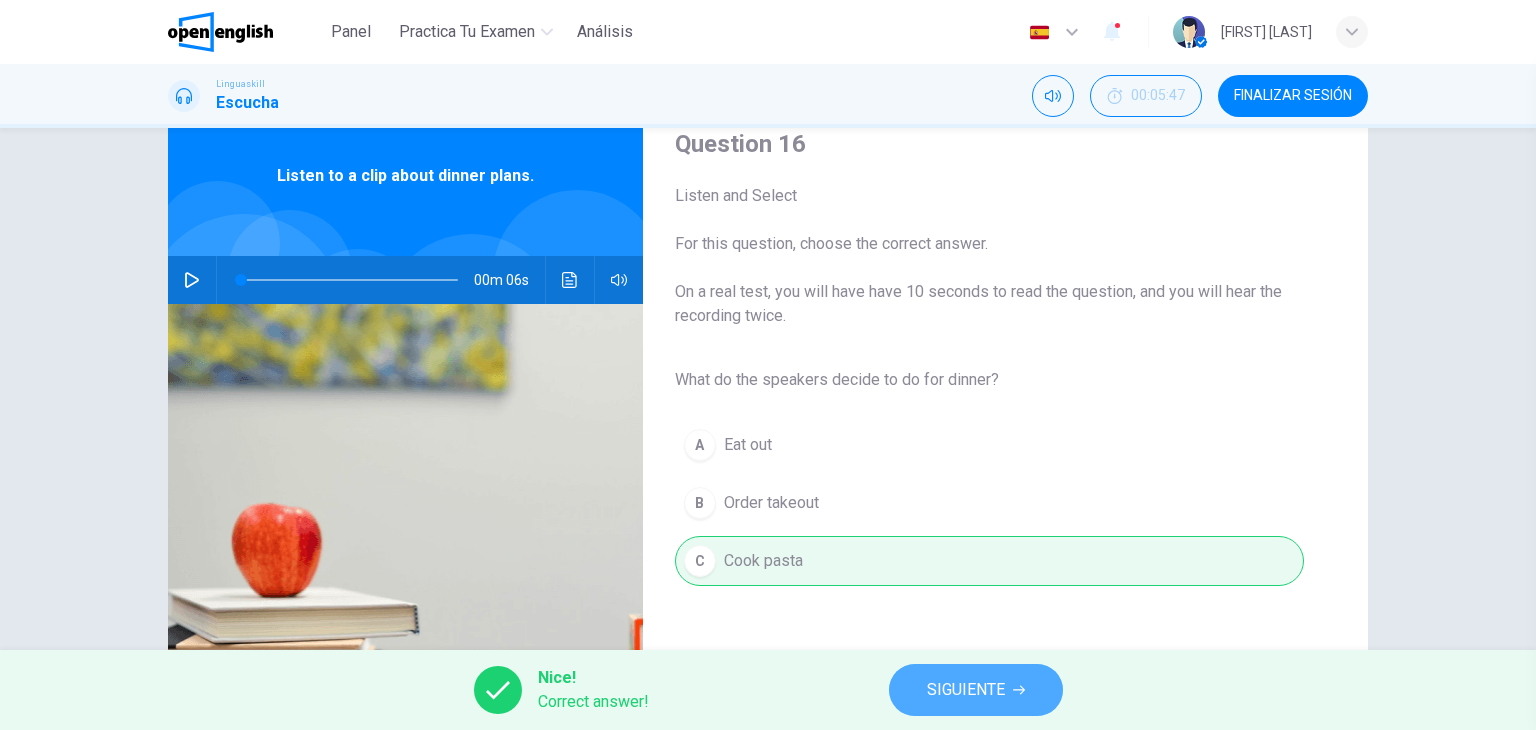 click on "SIGUIENTE" at bounding box center [976, 690] 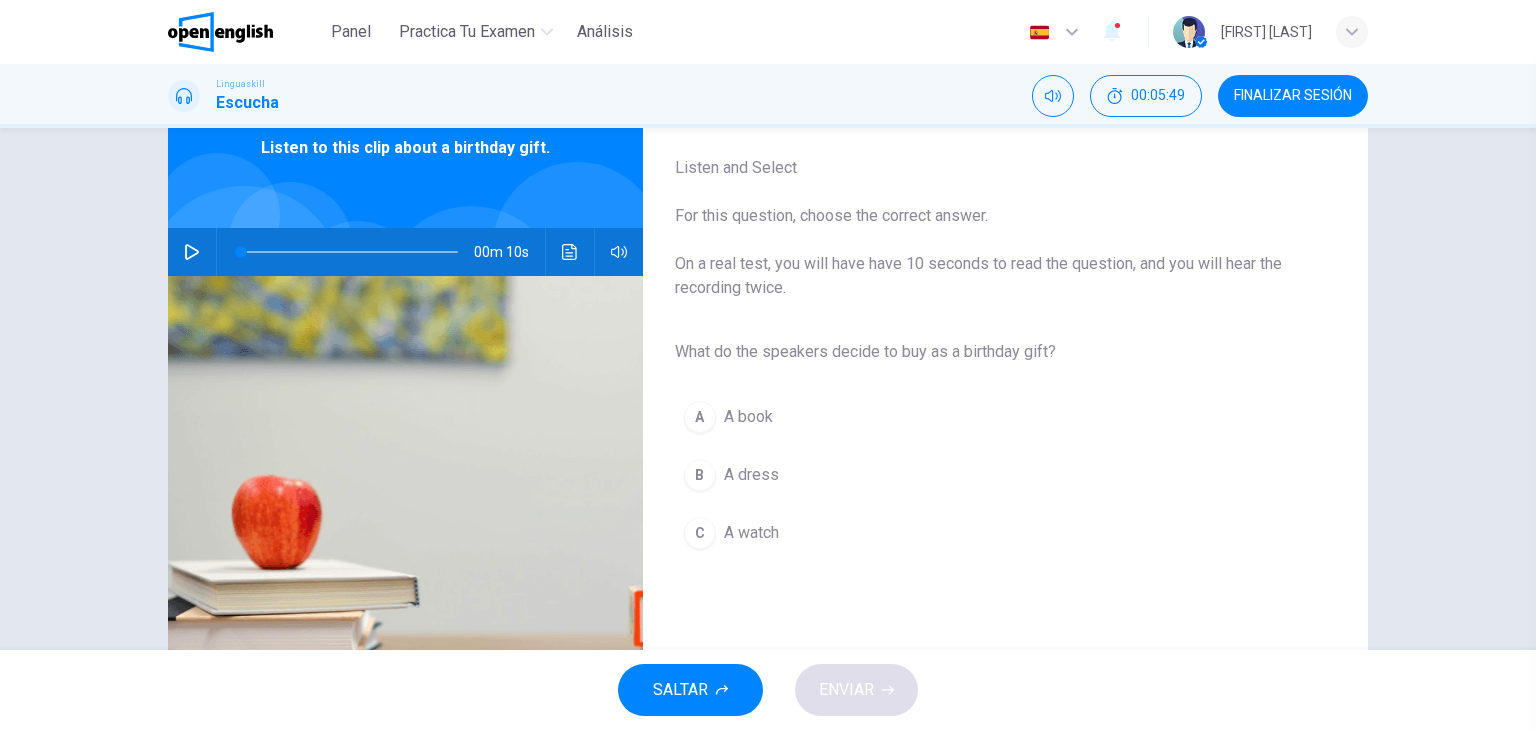 scroll, scrollTop: 100, scrollLeft: 0, axis: vertical 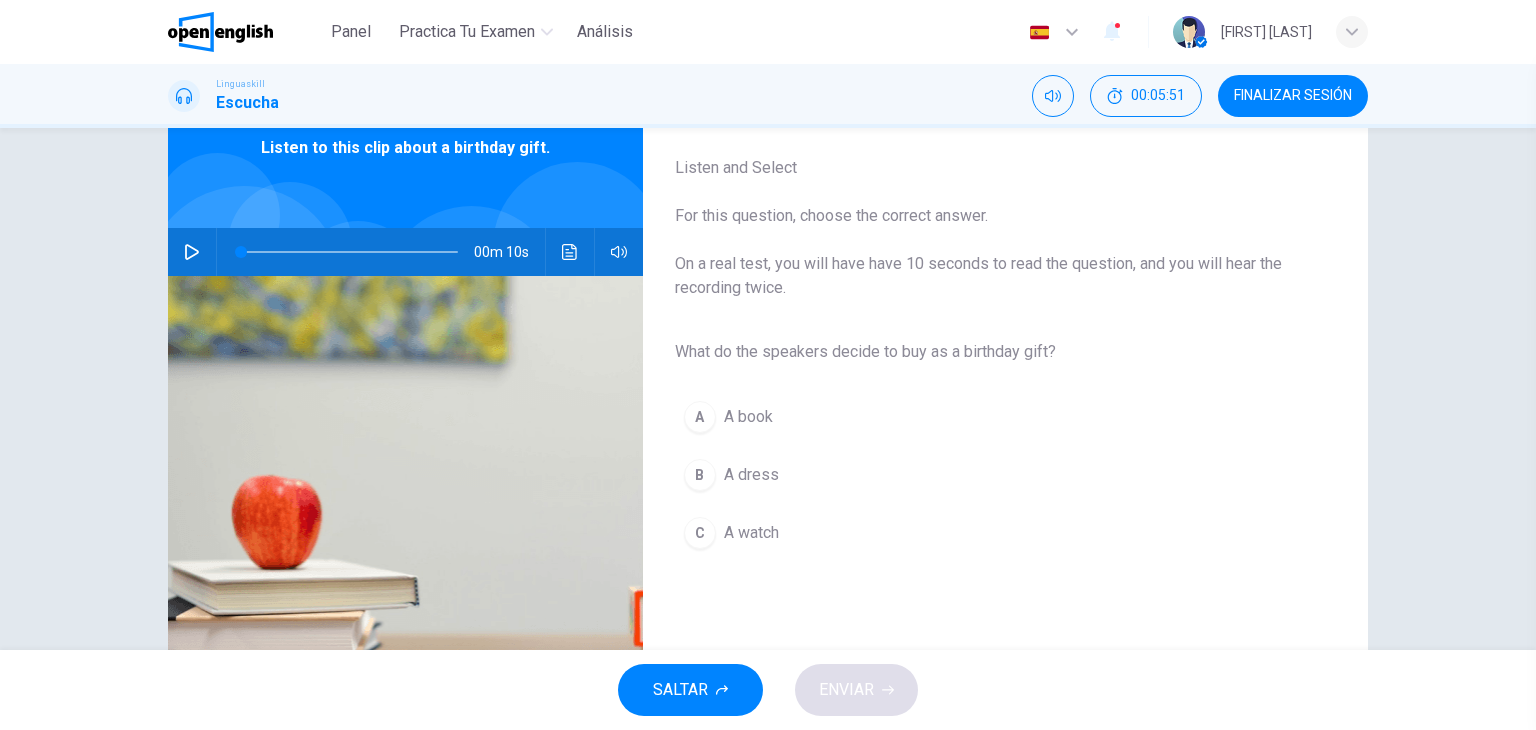 click 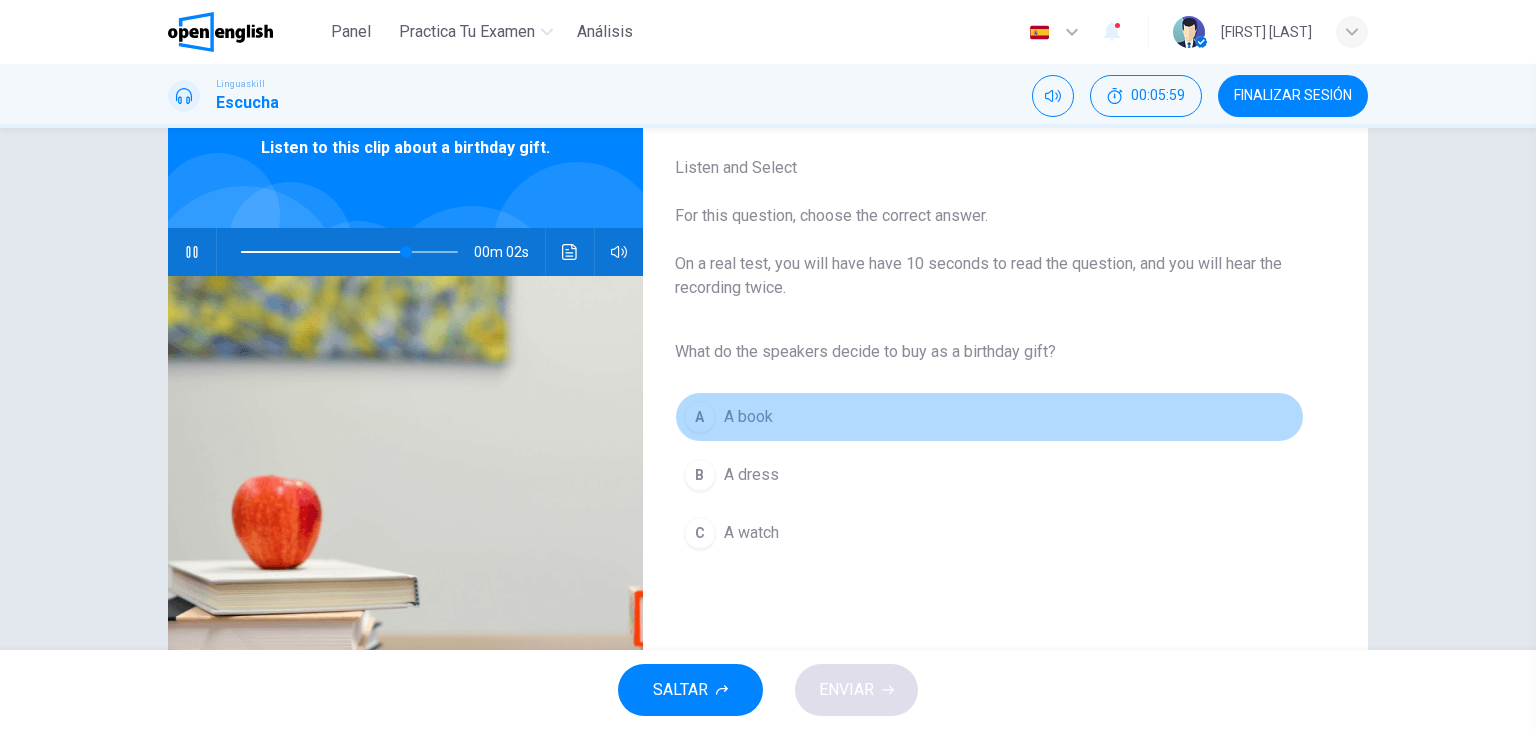 click on "A book" at bounding box center [748, 417] 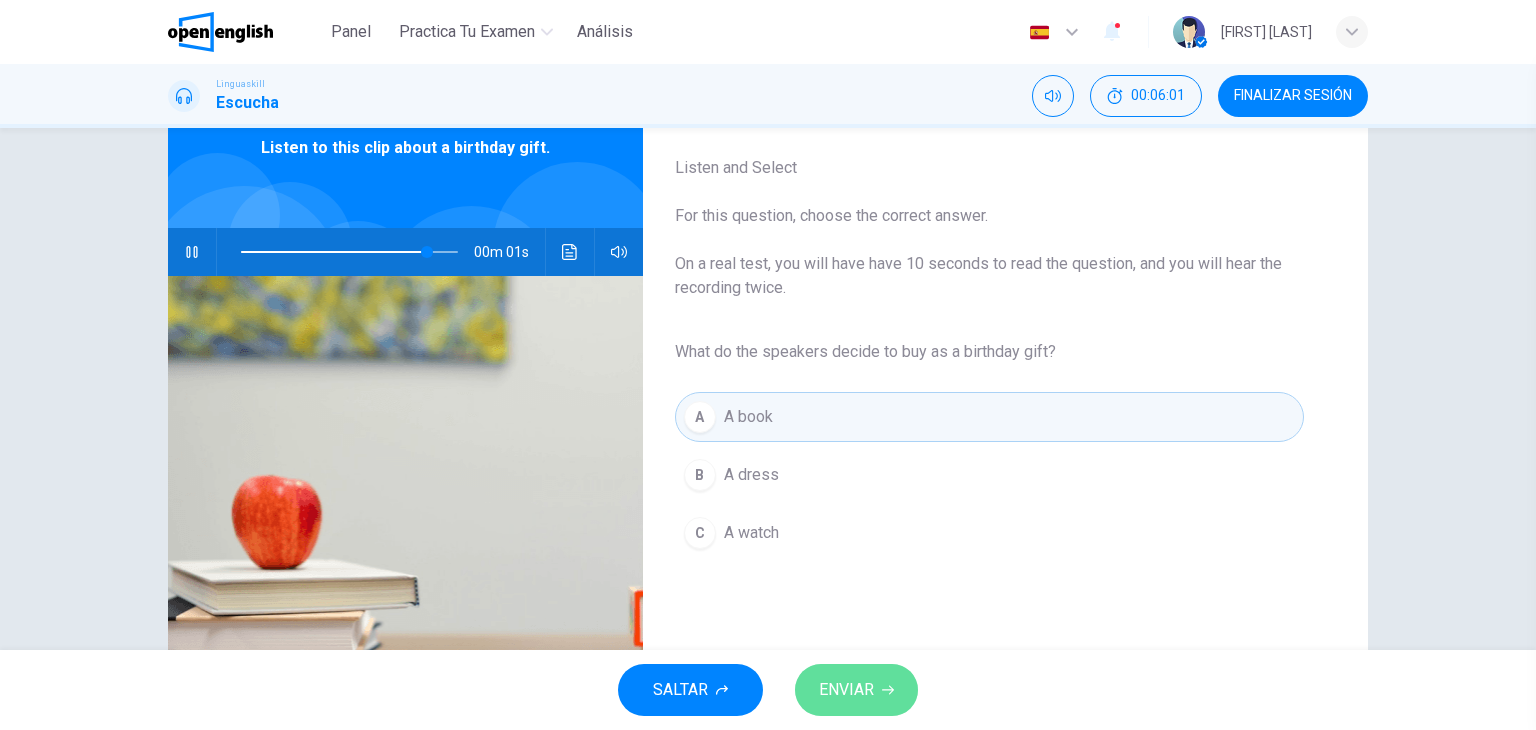 click on "ENVIAR" at bounding box center (846, 690) 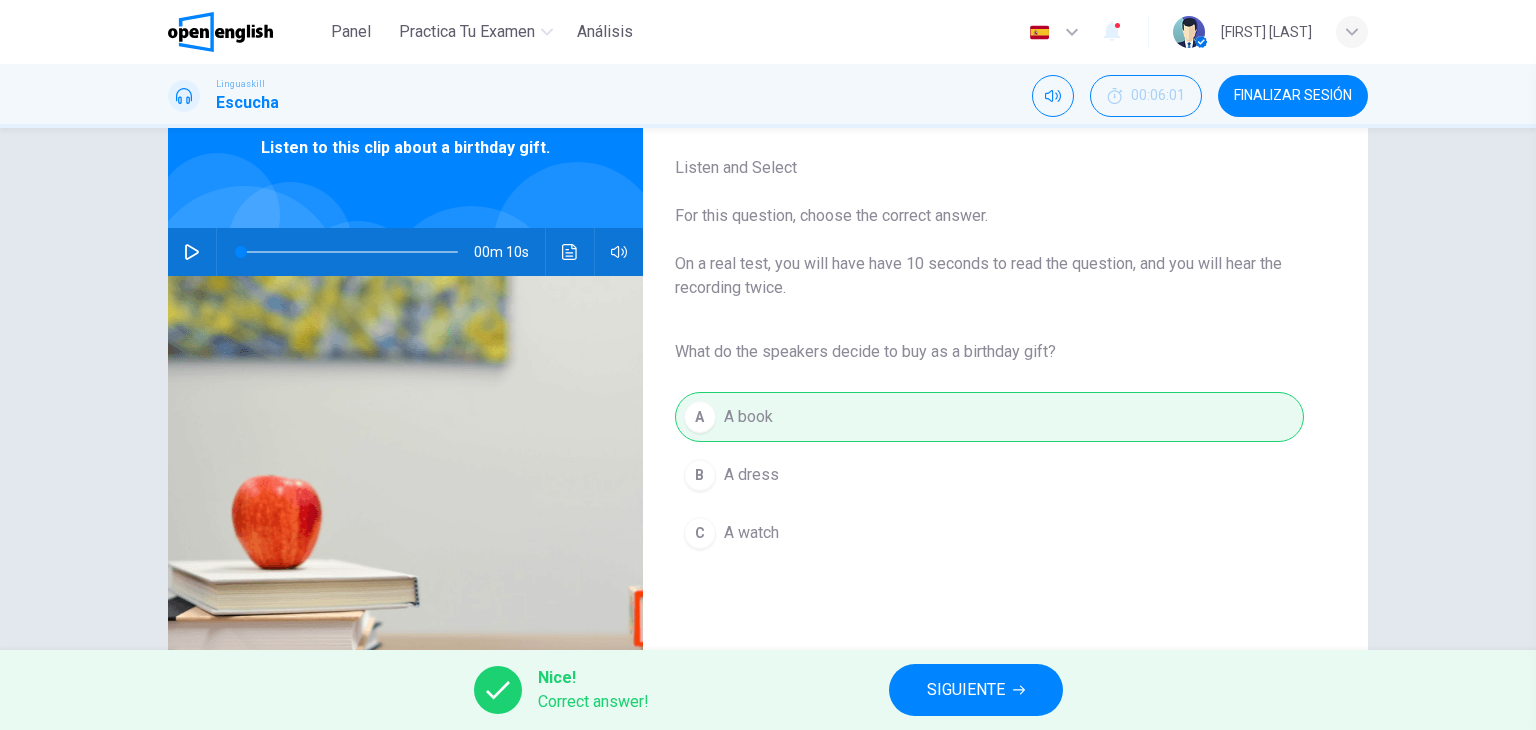 type on "*" 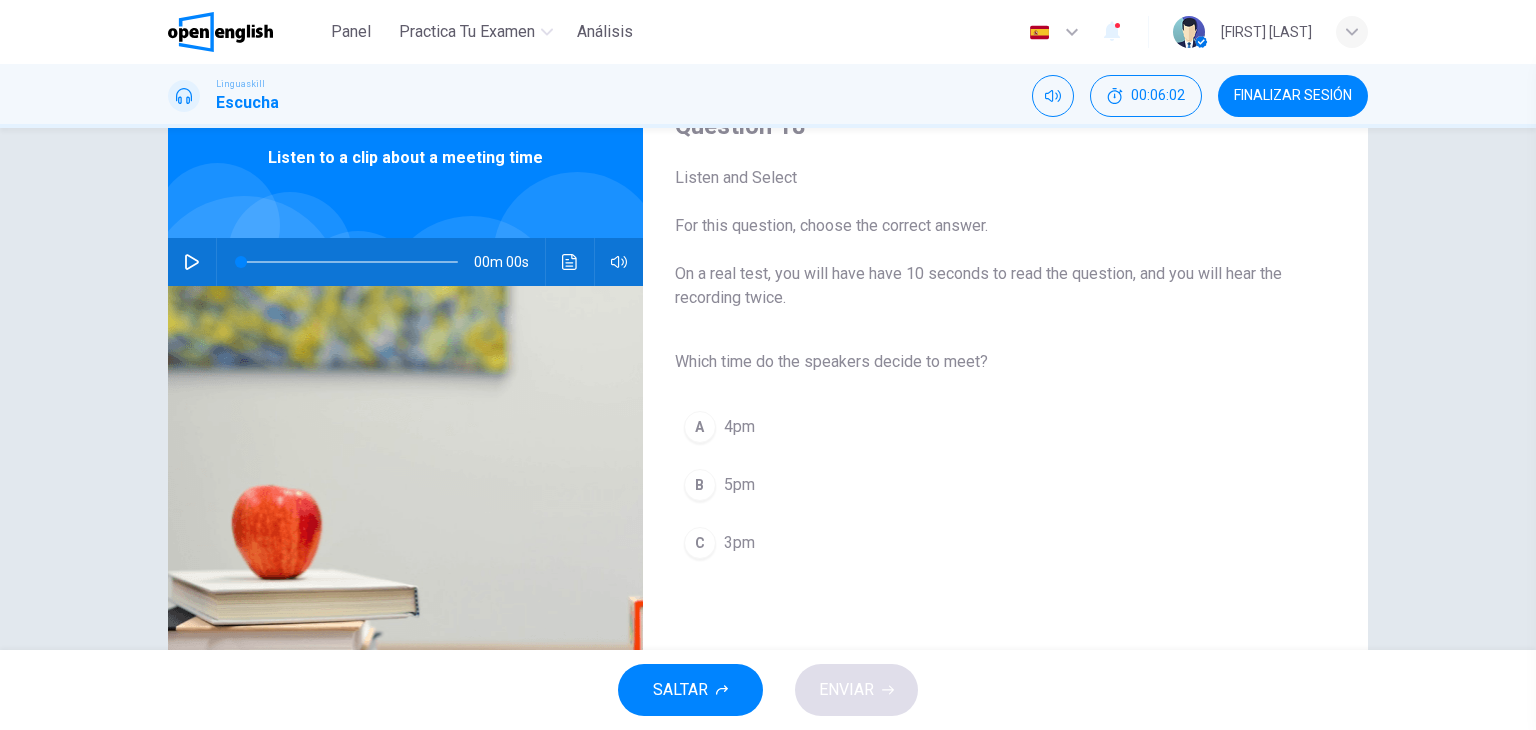 scroll, scrollTop: 92, scrollLeft: 0, axis: vertical 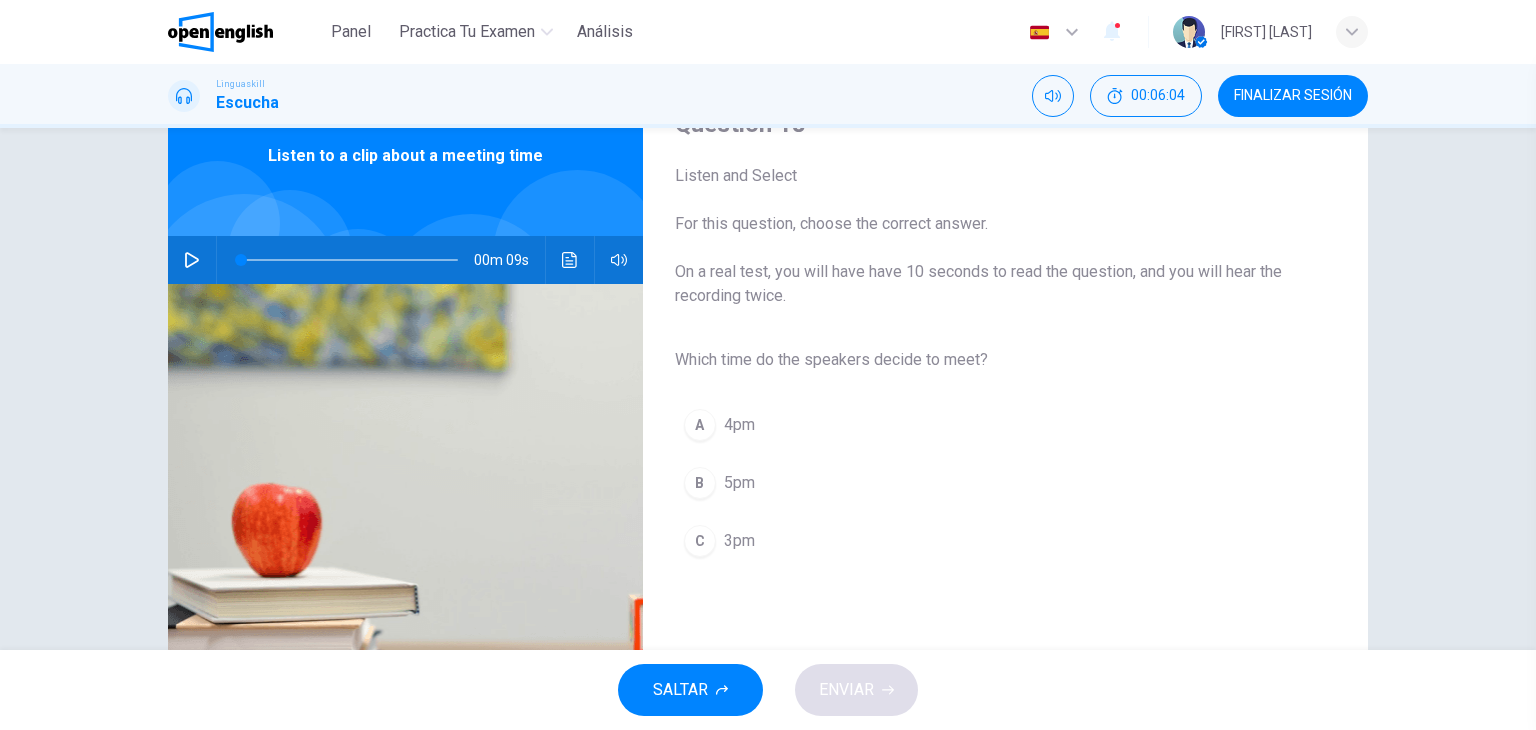 click 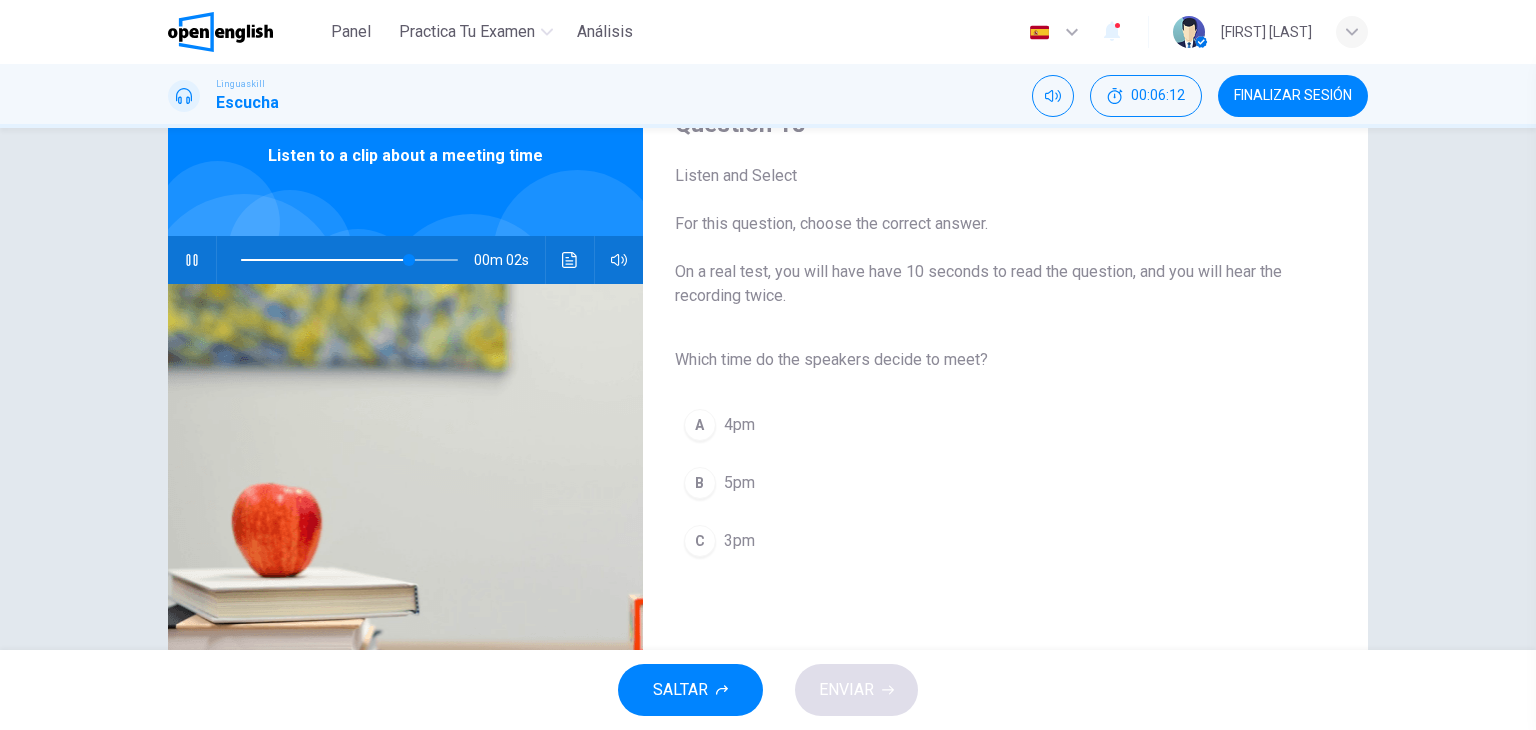 click on "3pm" at bounding box center [739, 541] 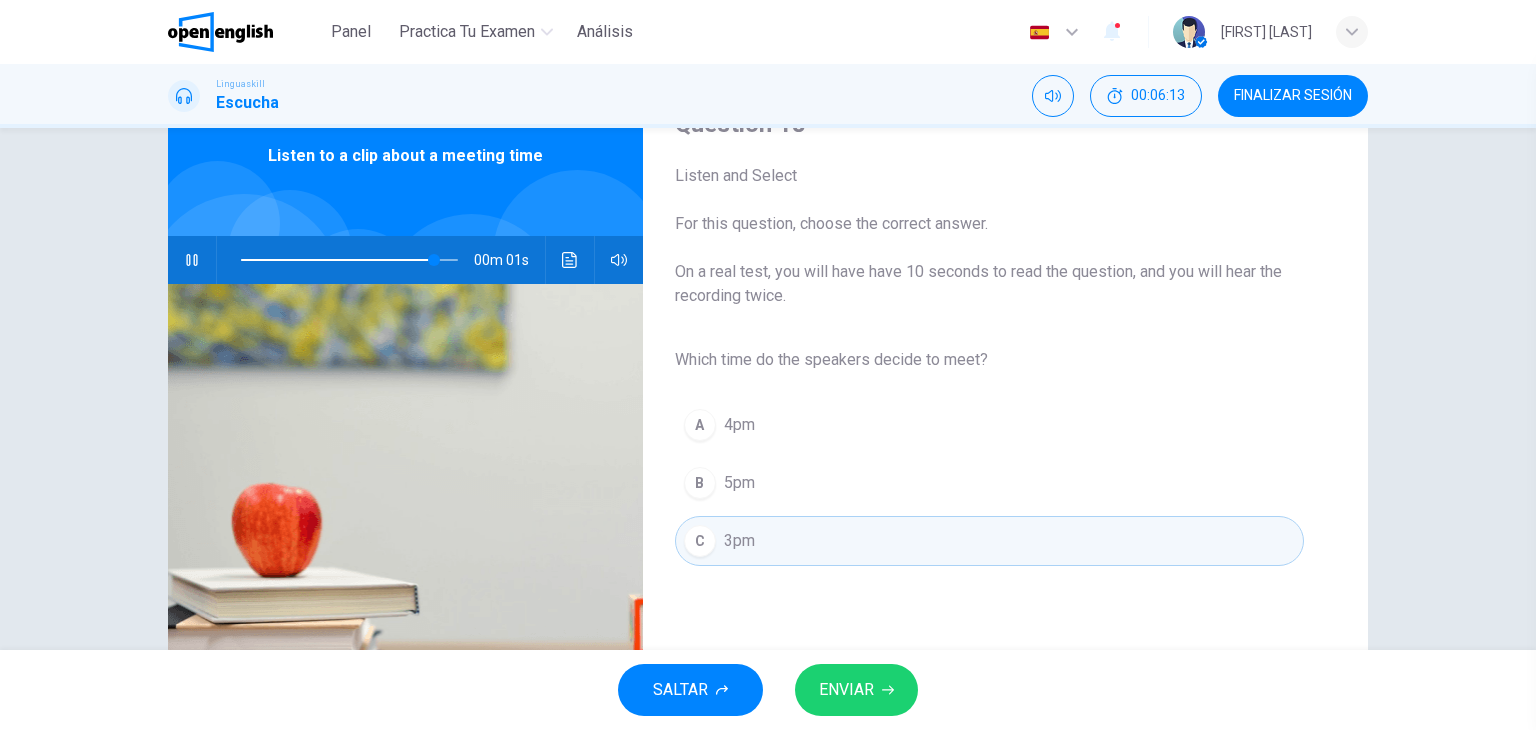 click on "ENVIAR" at bounding box center [846, 690] 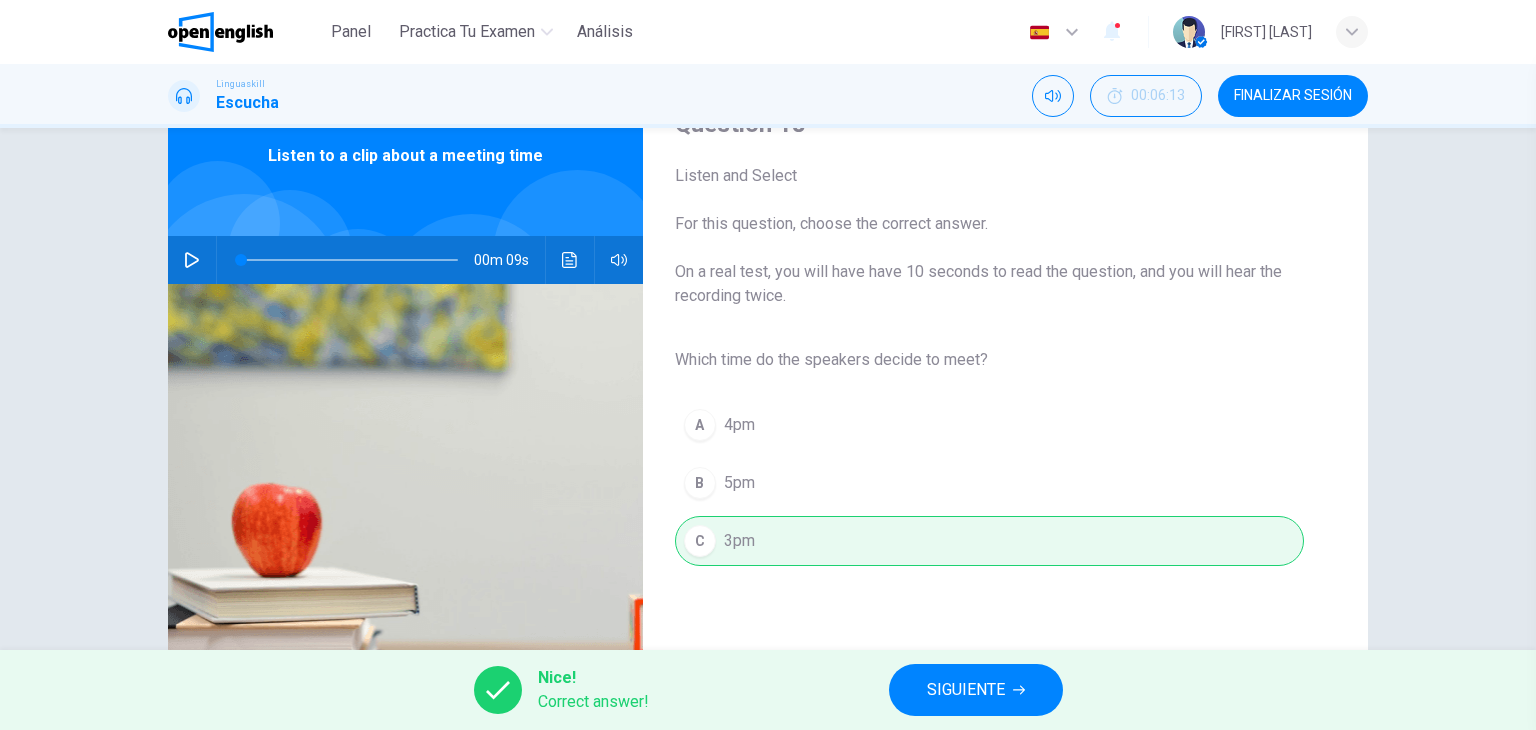 click on "SIGUIENTE" at bounding box center [976, 690] 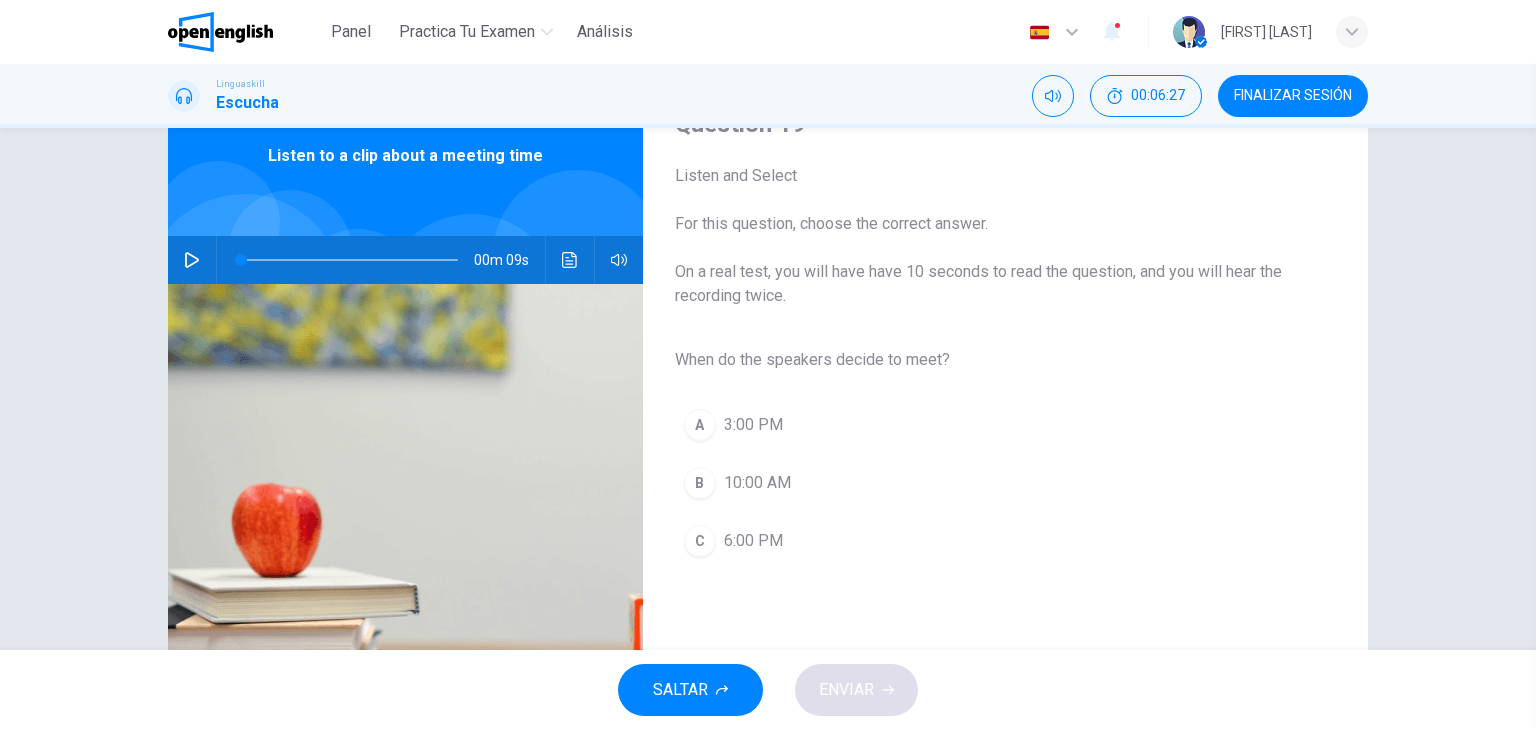 click 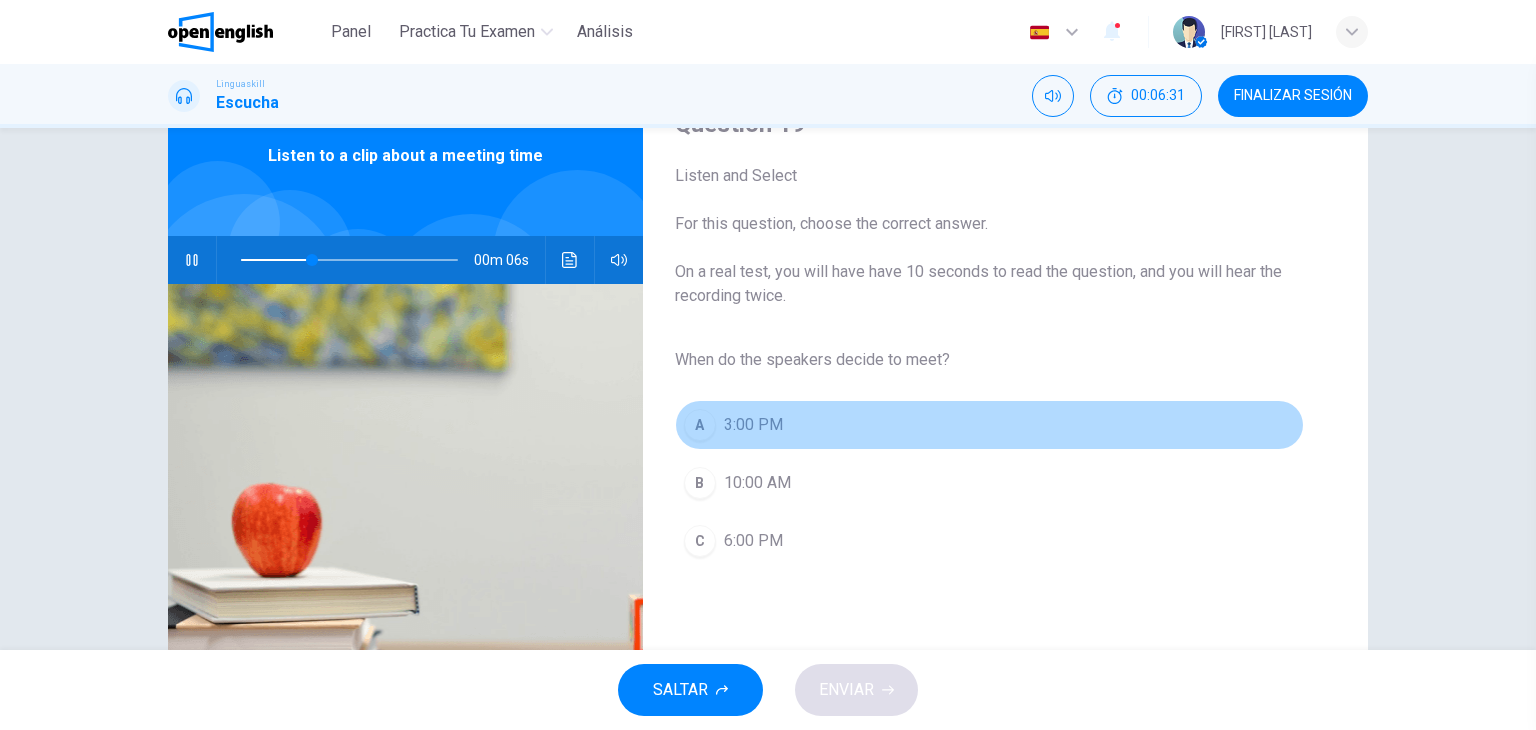 click on "A 3:00 PM" at bounding box center (989, 425) 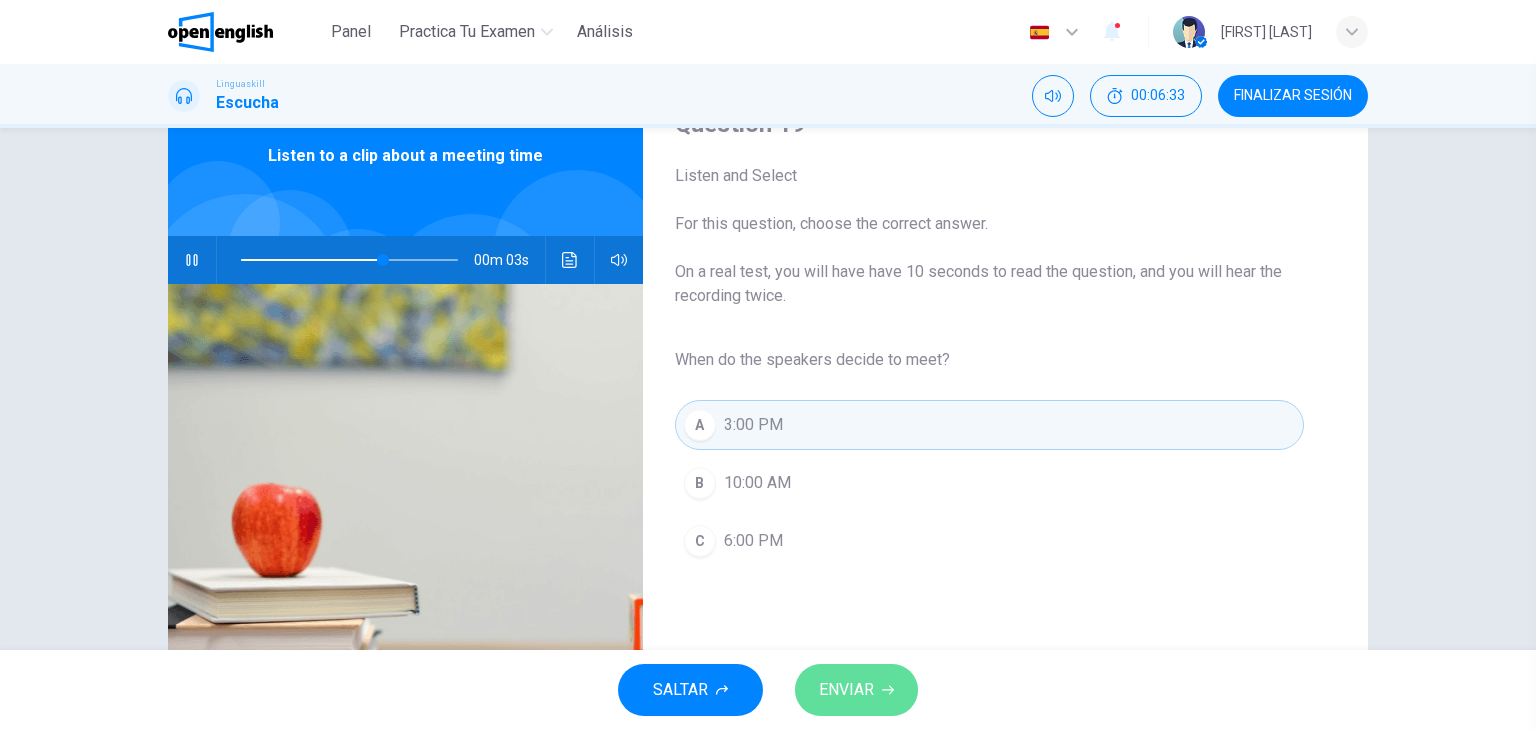 click on "ENVIAR" at bounding box center (846, 690) 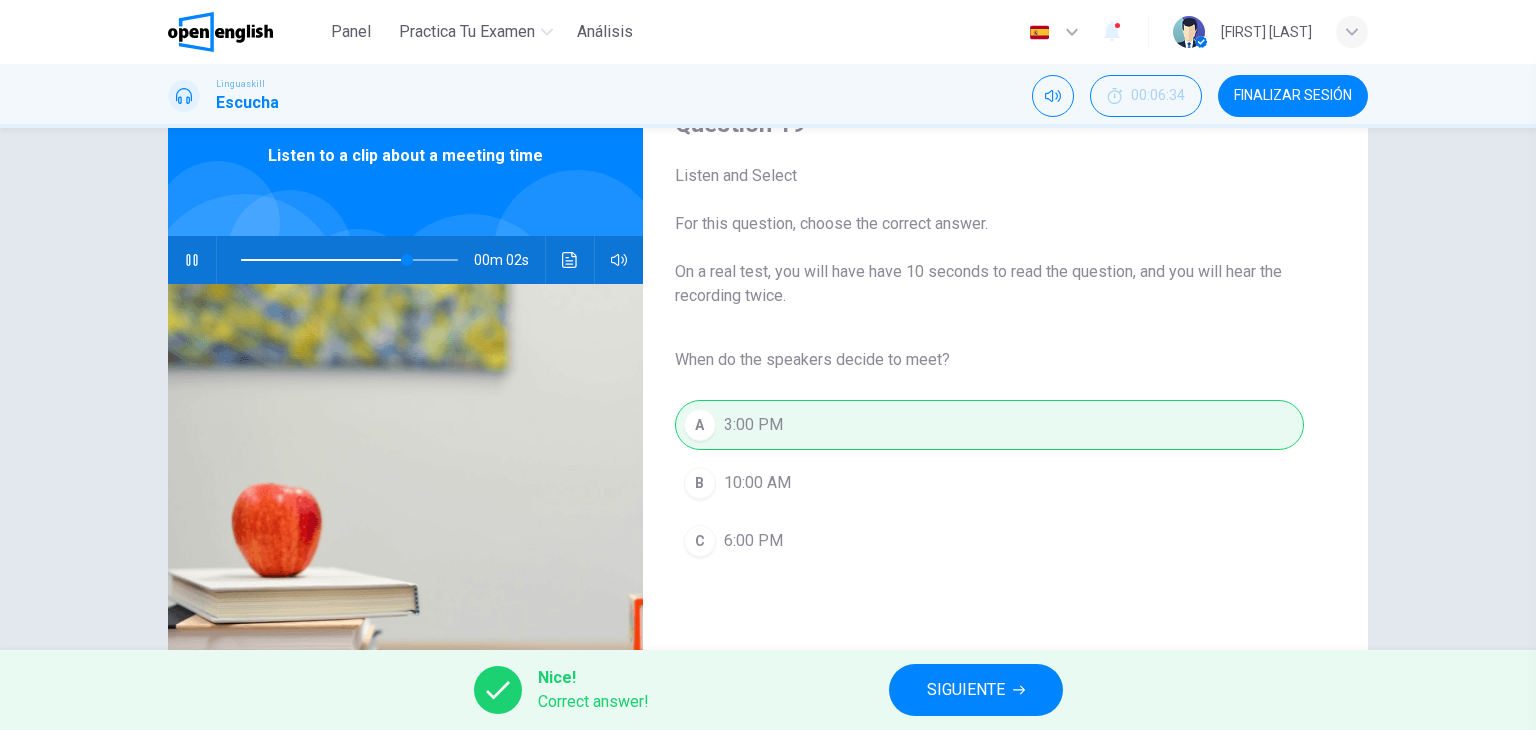 type on "**" 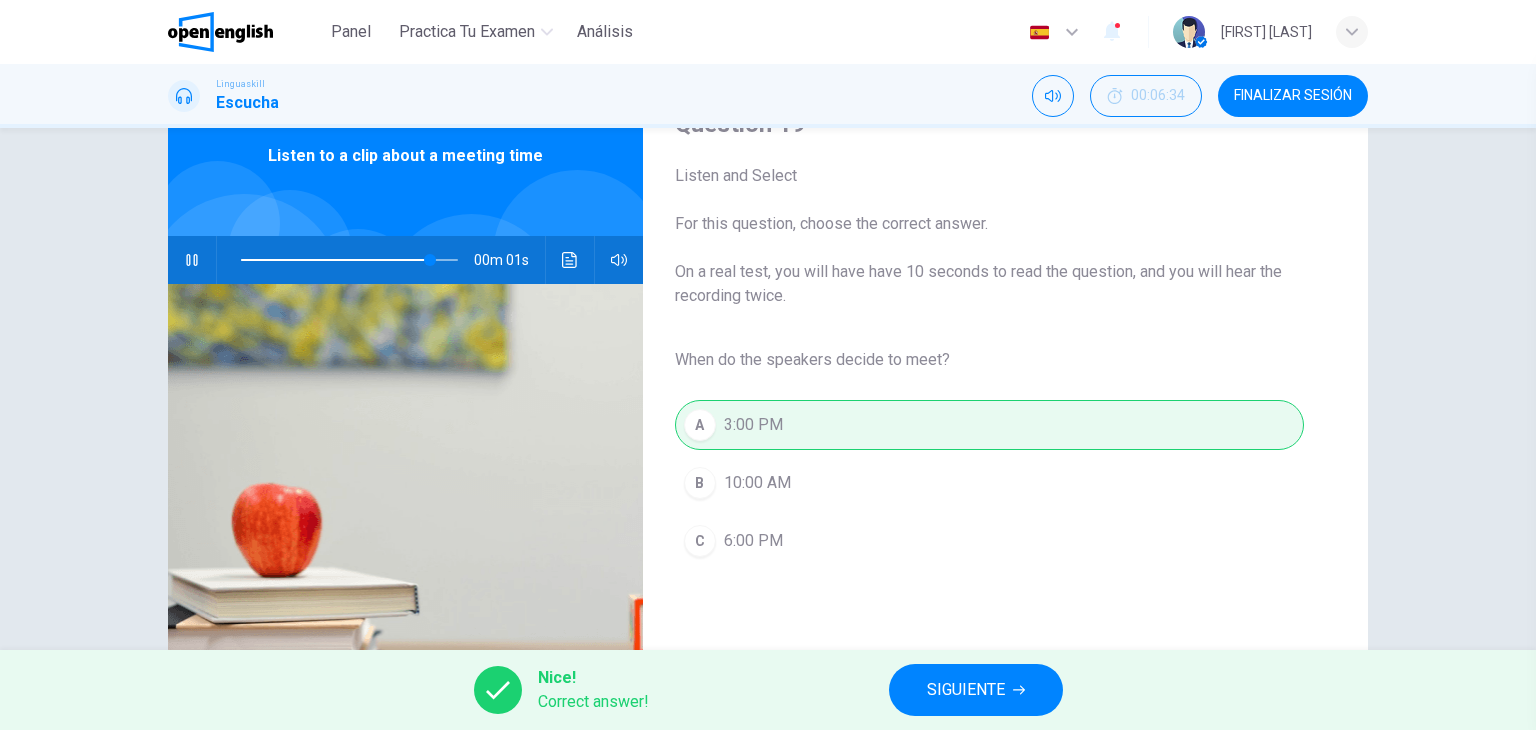 click on "SIGUIENTE" at bounding box center (966, 690) 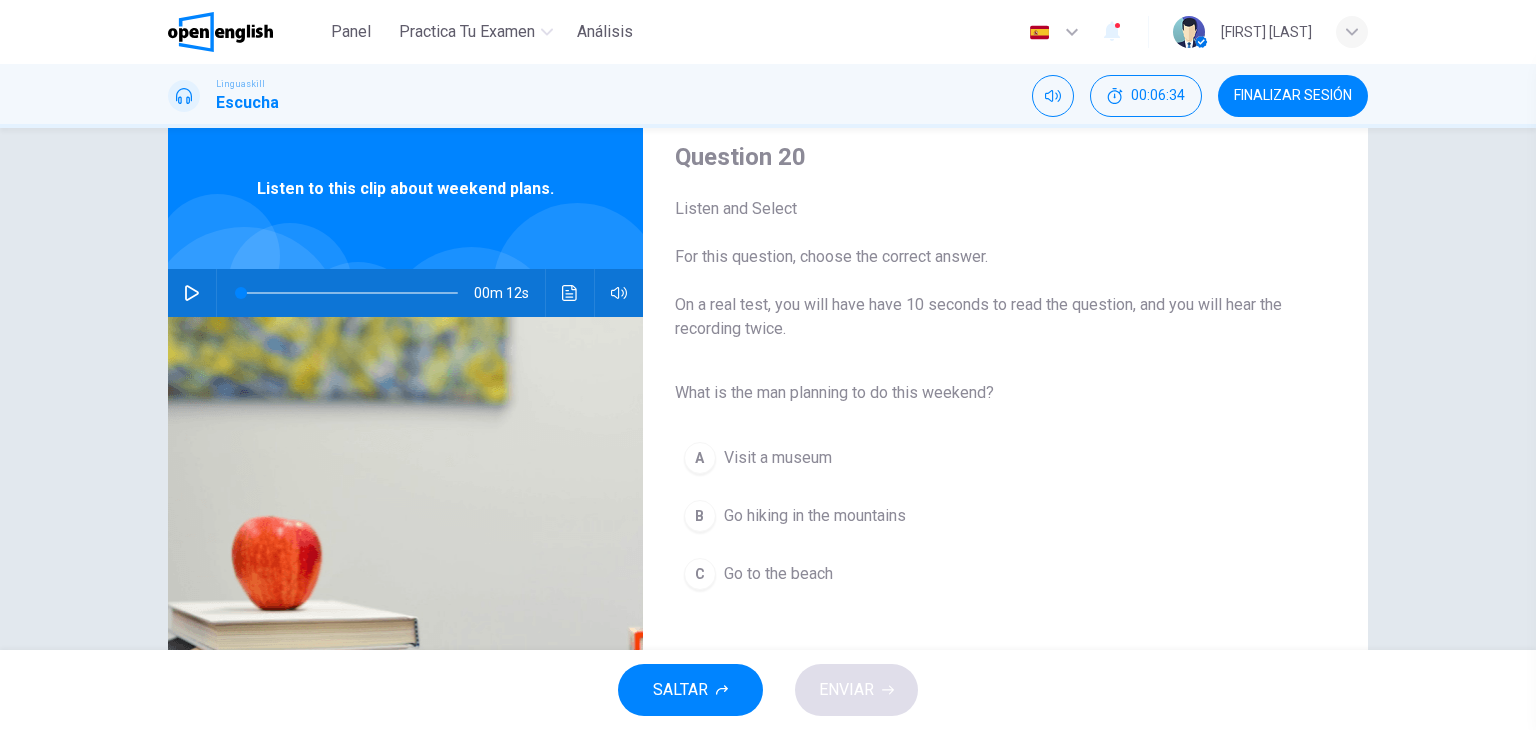scroll, scrollTop: 60, scrollLeft: 0, axis: vertical 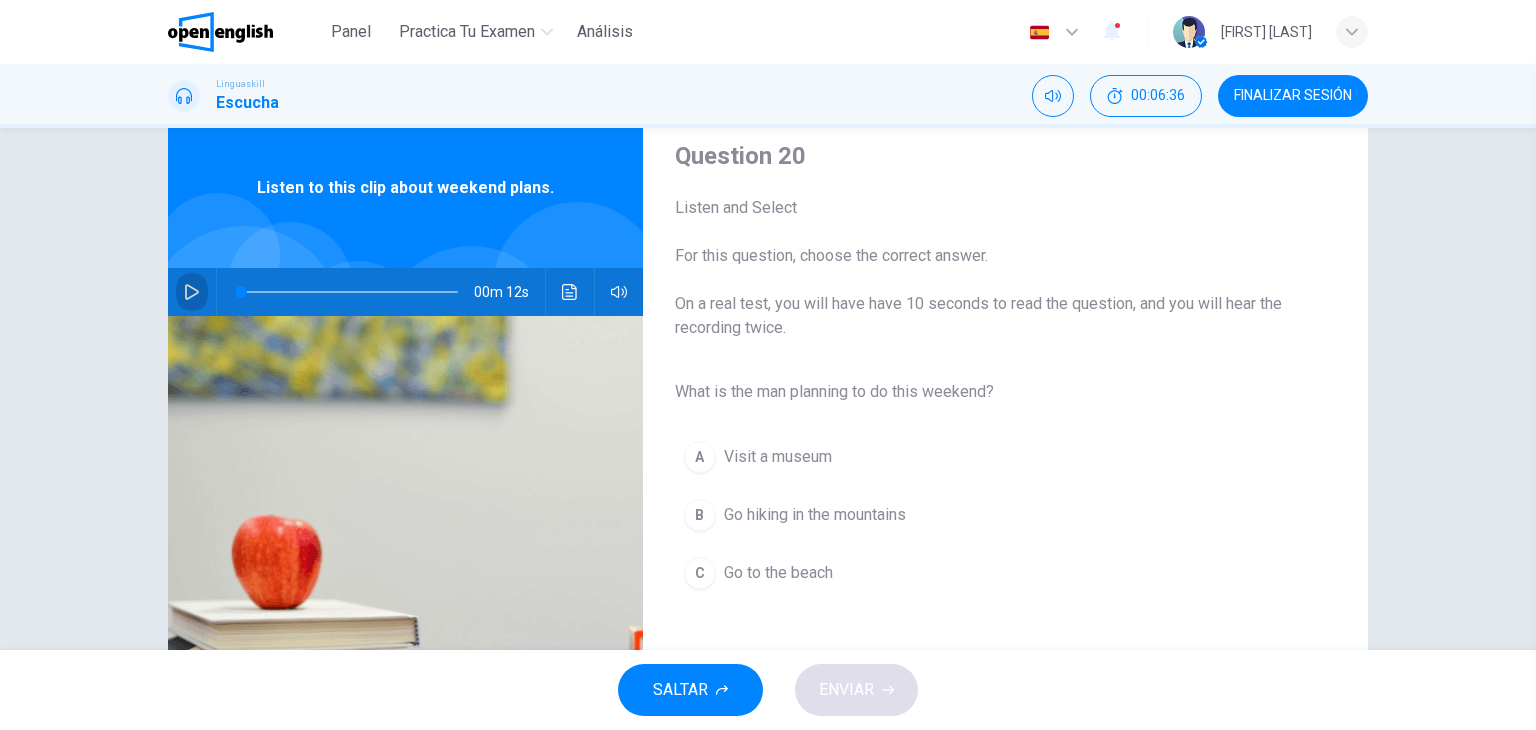 click 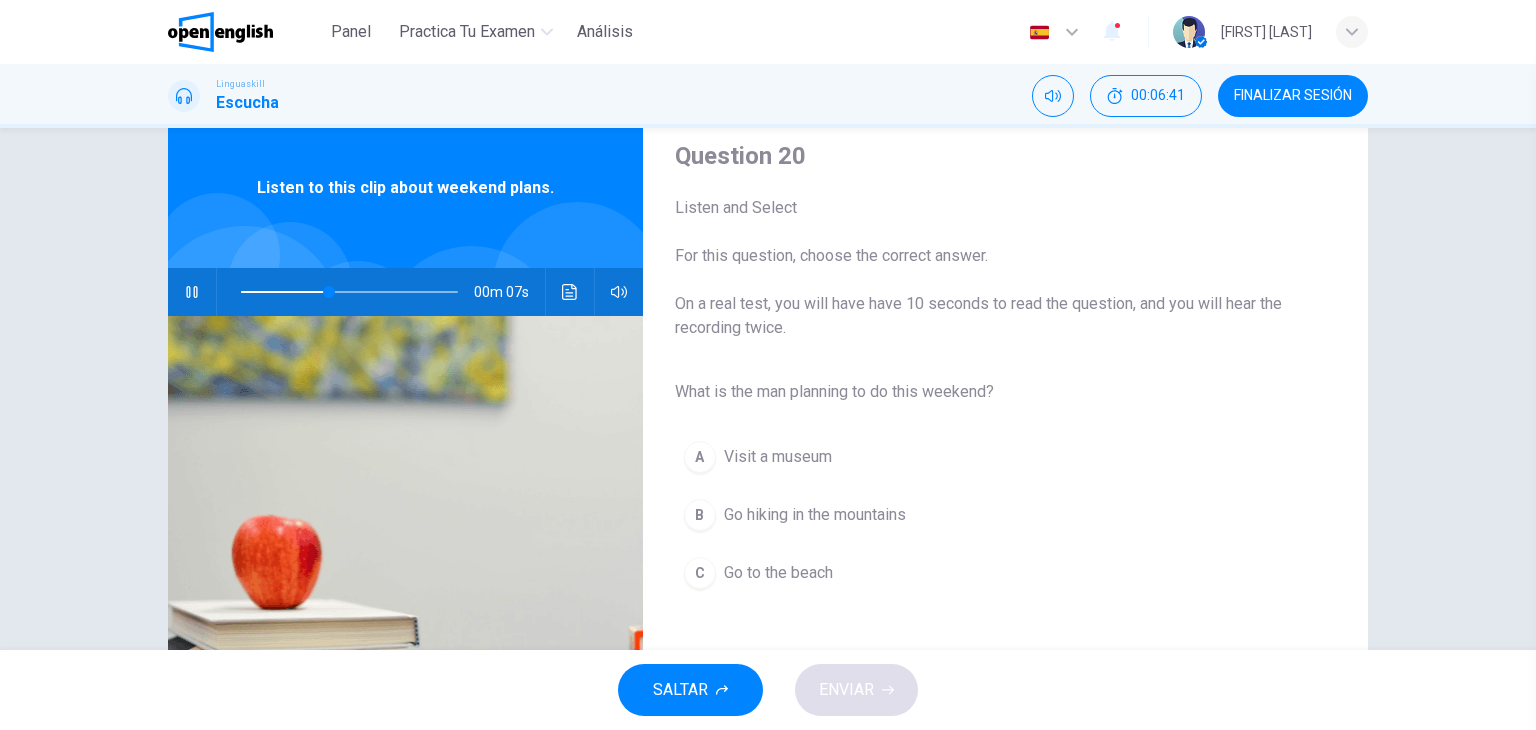 click on "Go hiking in the mountains" at bounding box center [815, 515] 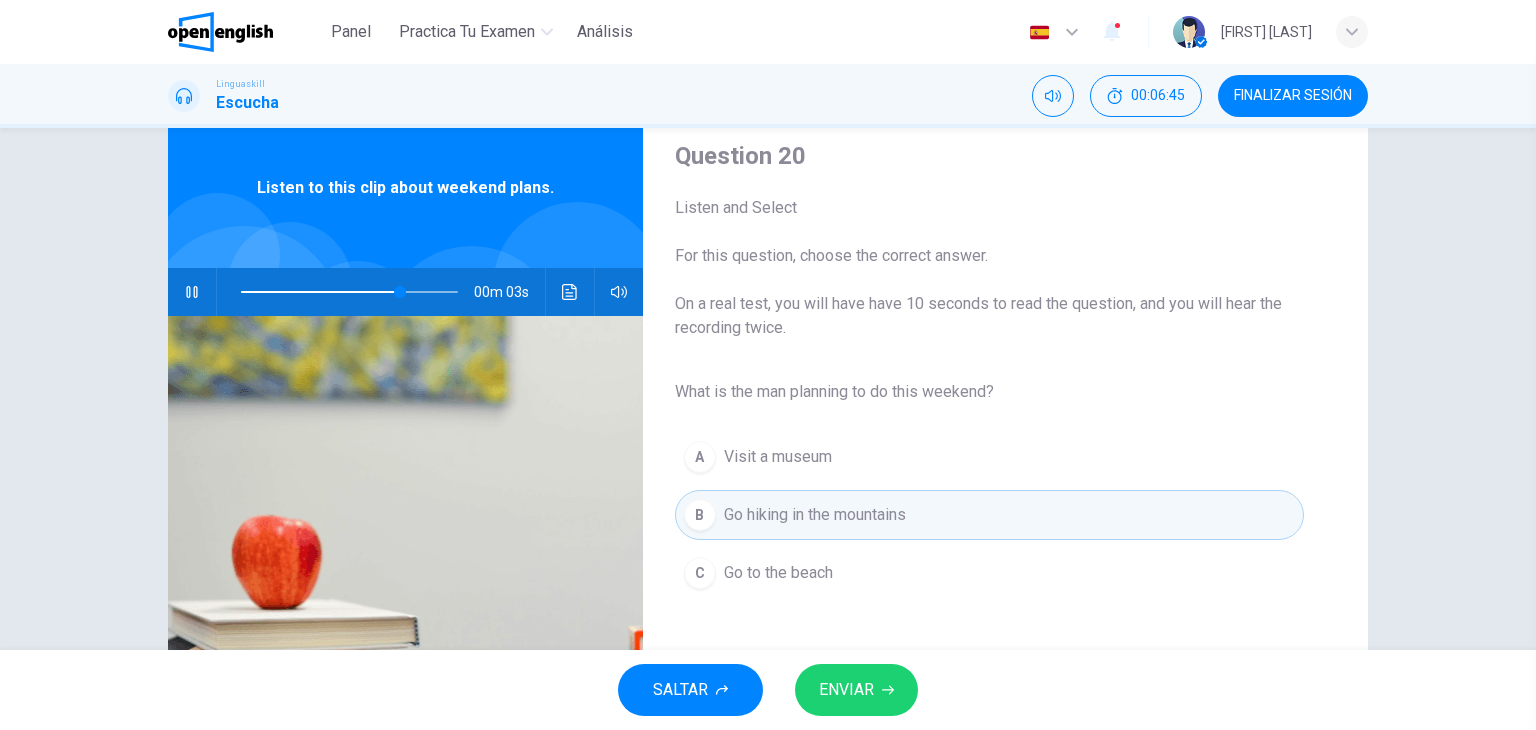 click on "ENVIAR" at bounding box center (846, 690) 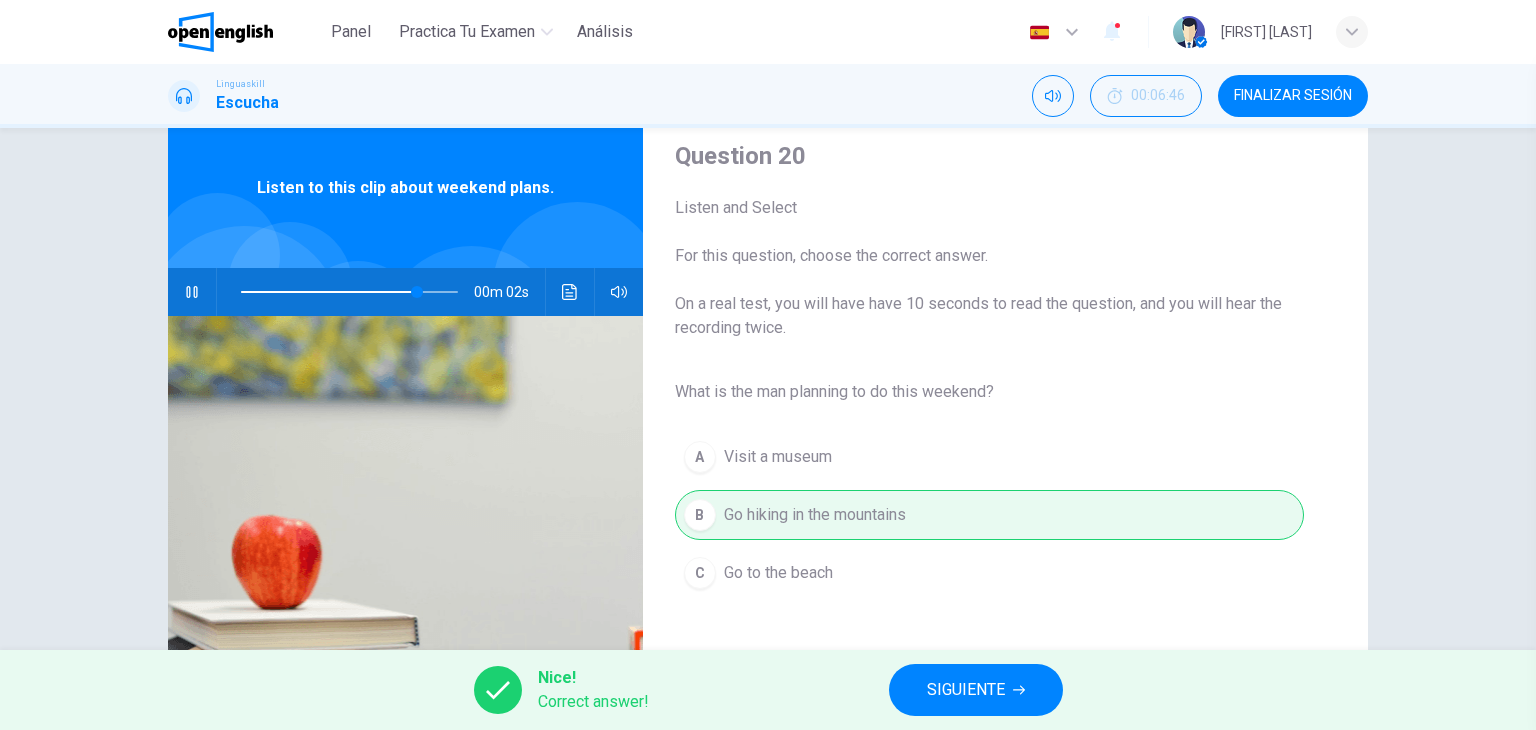 type on "**" 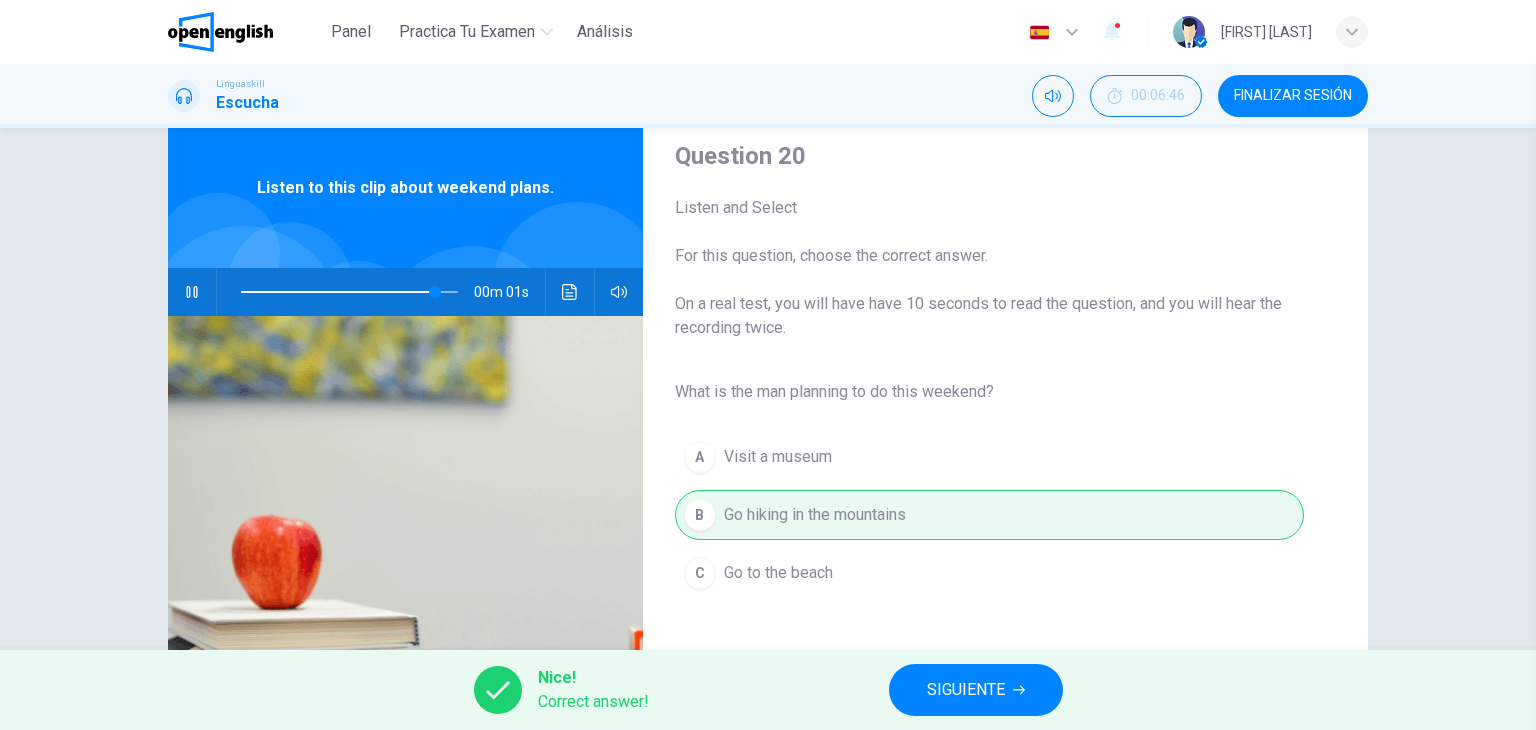 click on "SIGUIENTE" at bounding box center (966, 690) 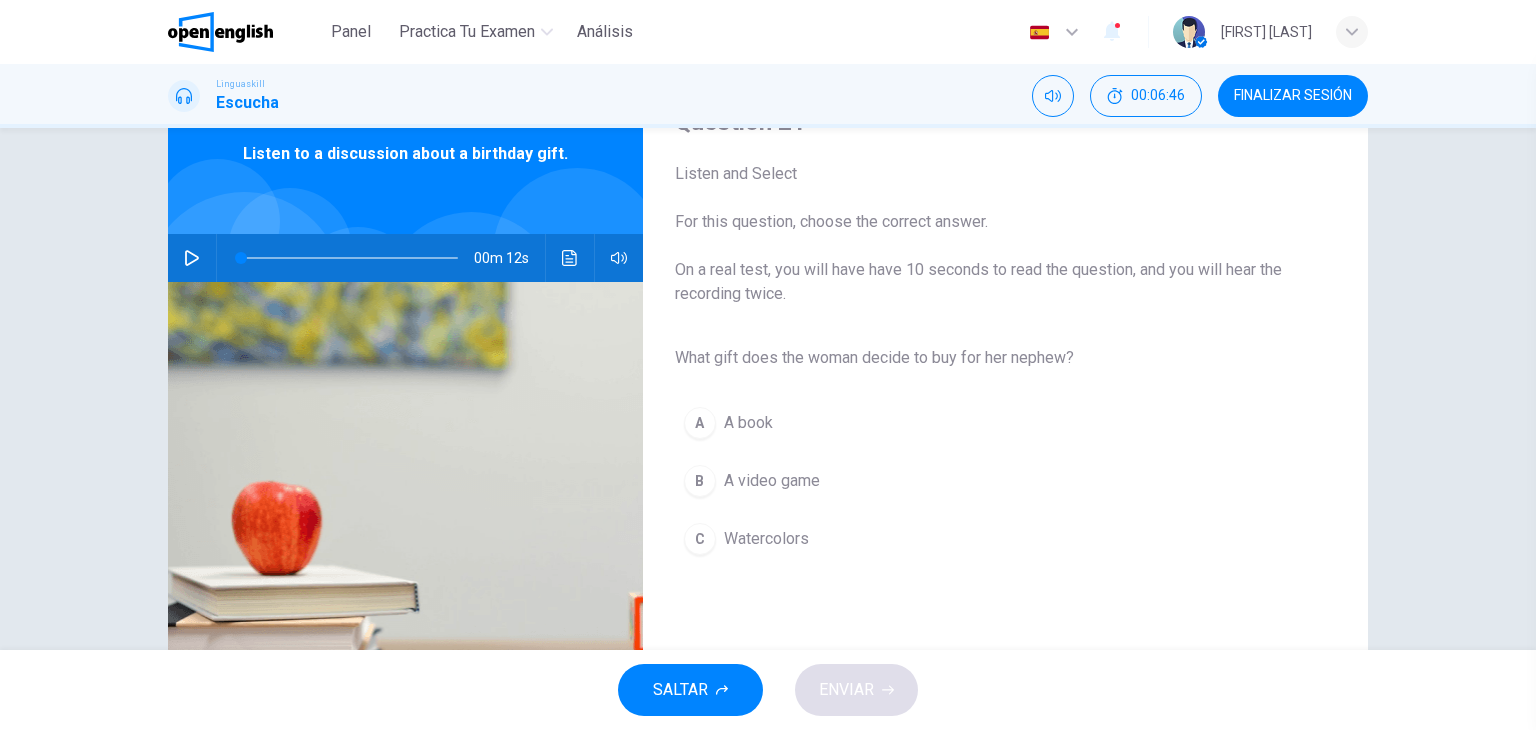 scroll, scrollTop: 92, scrollLeft: 0, axis: vertical 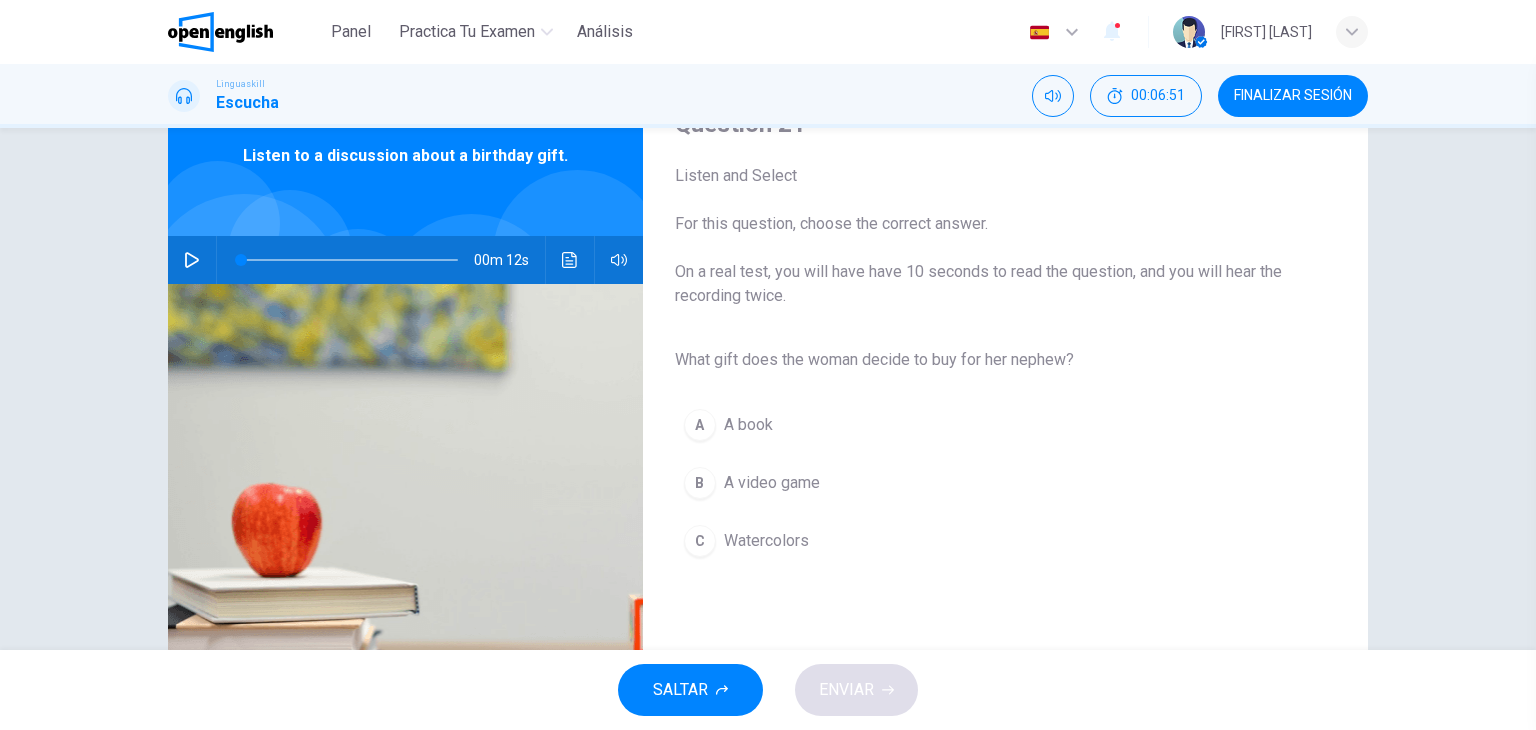 click 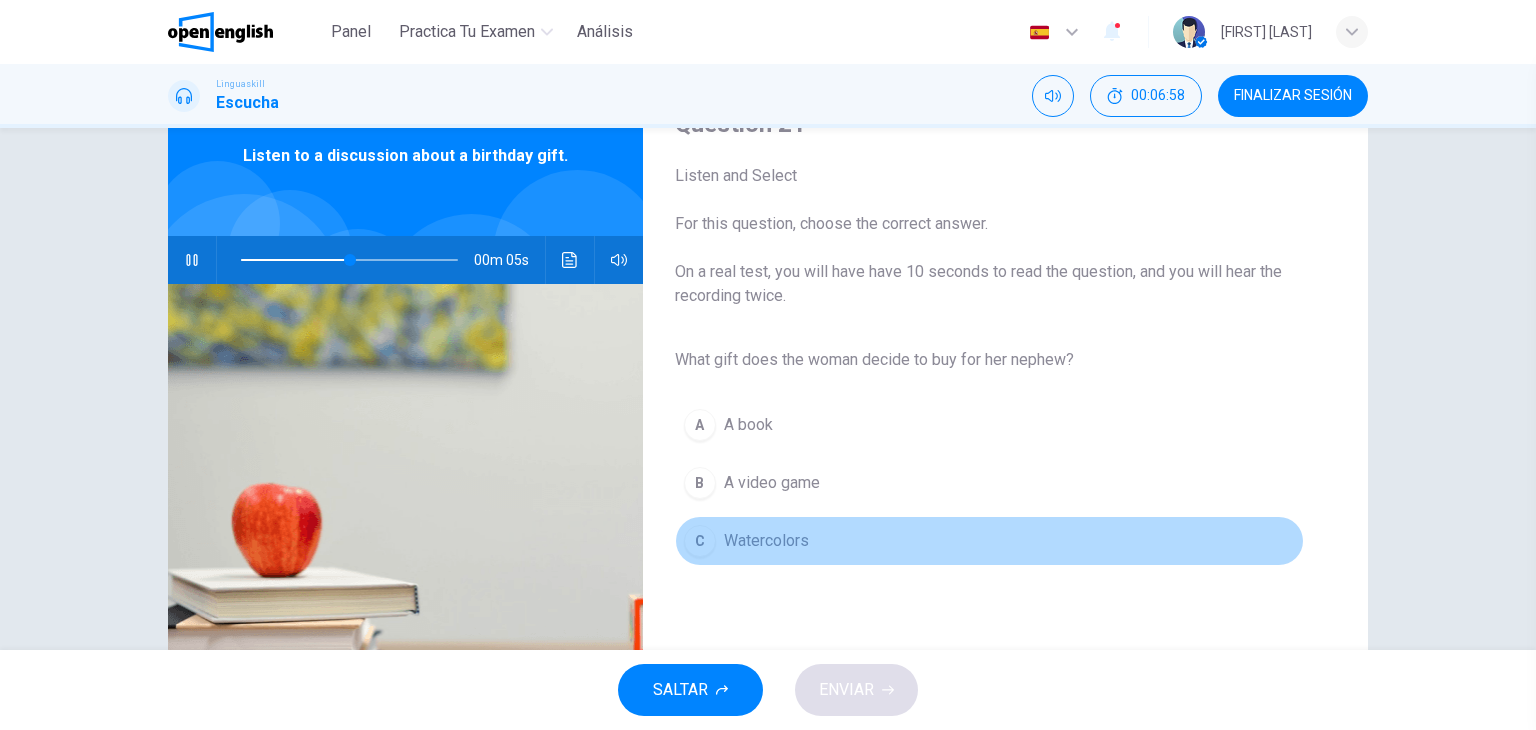click on "Watercolors" at bounding box center (766, 541) 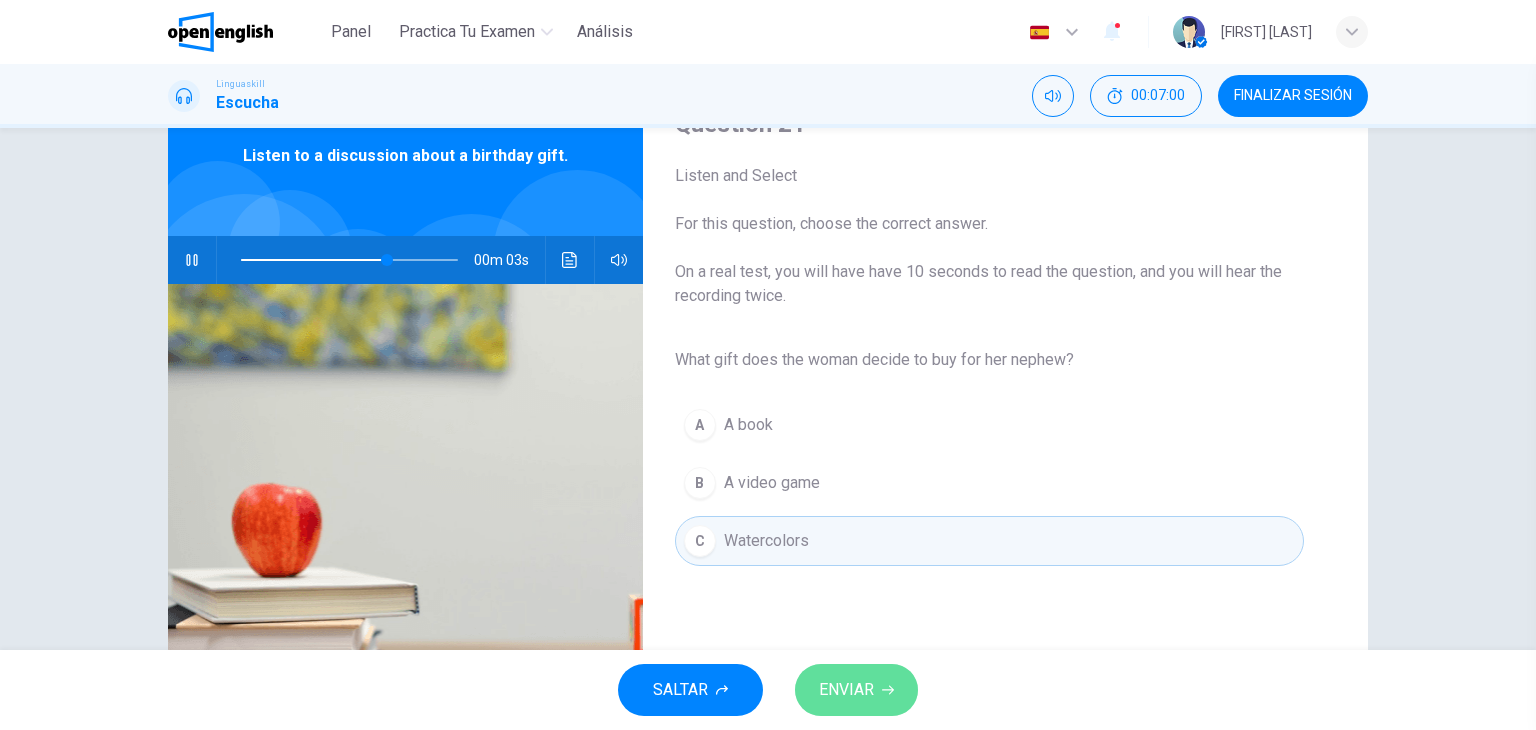 click on "ENVIAR" at bounding box center (846, 690) 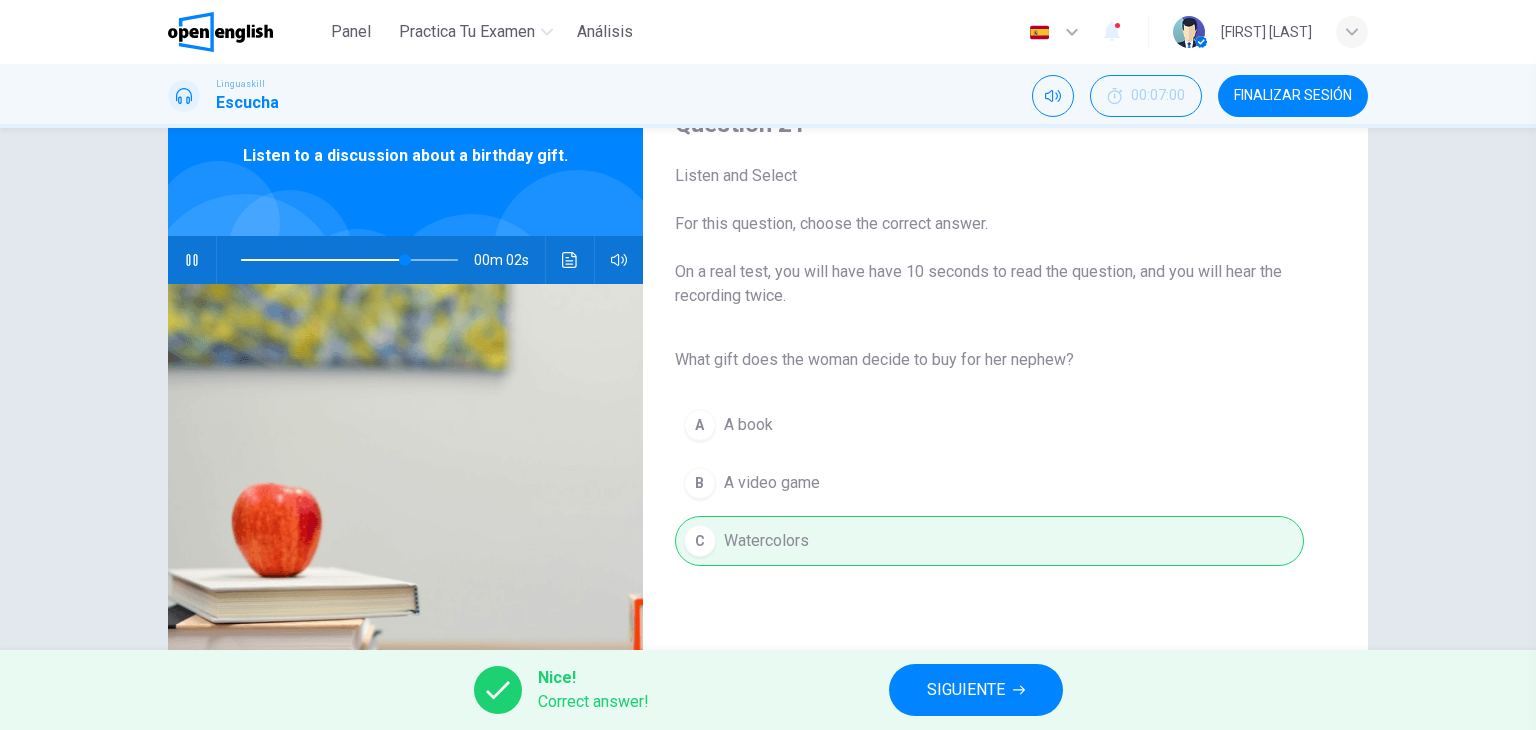 type on "**" 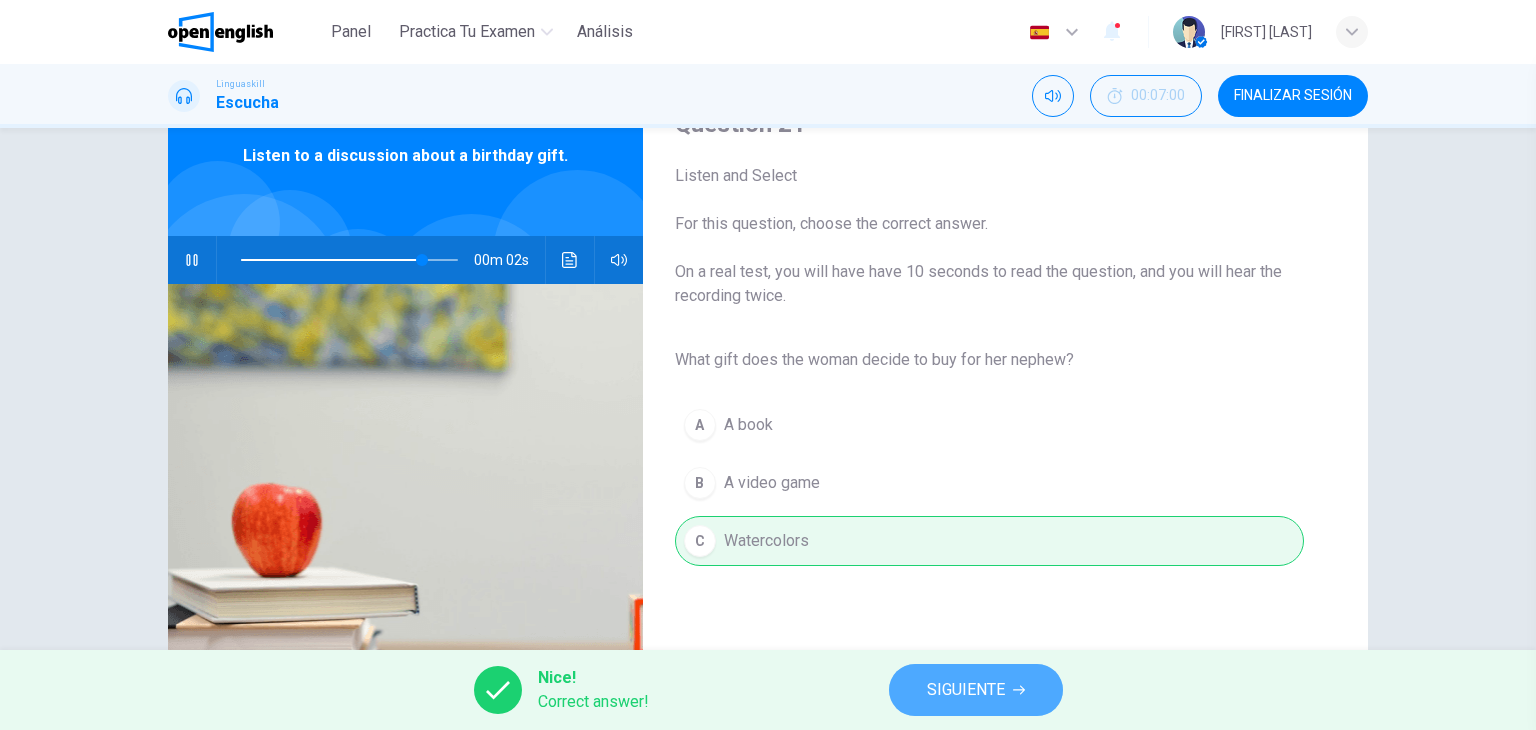 click on "SIGUIENTE" at bounding box center (966, 690) 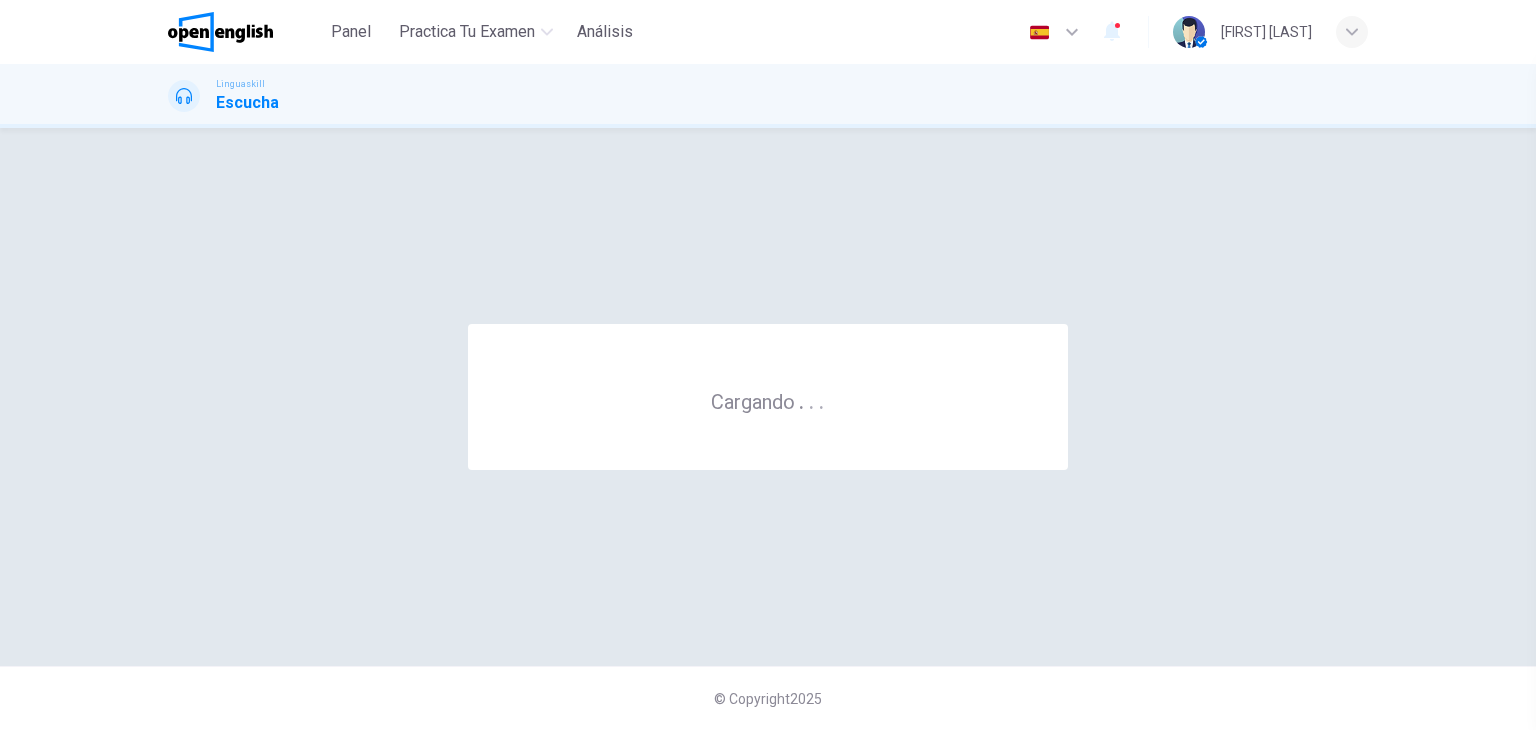 scroll, scrollTop: 0, scrollLeft: 0, axis: both 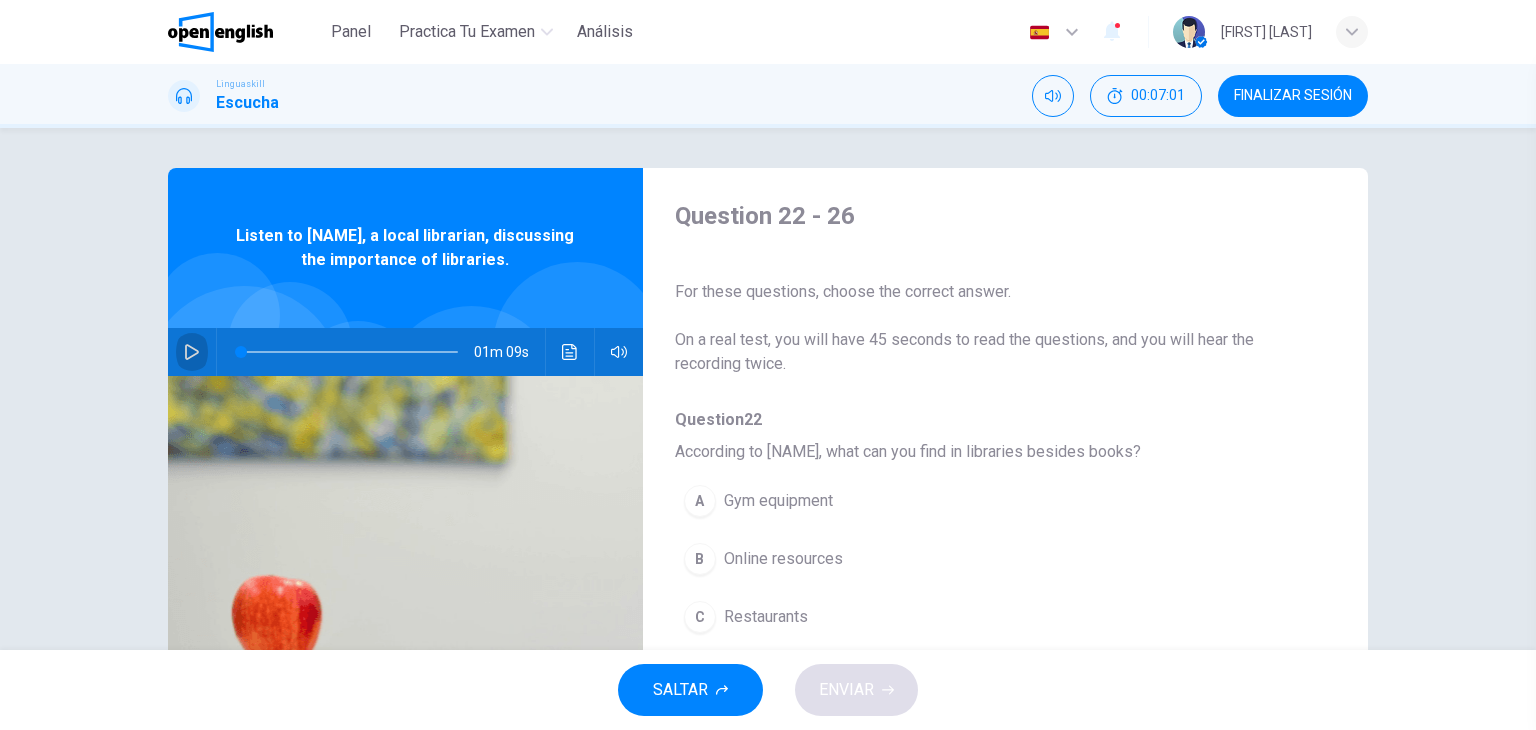 click 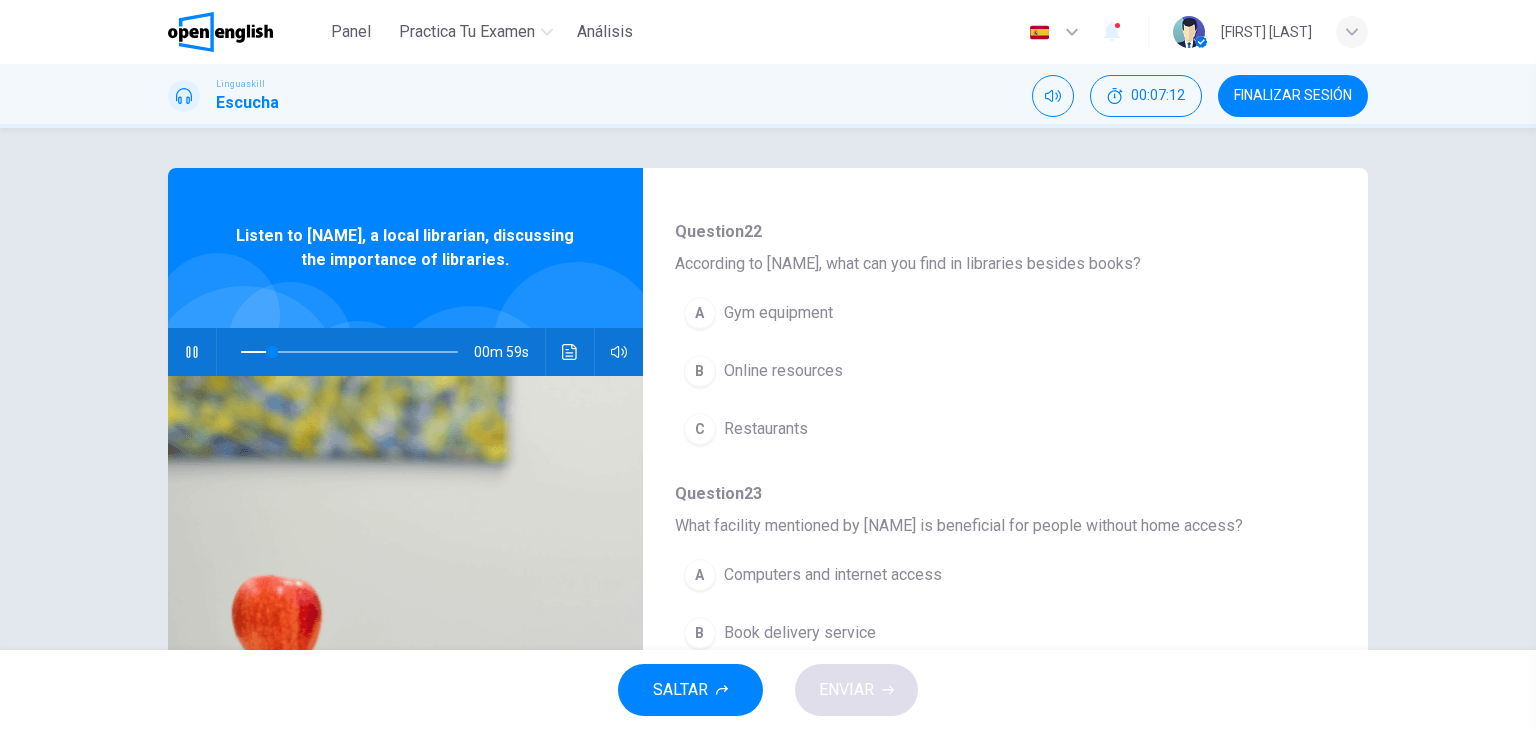 scroll, scrollTop: 192, scrollLeft: 0, axis: vertical 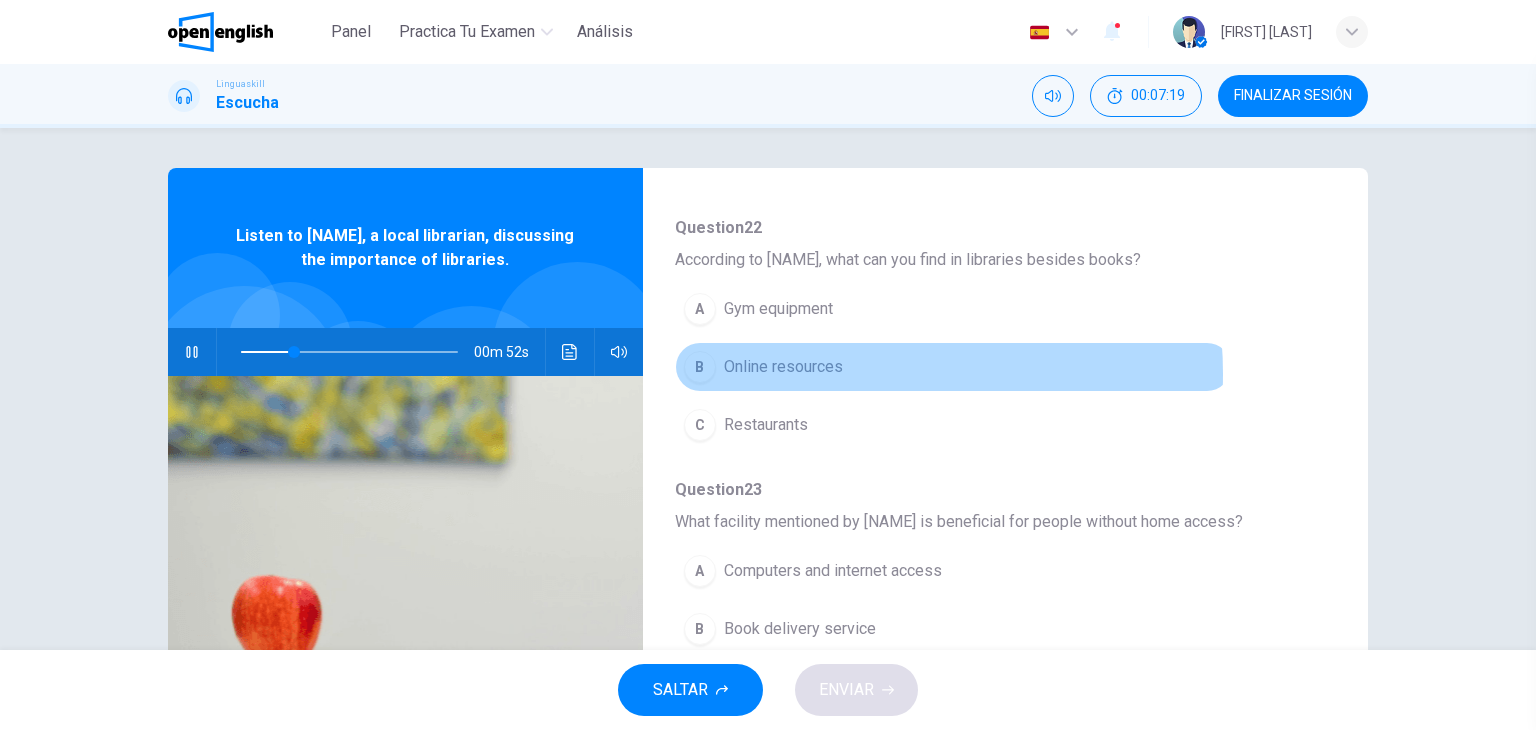click on "Online resources" at bounding box center (783, 367) 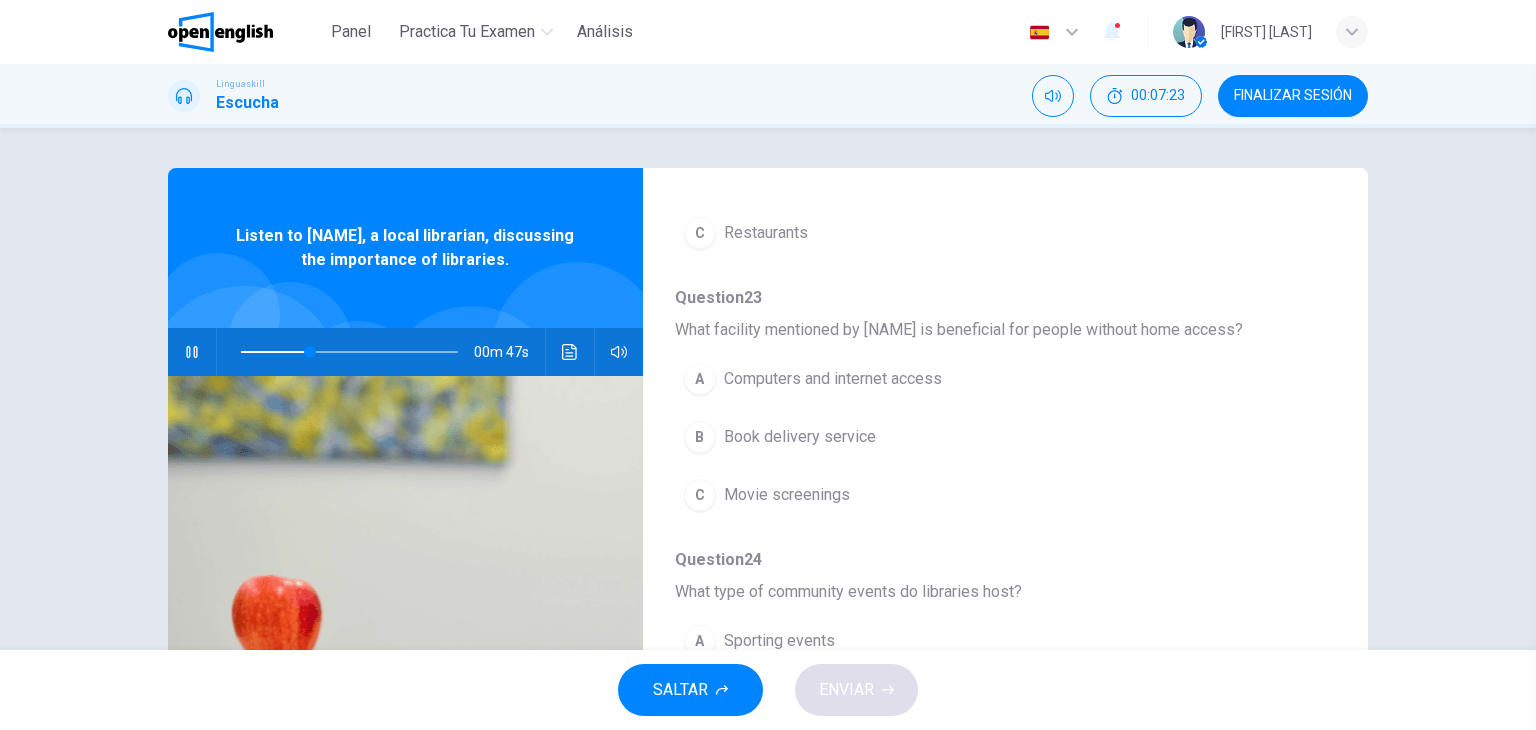 scroll, scrollTop: 384, scrollLeft: 0, axis: vertical 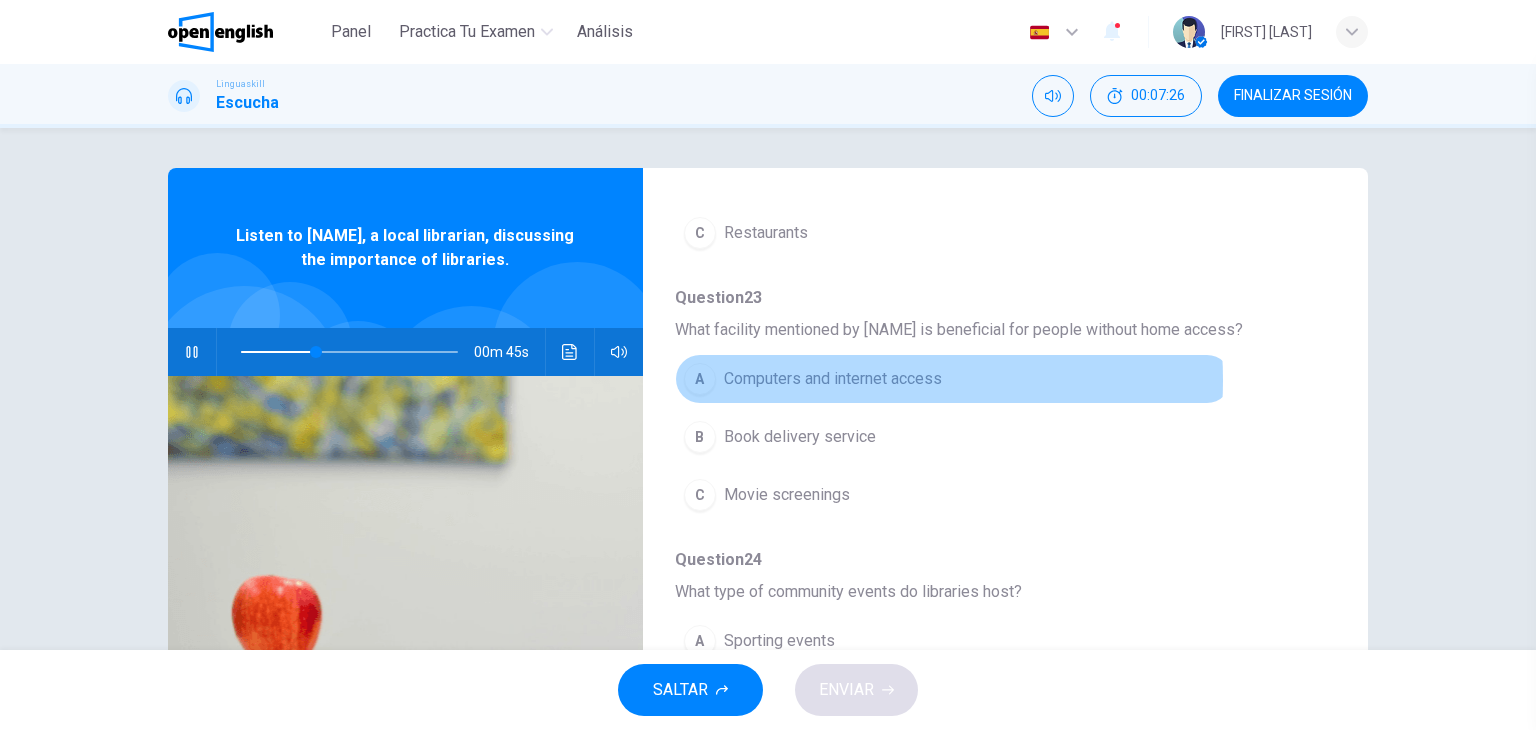 click on "Computers and internet access" at bounding box center (833, 379) 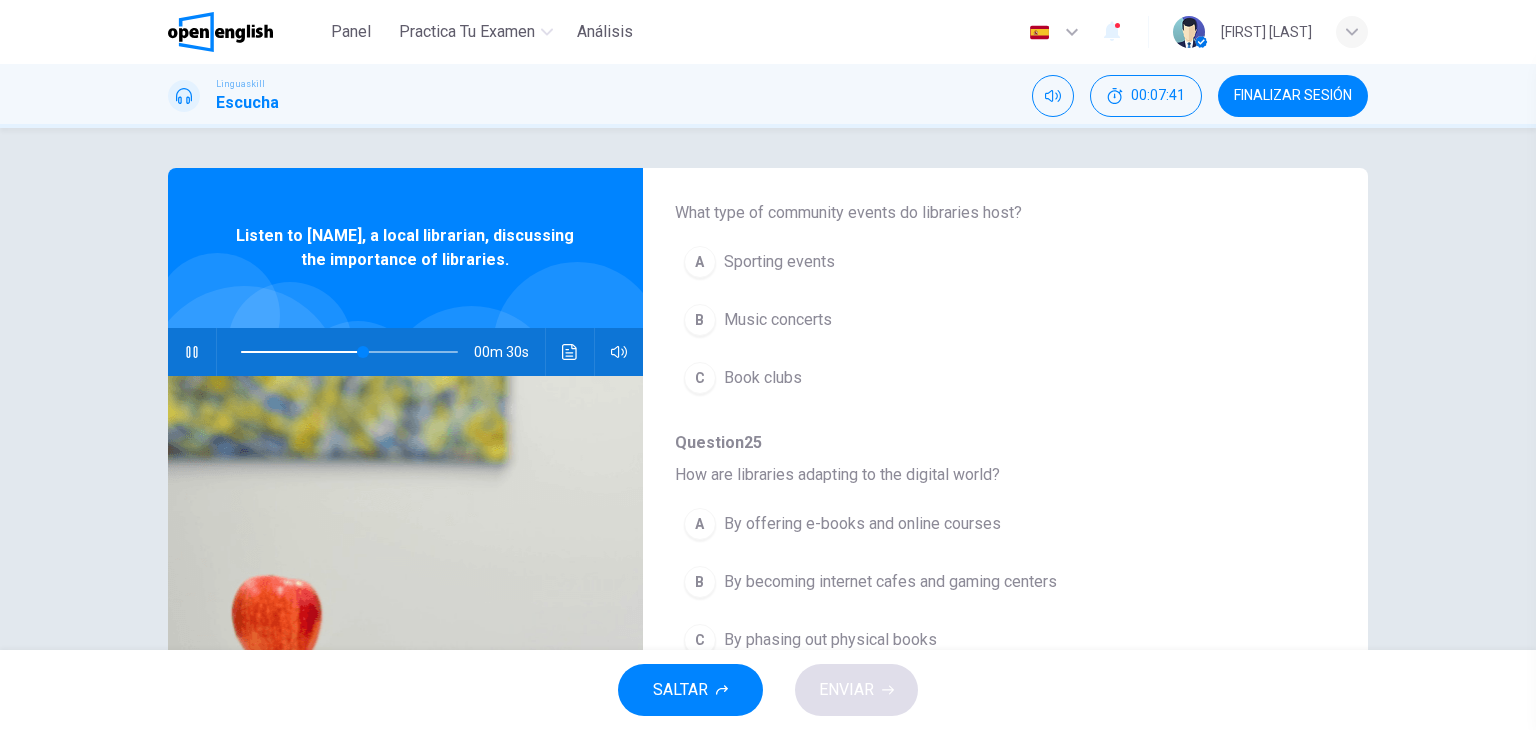 scroll, scrollTop: 778, scrollLeft: 0, axis: vertical 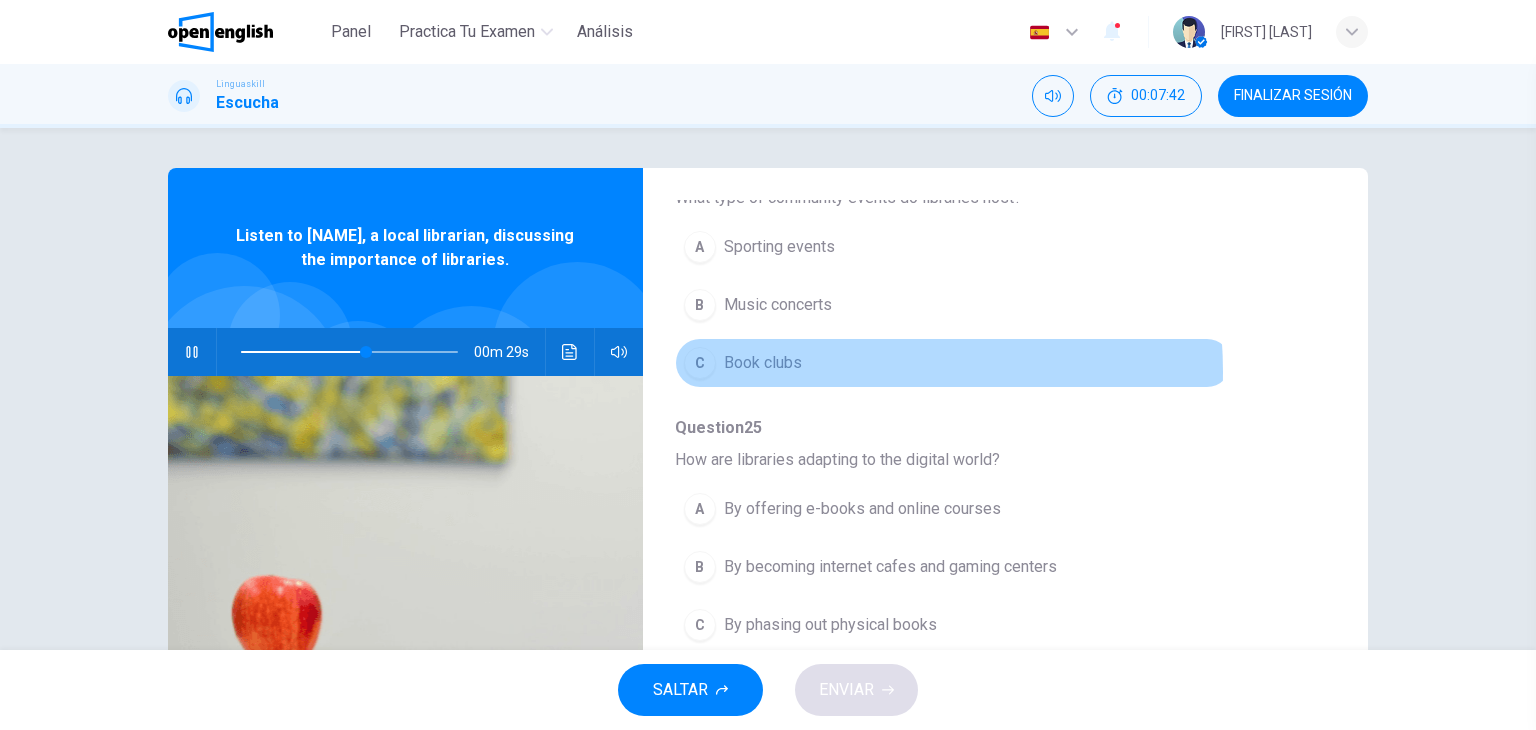 click on "Book clubs" at bounding box center (763, 363) 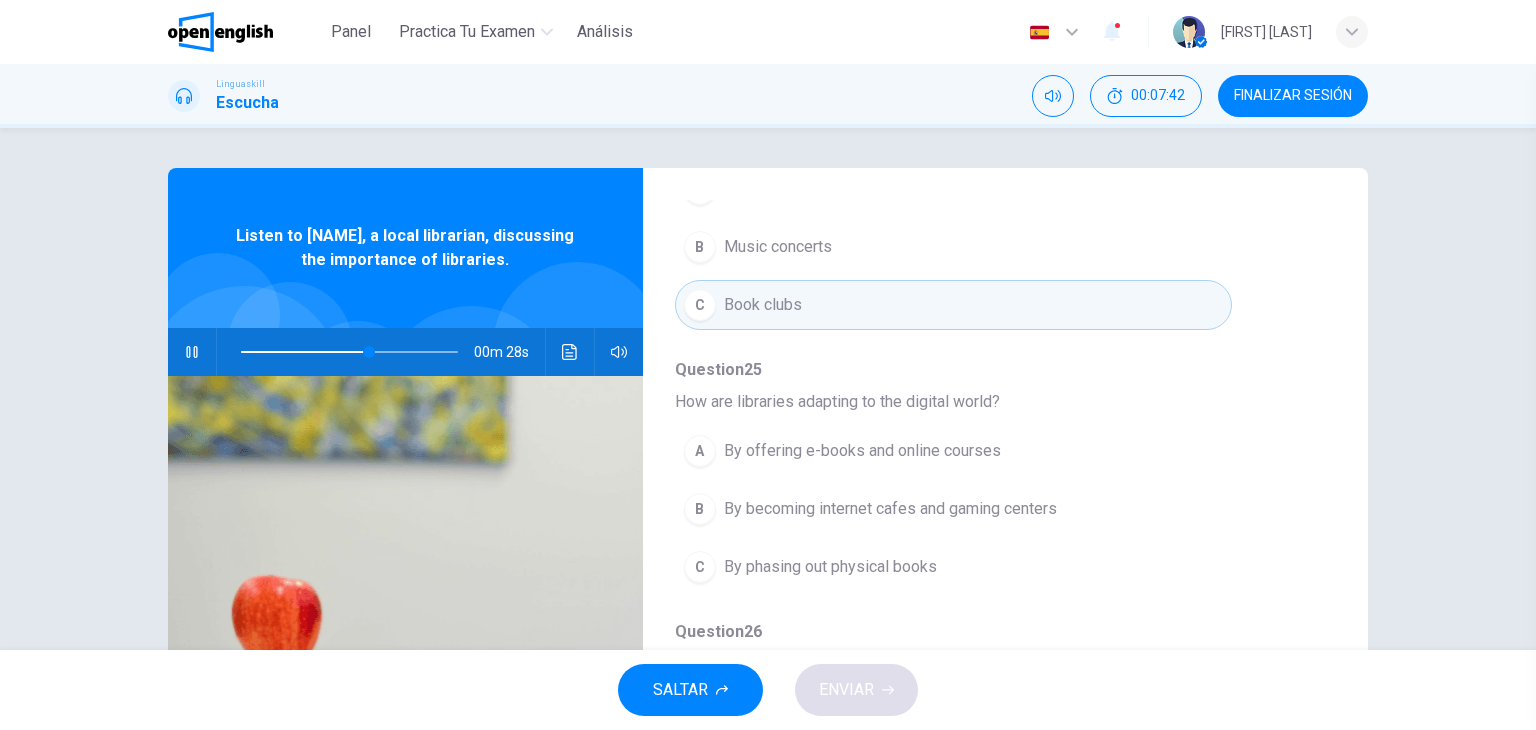 scroll, scrollTop: 856, scrollLeft: 0, axis: vertical 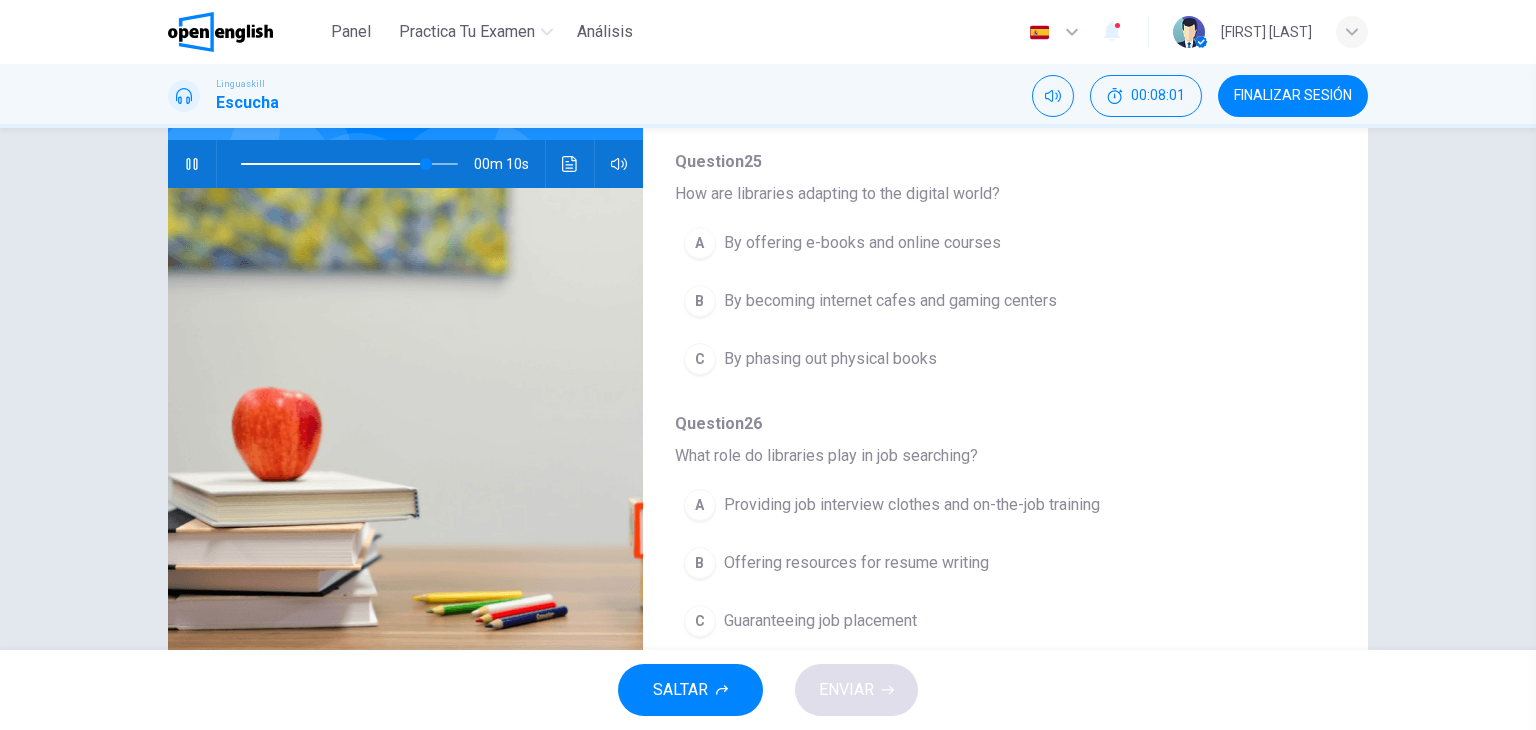 click on "By offering e-books and online courses" at bounding box center (862, 243) 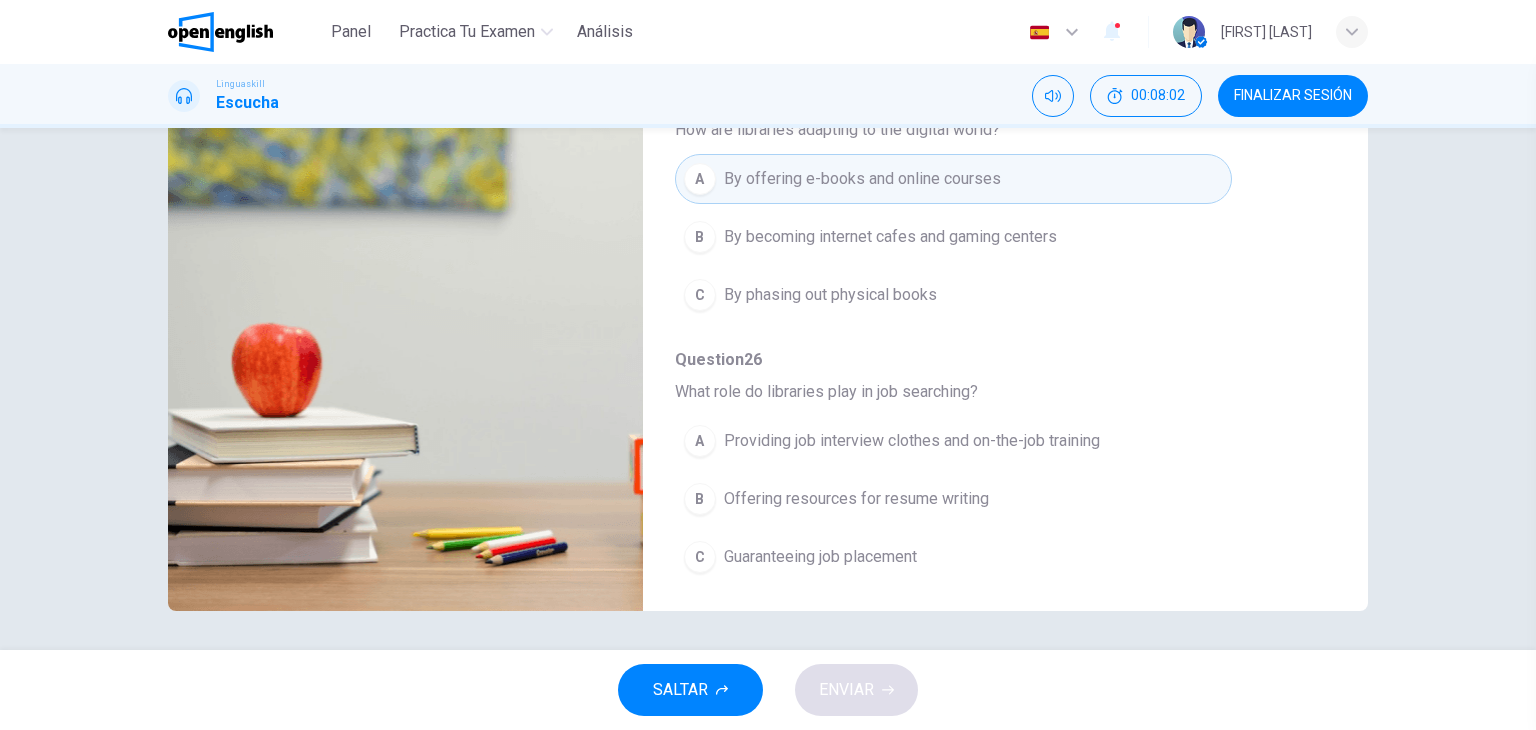 scroll, scrollTop: 253, scrollLeft: 0, axis: vertical 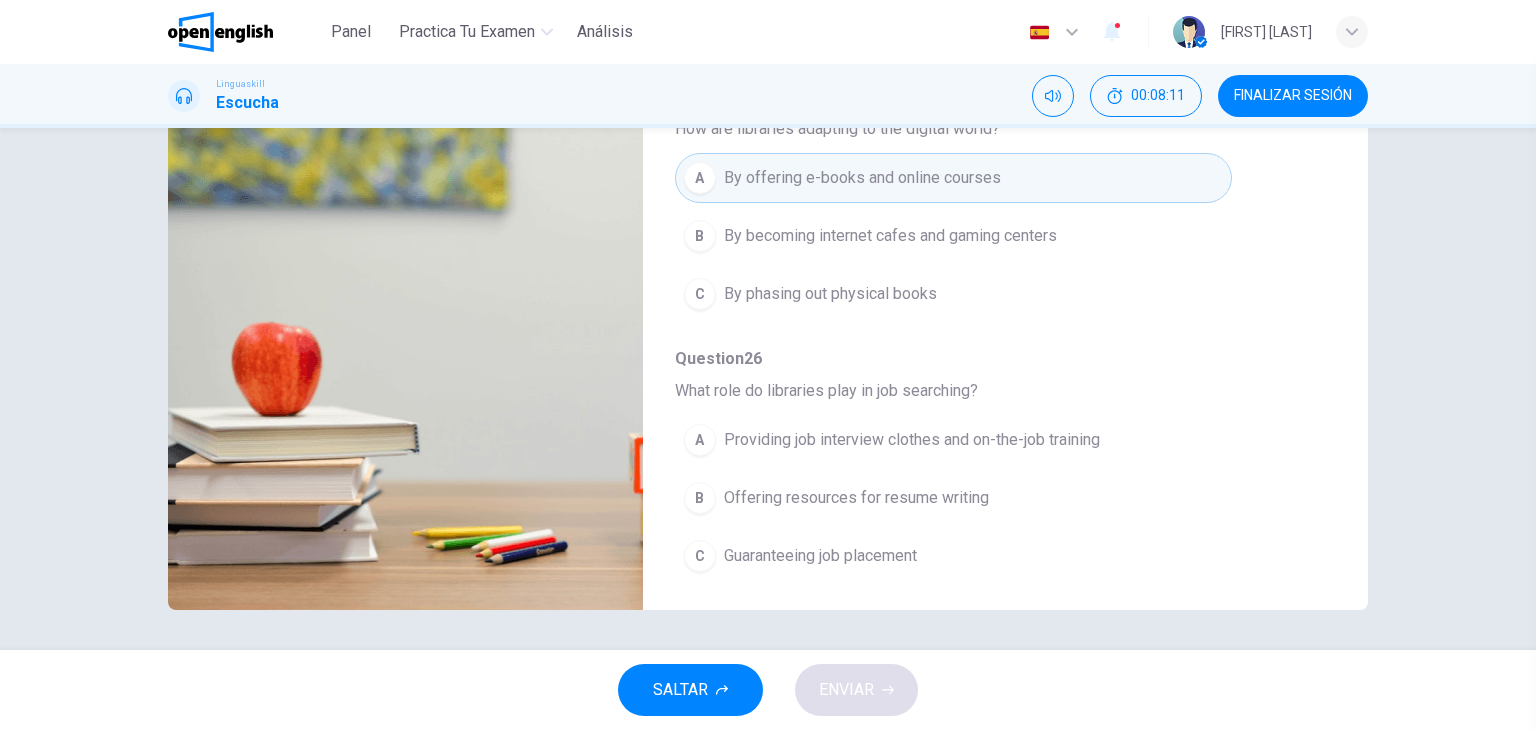 type on "*" 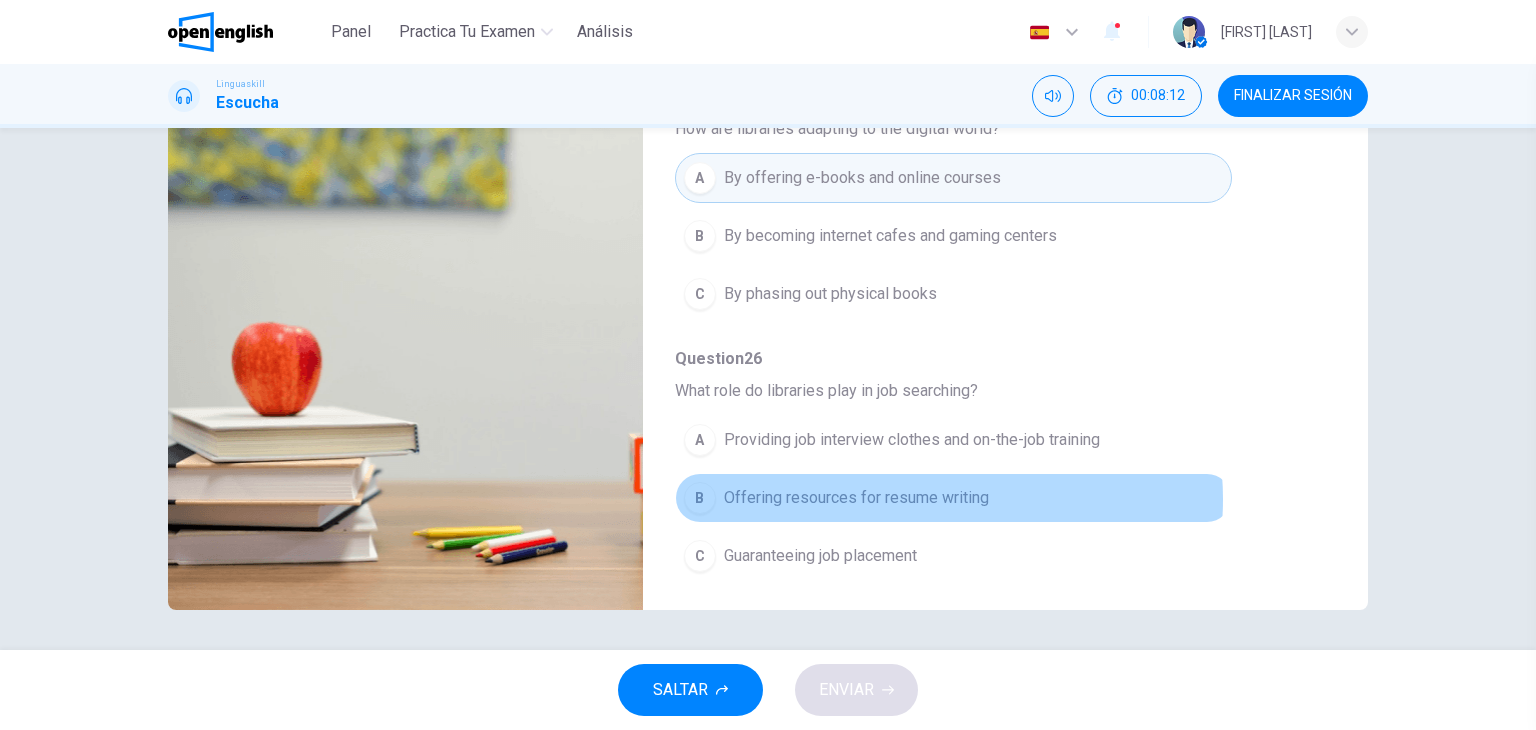 click on "Offering resources for resume writing" at bounding box center (856, 498) 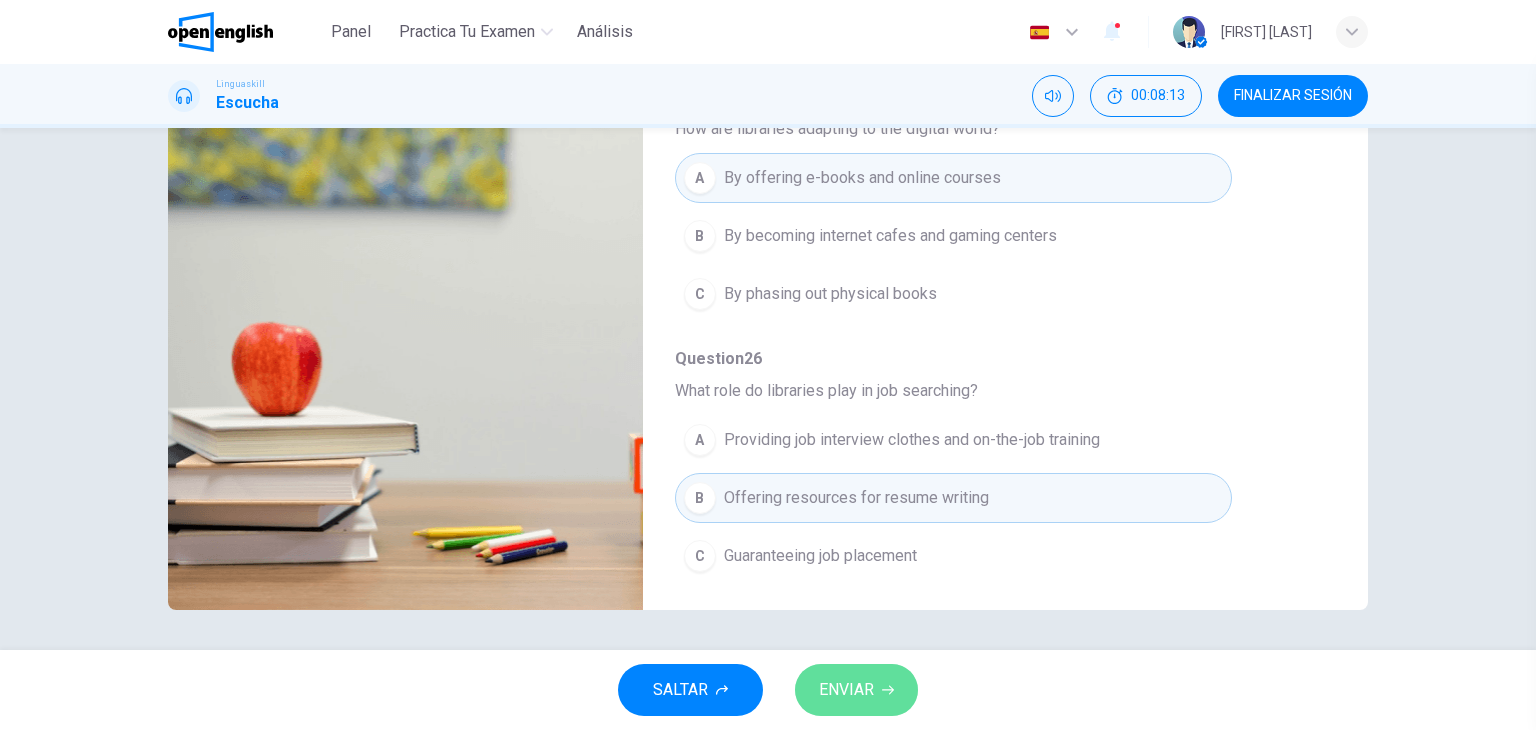 click on "ENVIAR" at bounding box center (846, 690) 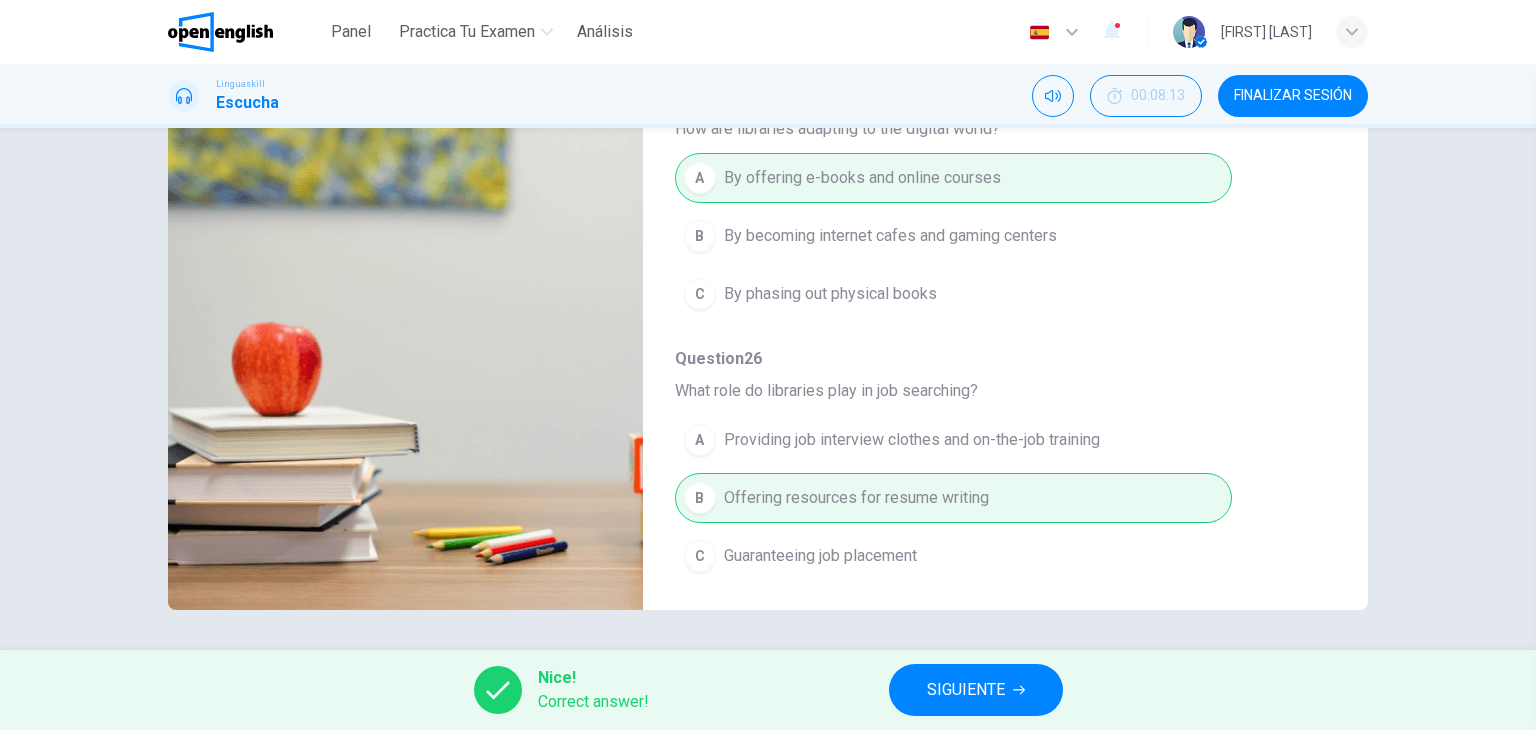 click on "SIGUIENTE" at bounding box center [966, 690] 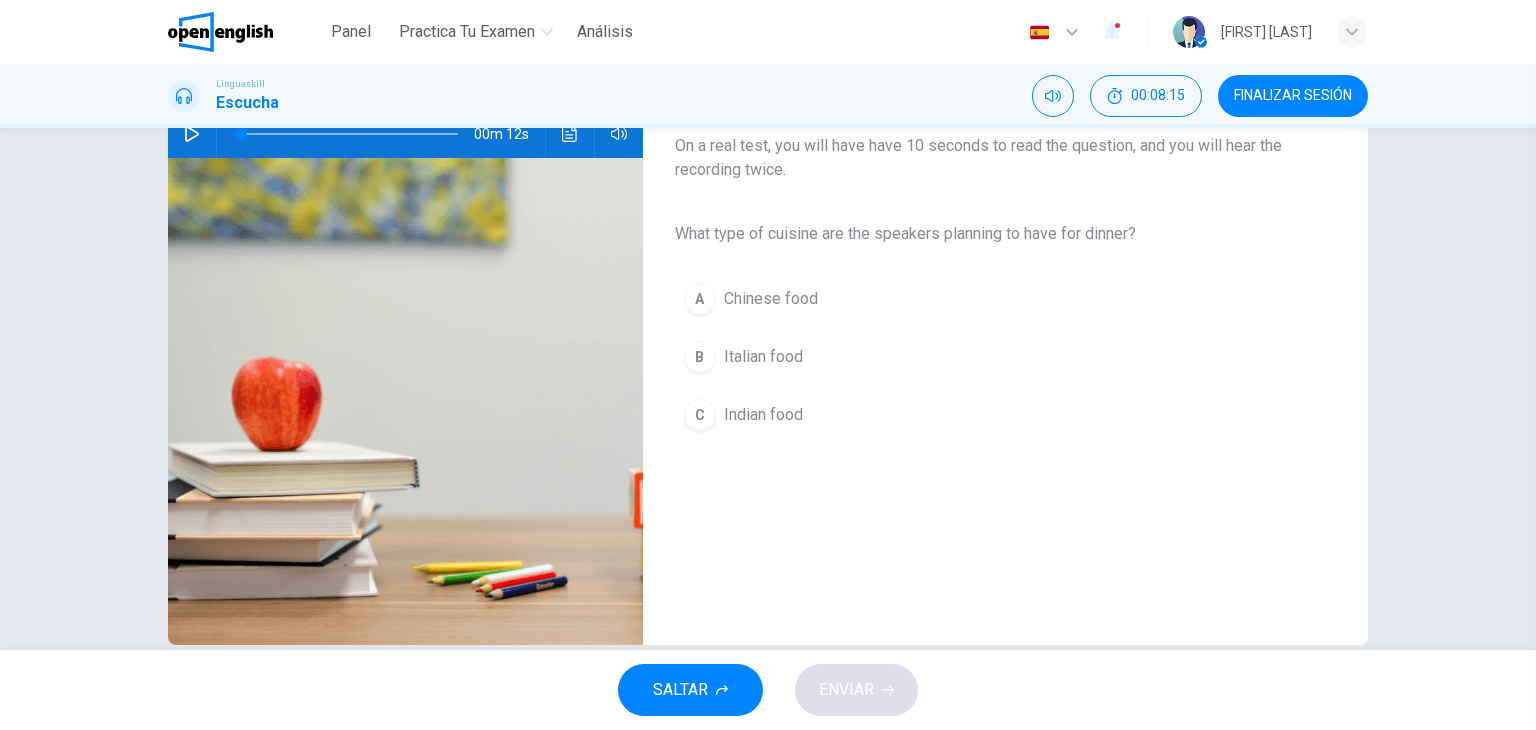scroll, scrollTop: 0, scrollLeft: 0, axis: both 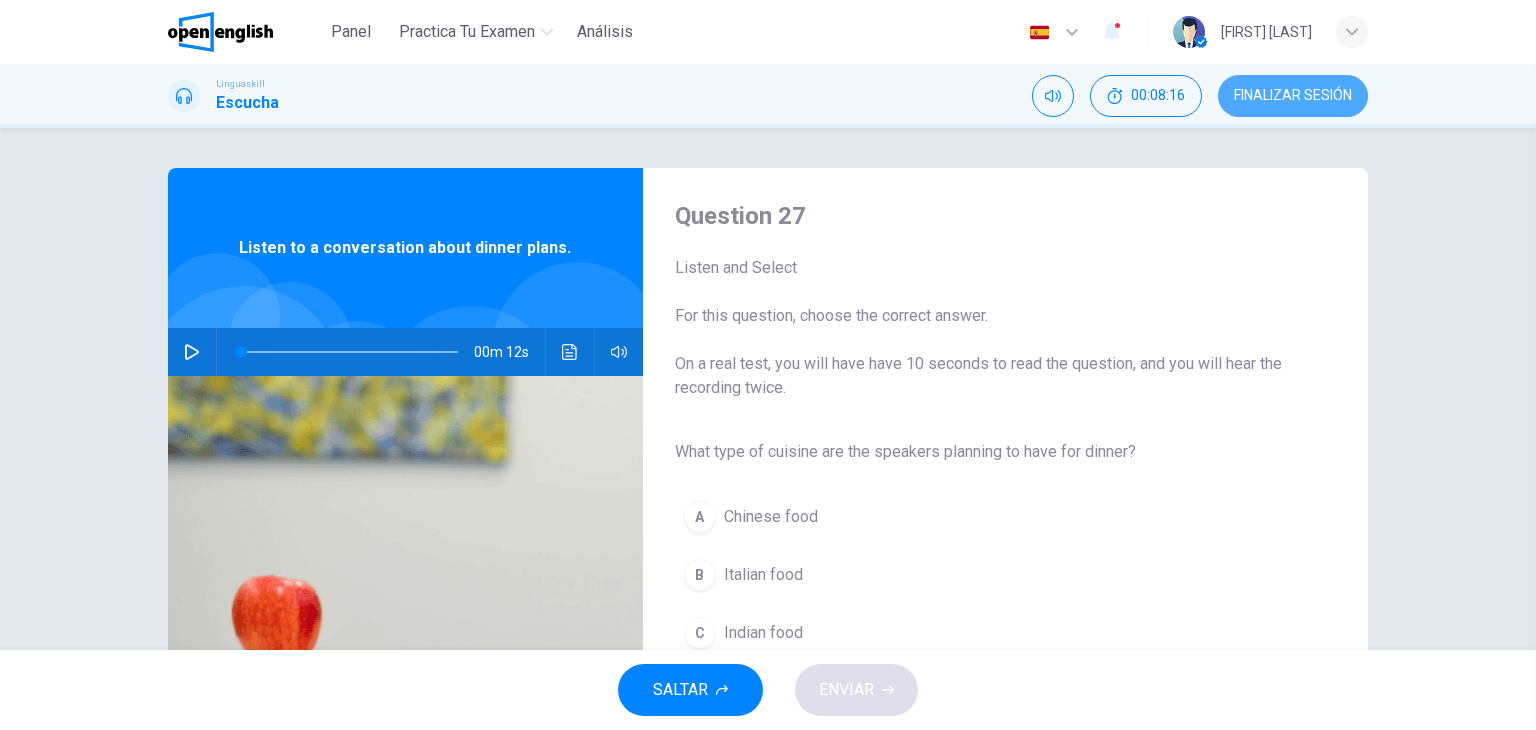click on "FINALIZAR SESIÓN" at bounding box center (1293, 96) 